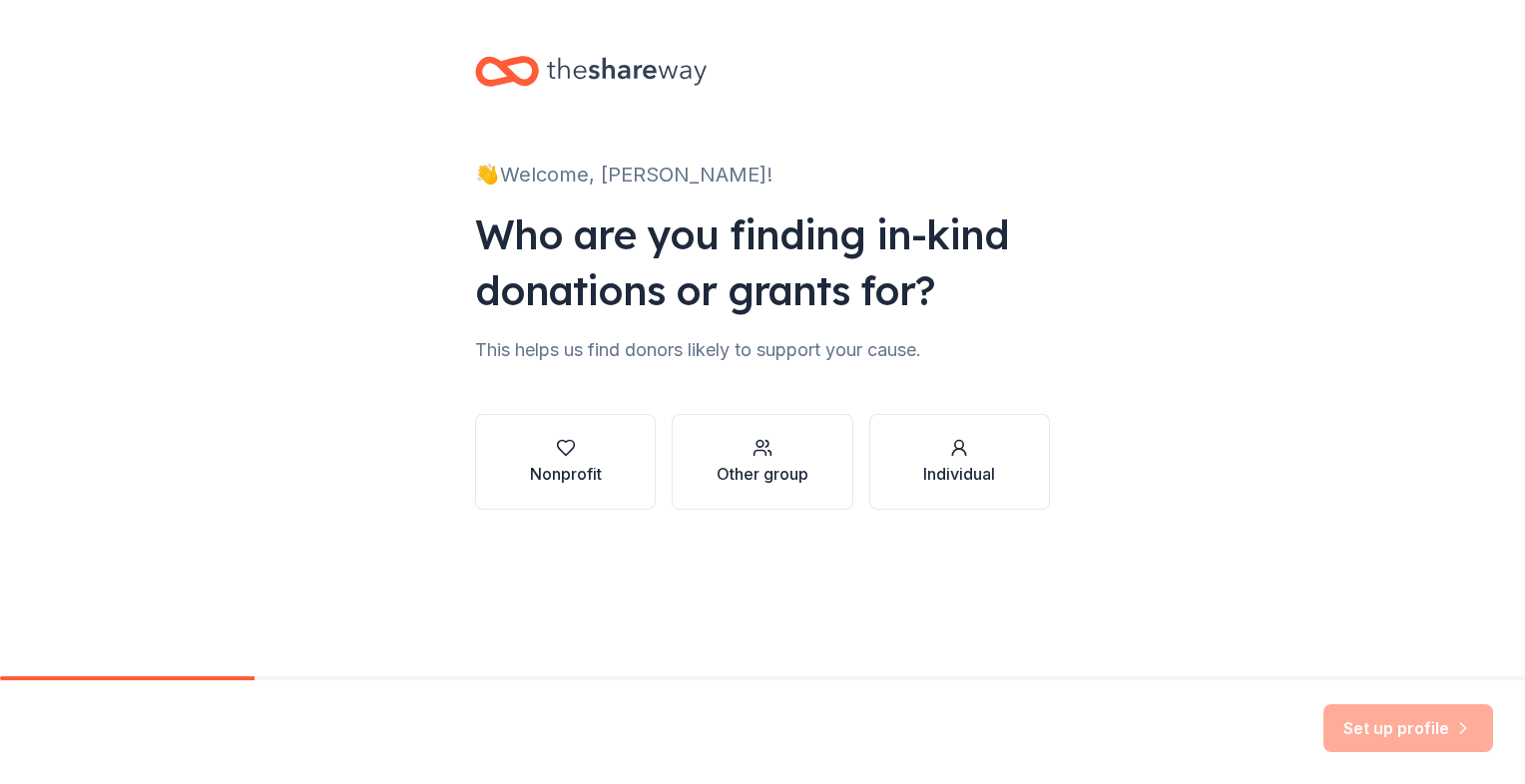 scroll, scrollTop: 0, scrollLeft: 0, axis: both 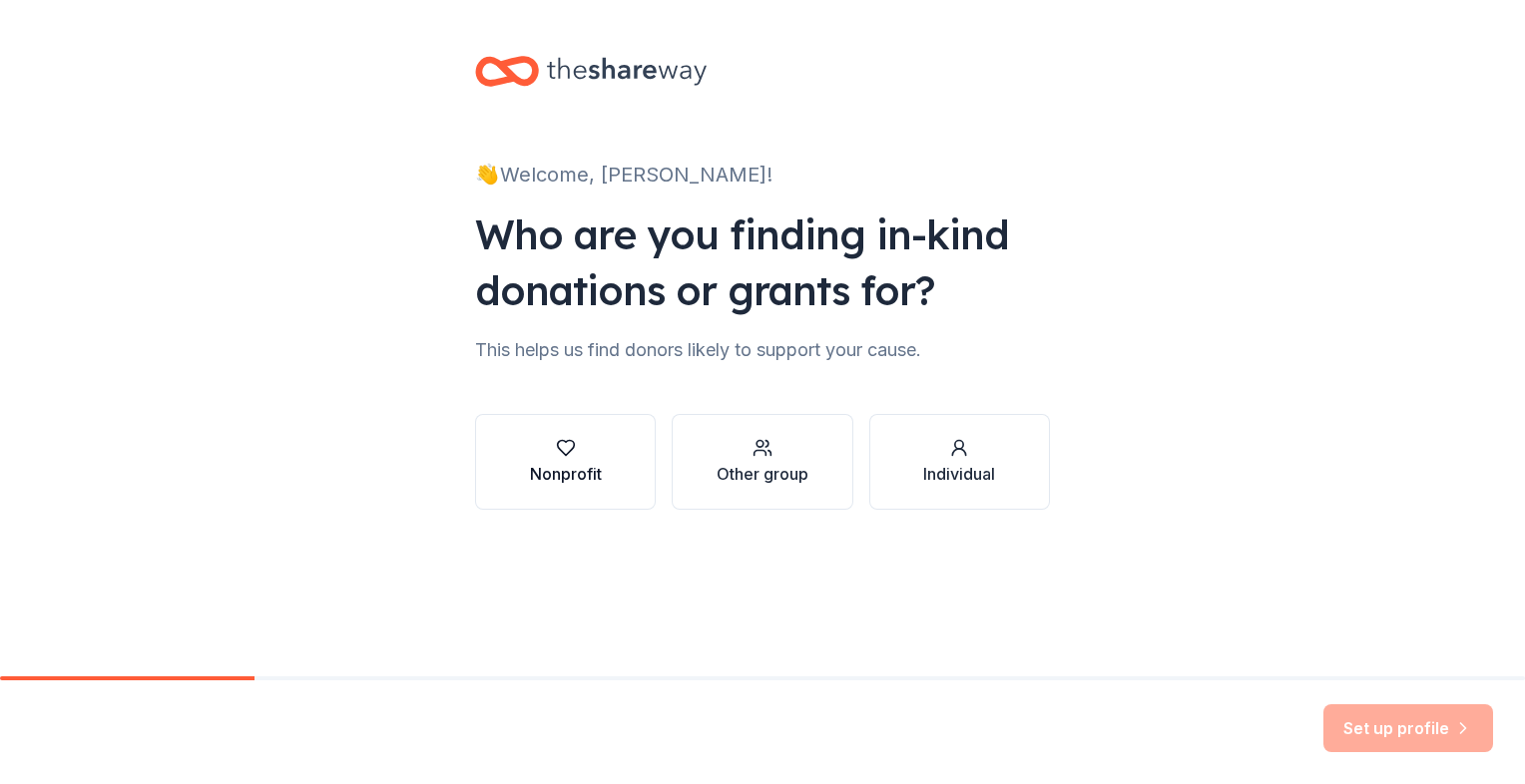 click at bounding box center (566, 448) 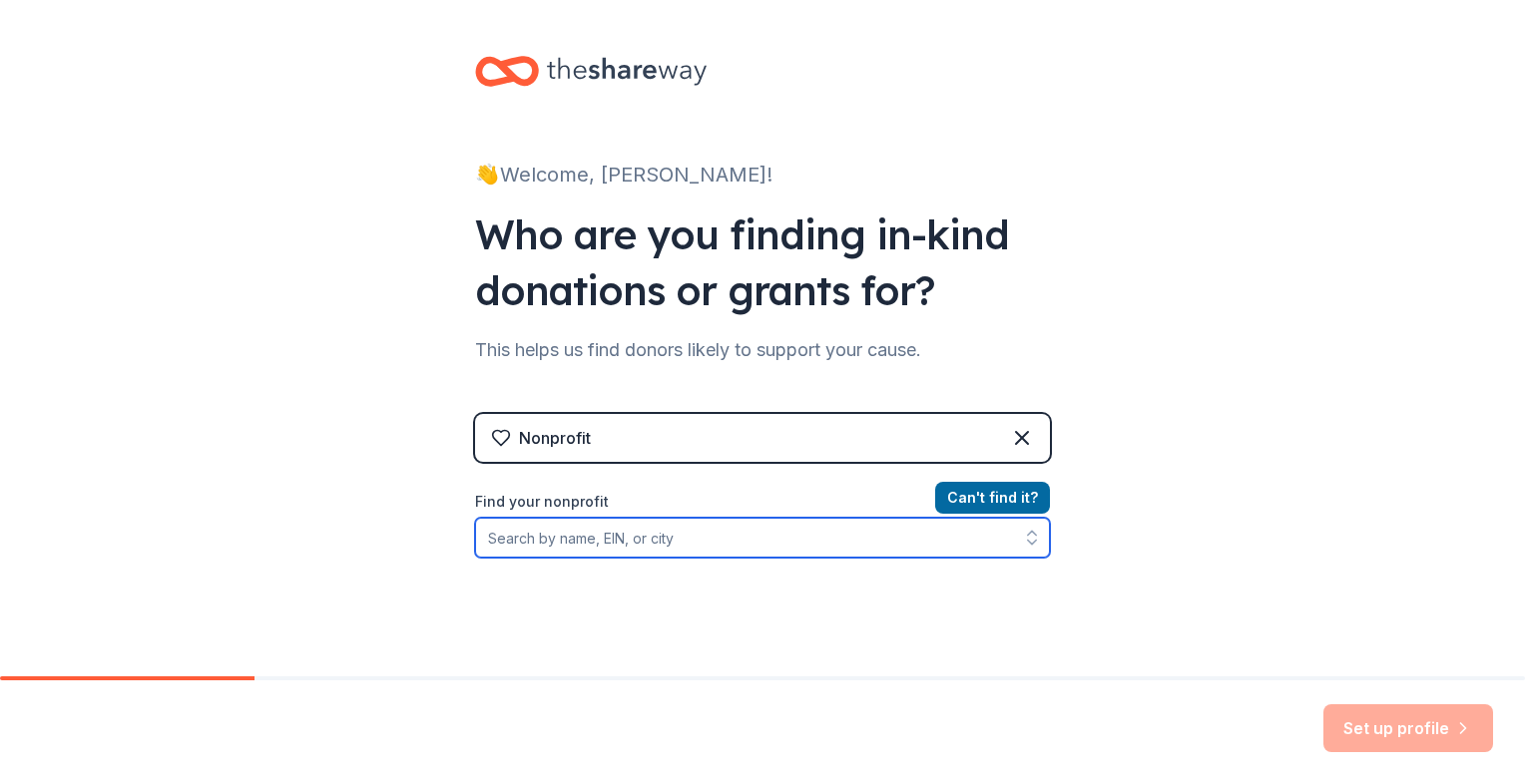 click on "Find your nonprofit" at bounding box center (762, 538) 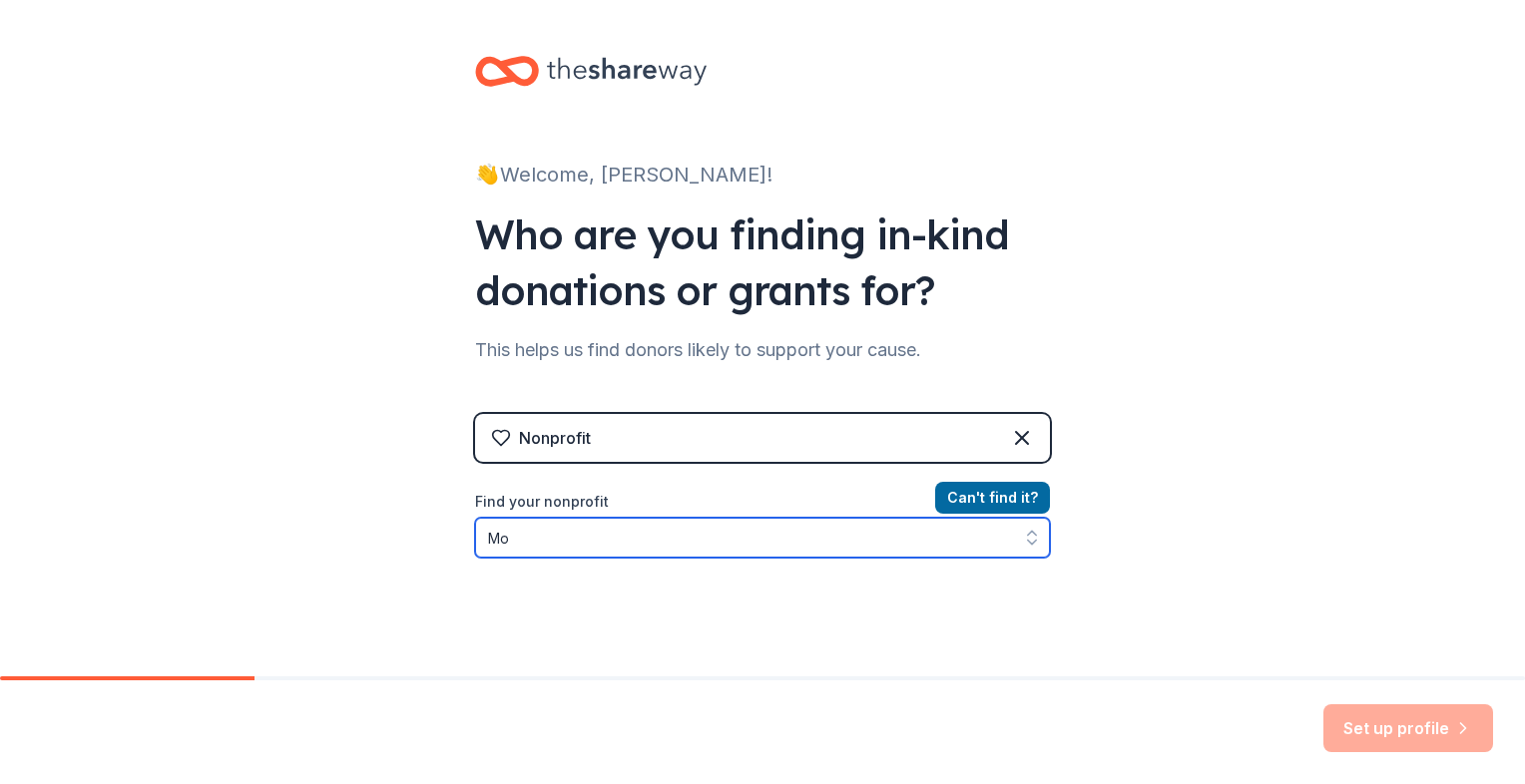 type on "M" 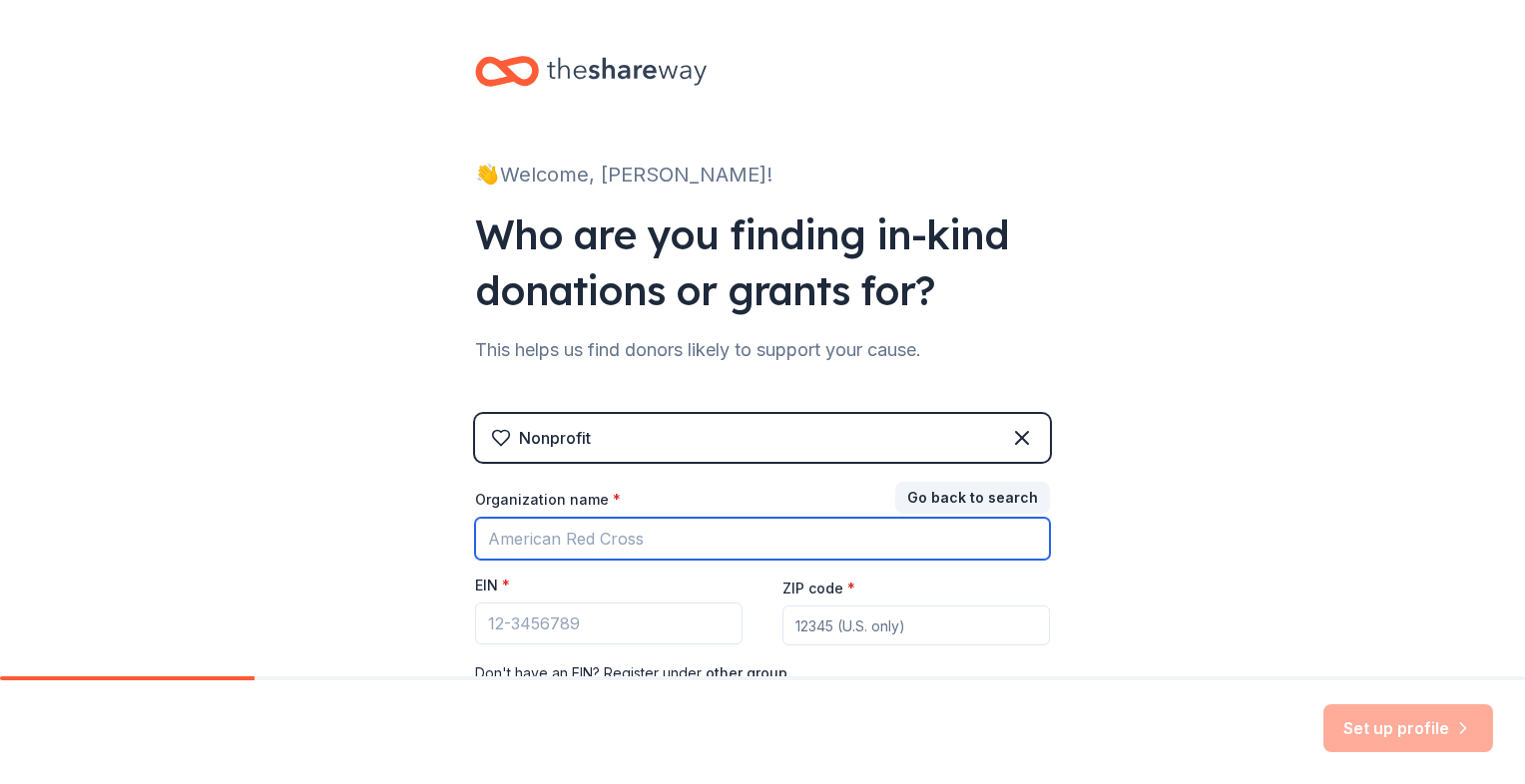 click on "Organization name *" at bounding box center [762, 539] 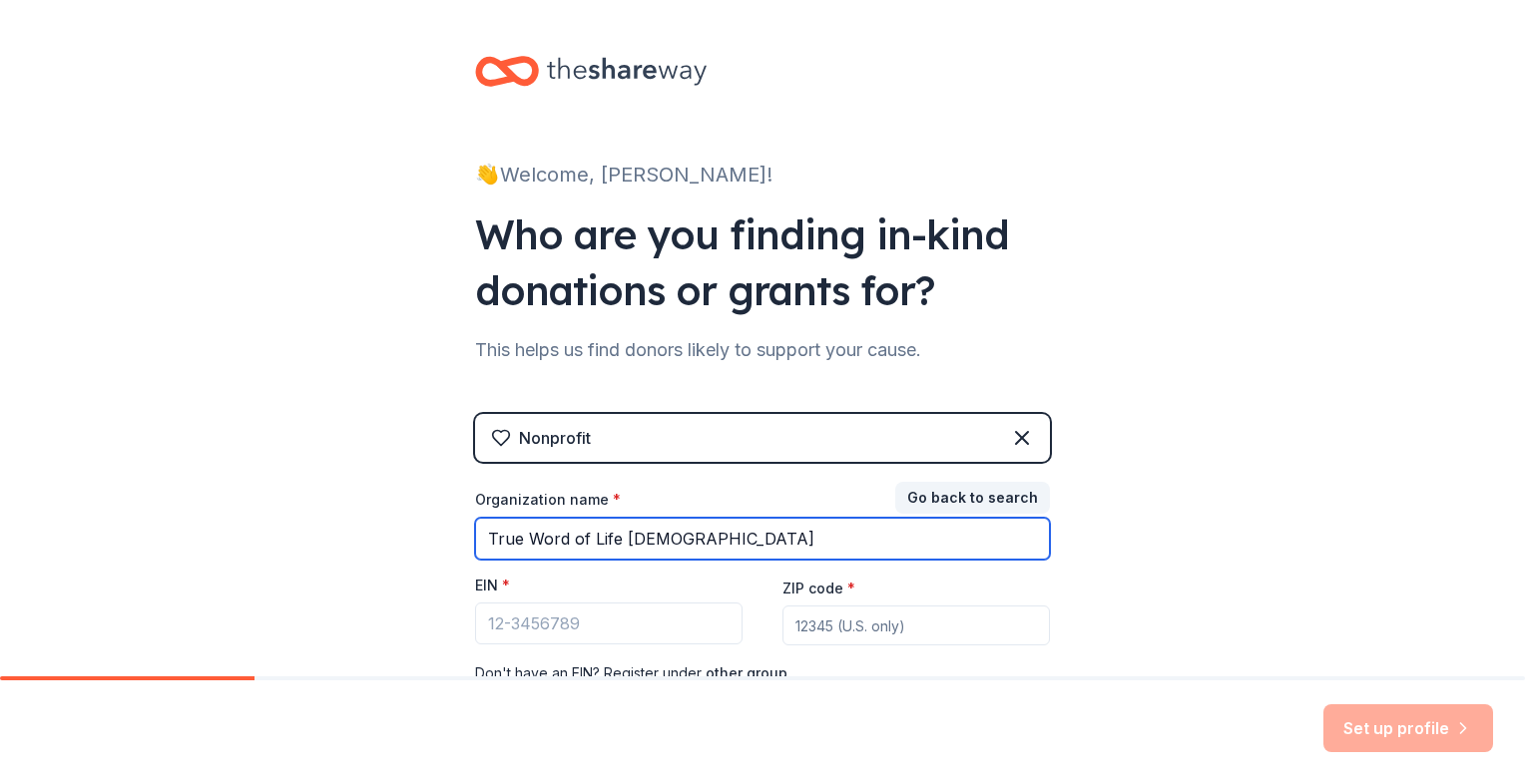 type on "True Word of Life Church" 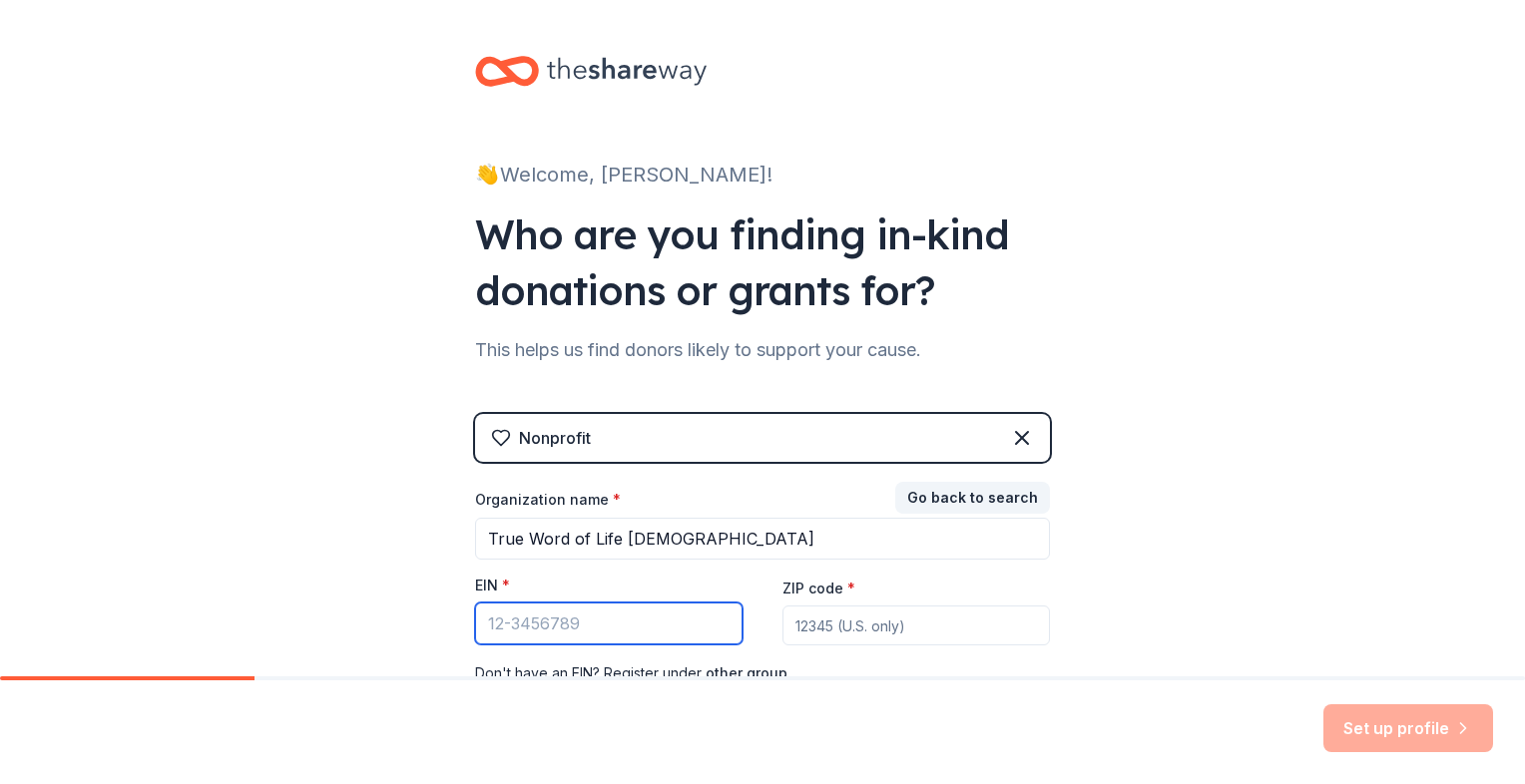 drag, startPoint x: 491, startPoint y: 620, endPoint x: 510, endPoint y: 637, distance: 25.495098 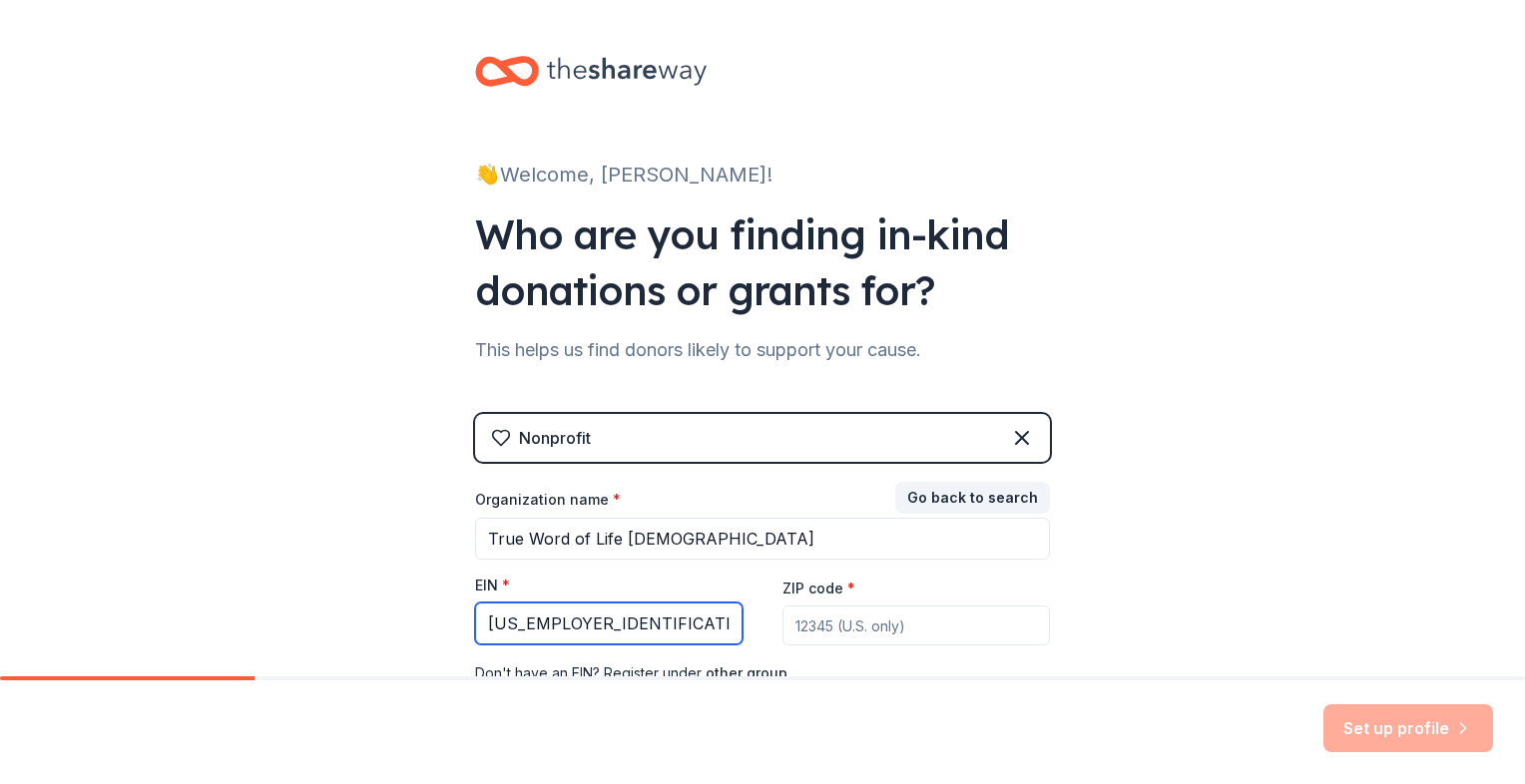 type on "20-3725706" 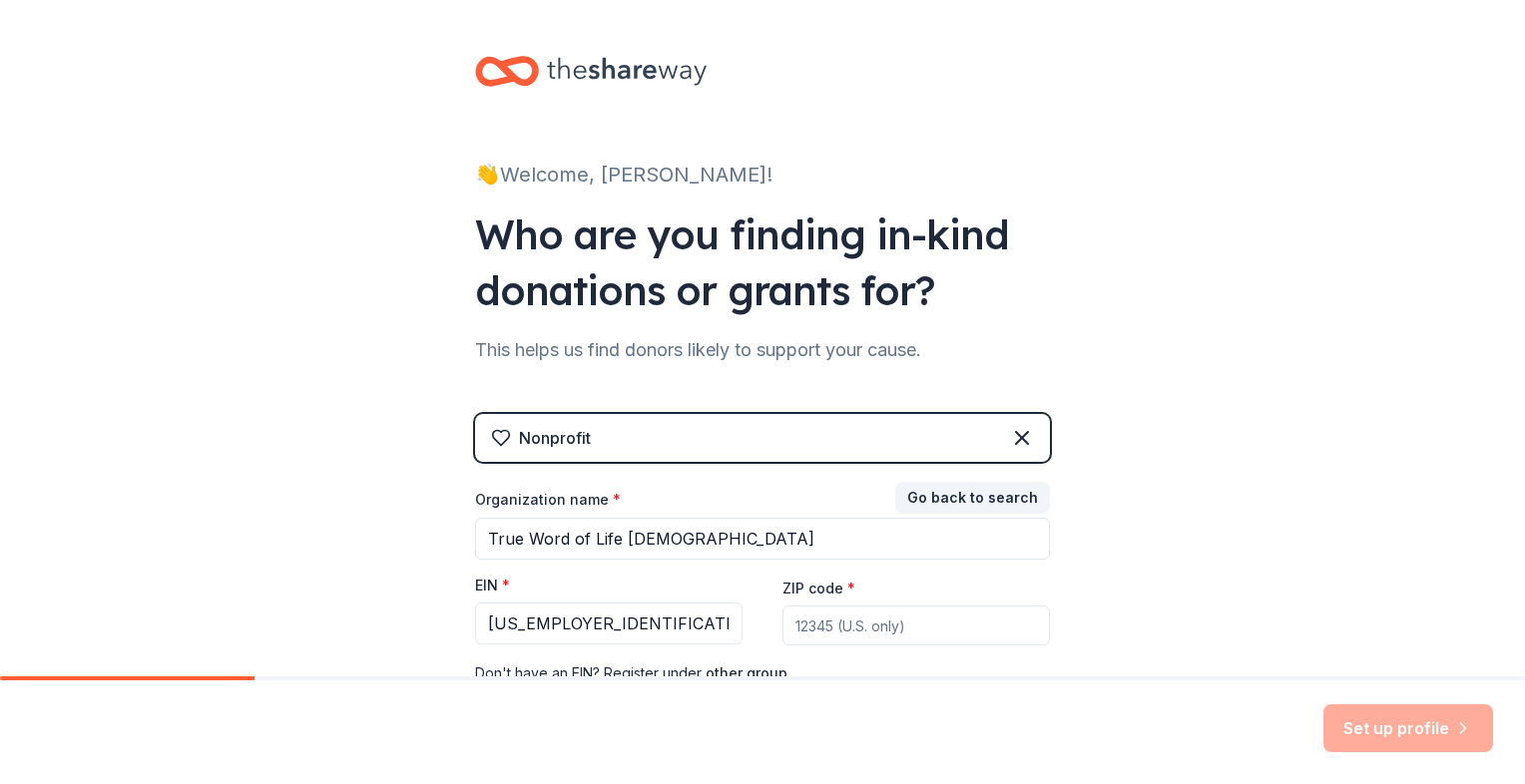 click on "ZIP code *" at bounding box center [916, 625] 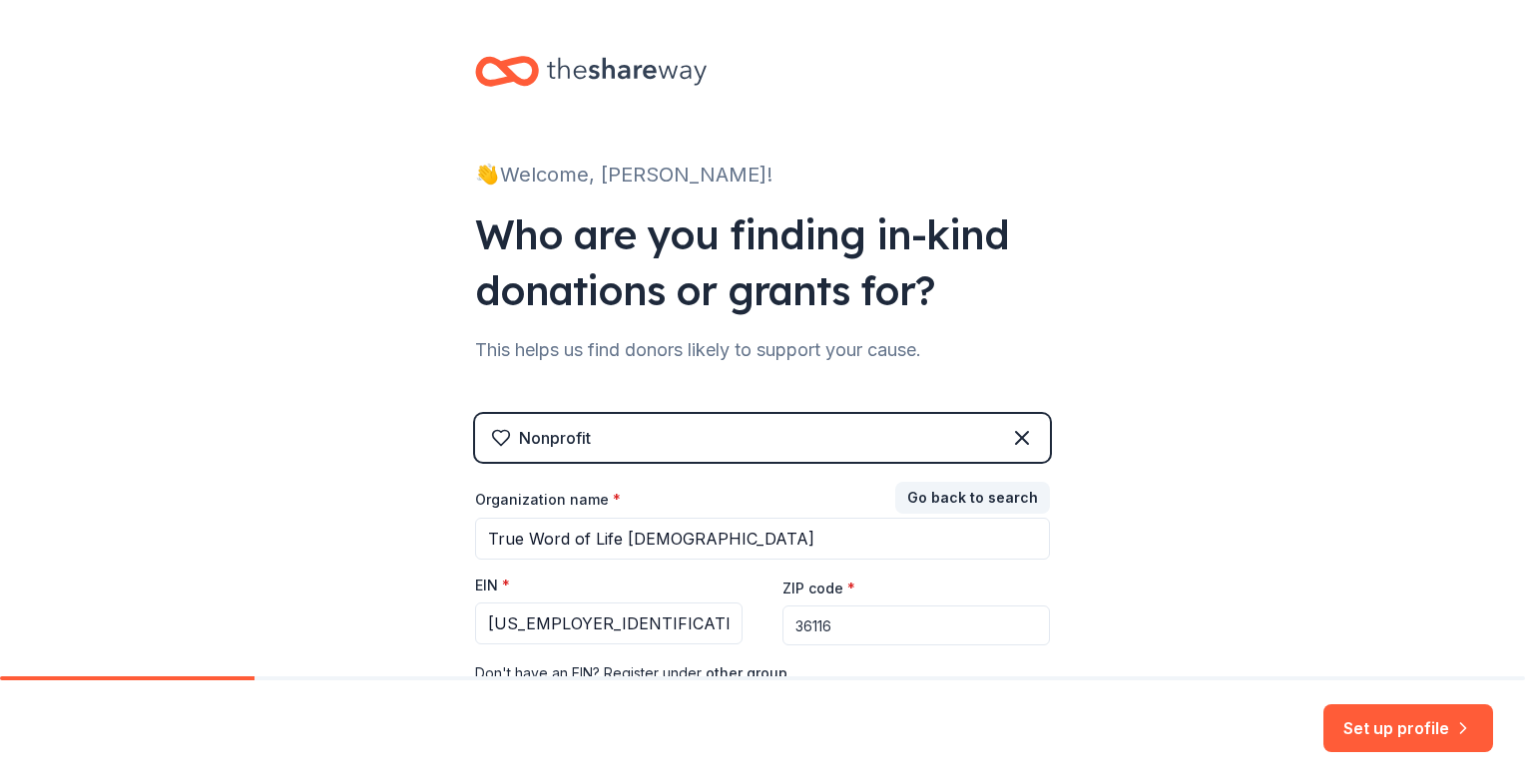 scroll, scrollTop: 145, scrollLeft: 0, axis: vertical 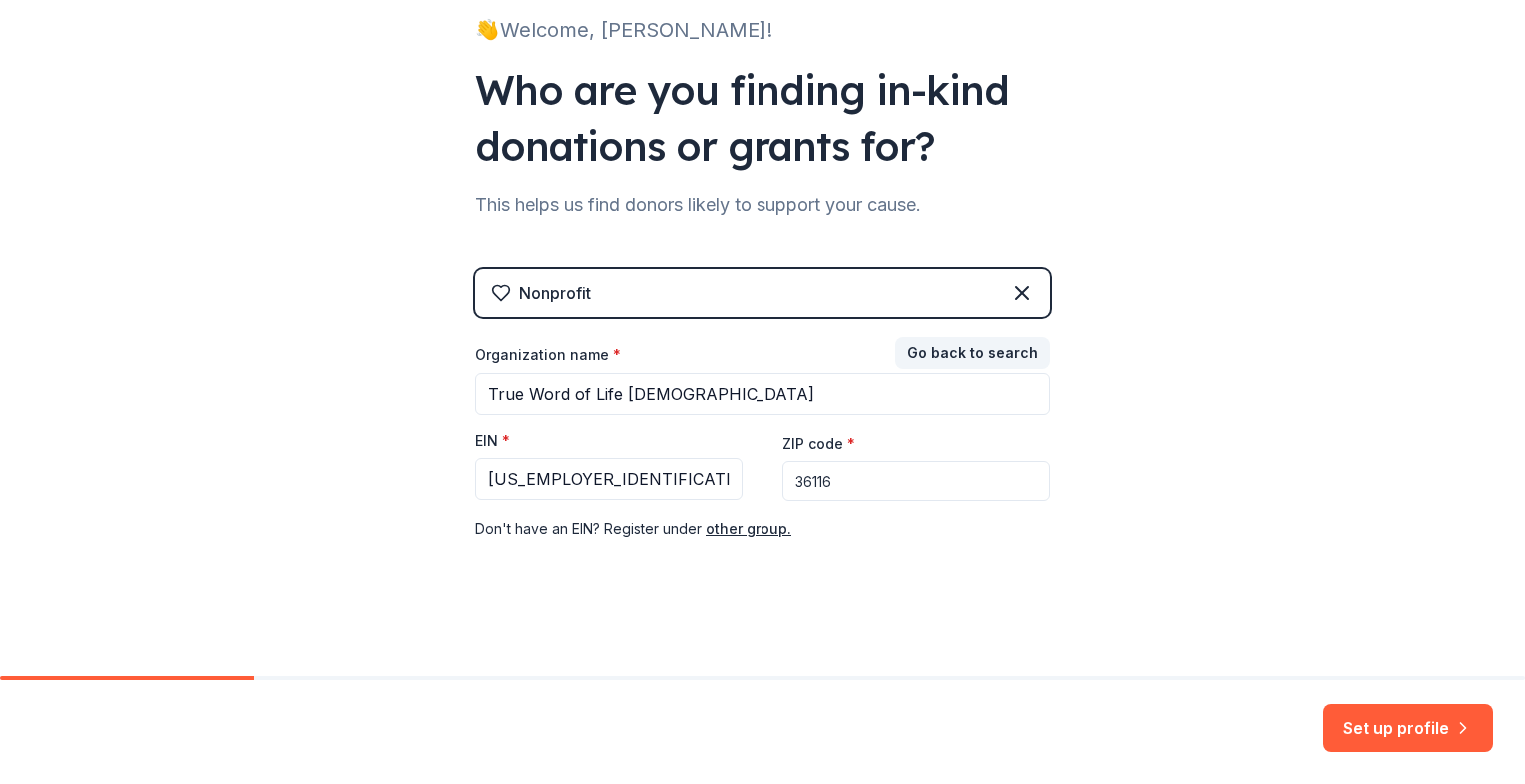 type on "36116" 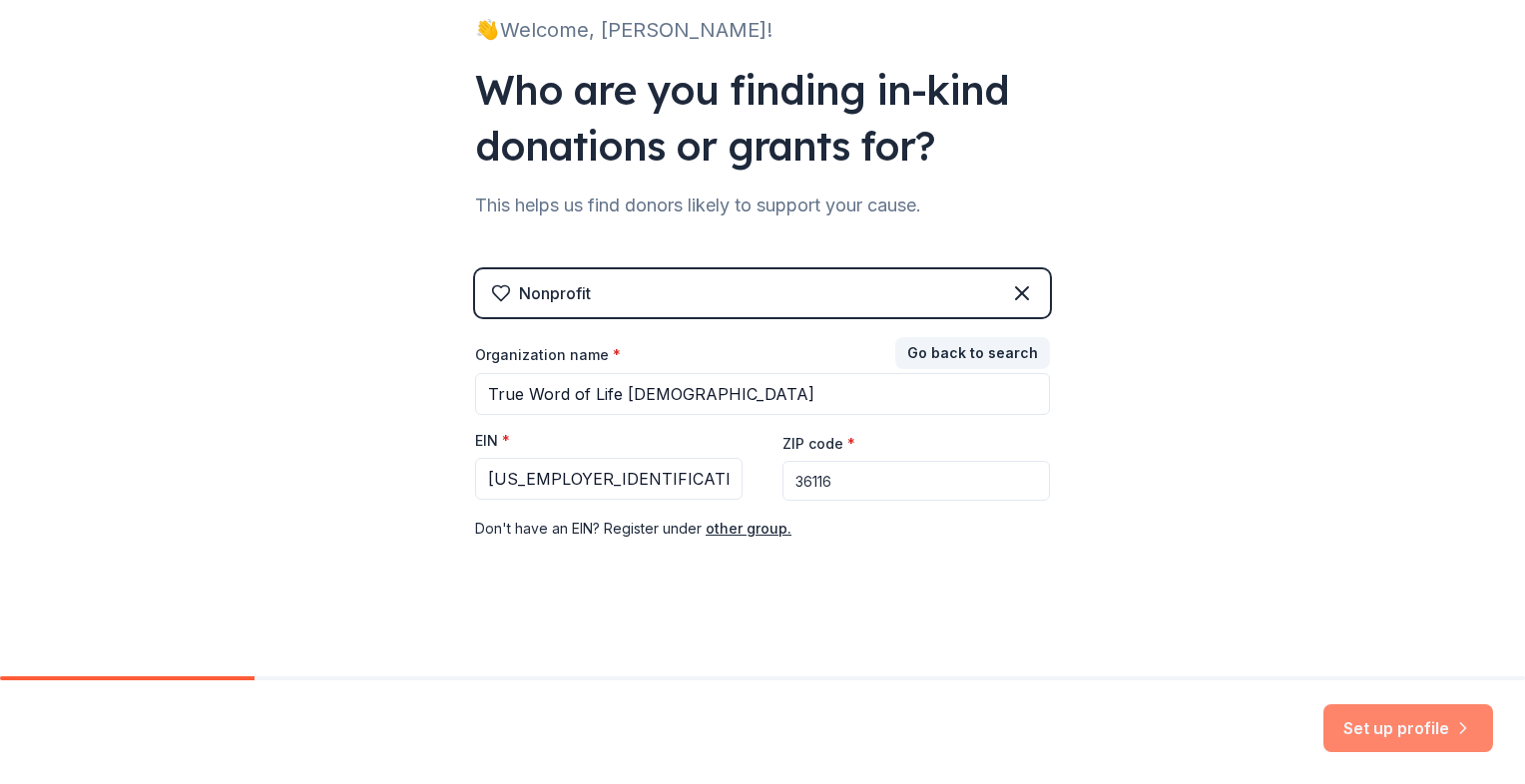 click on "Set up profile" at bounding box center (1408, 728) 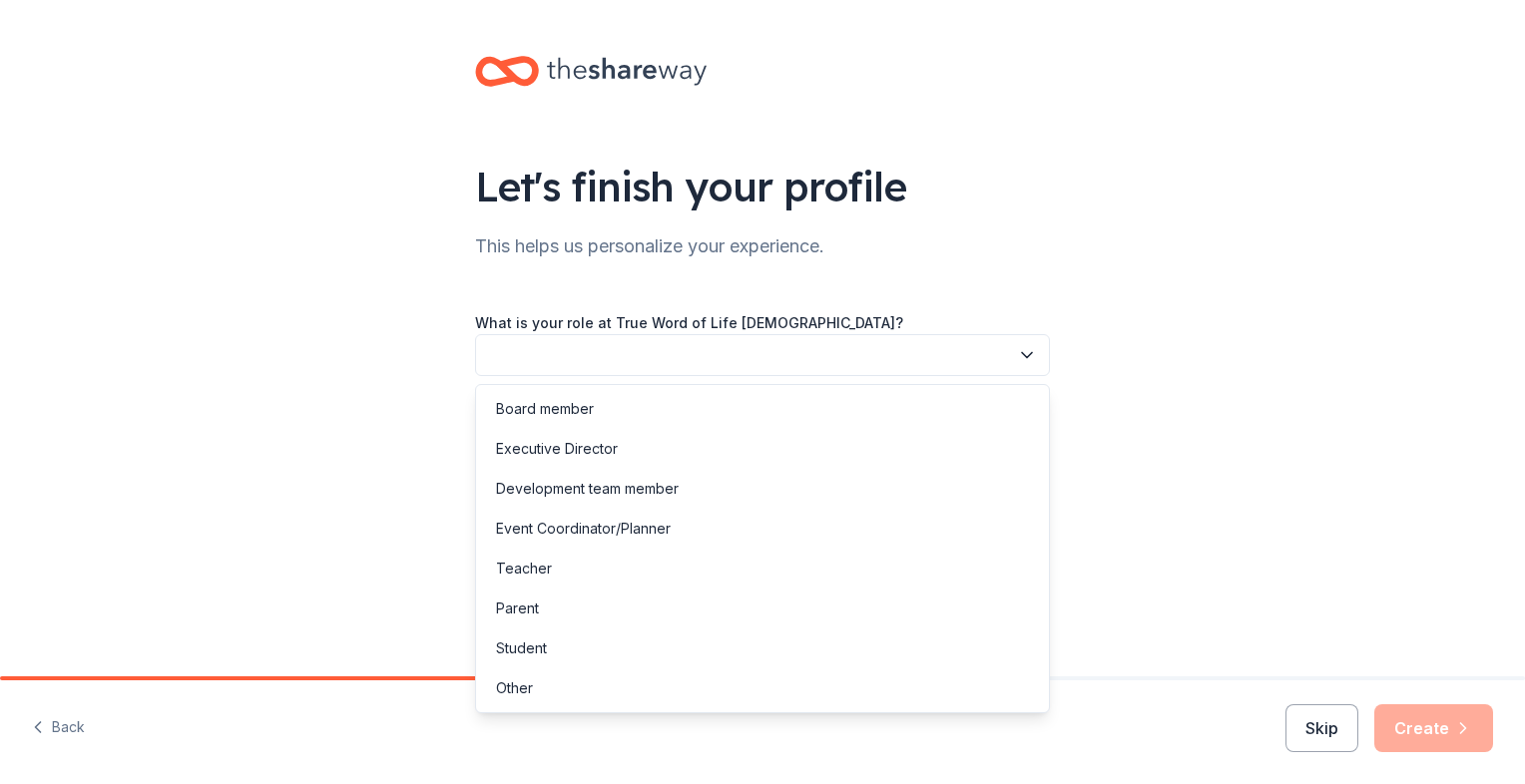 click at bounding box center [762, 355] 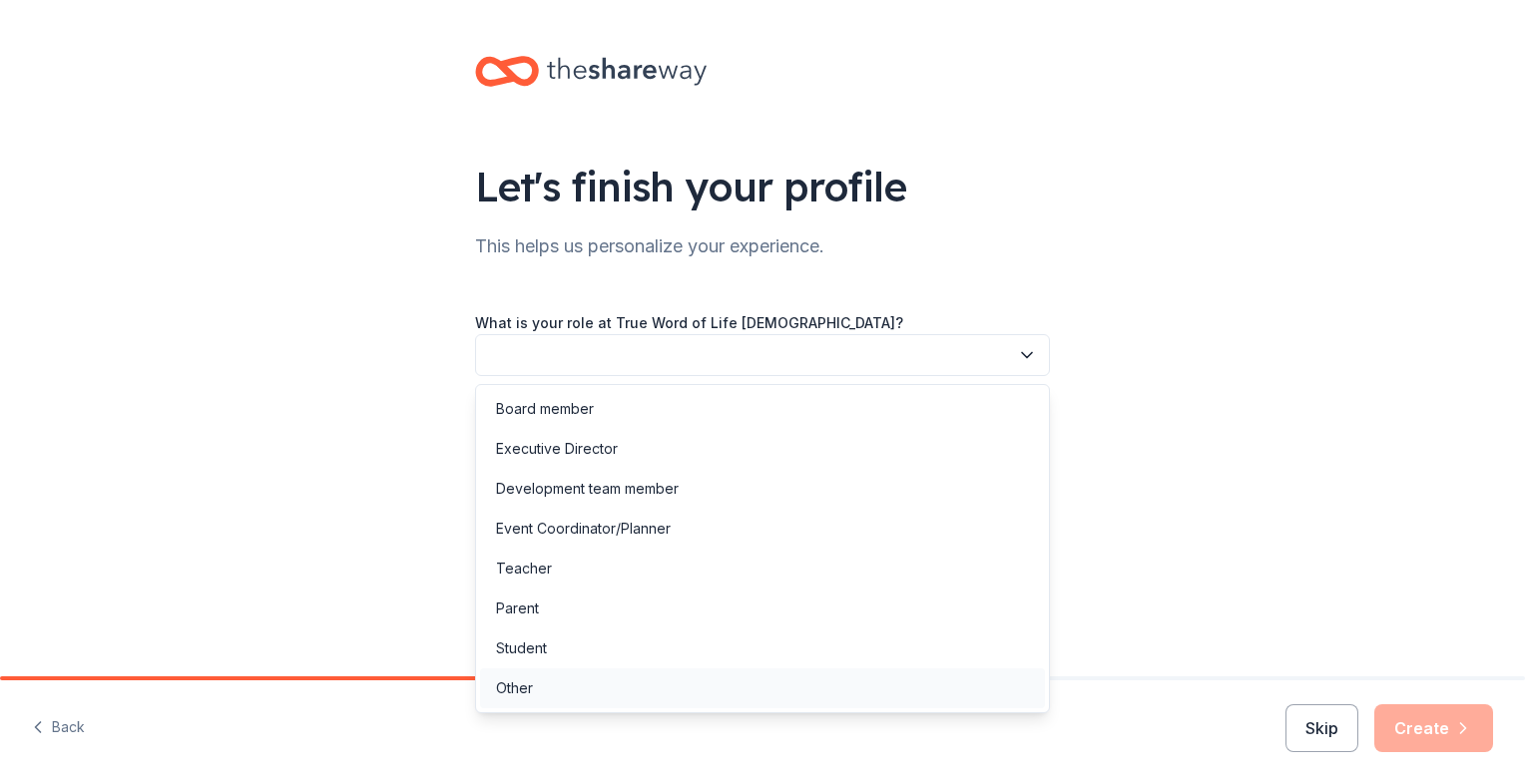 click on "Other" at bounding box center (514, 688) 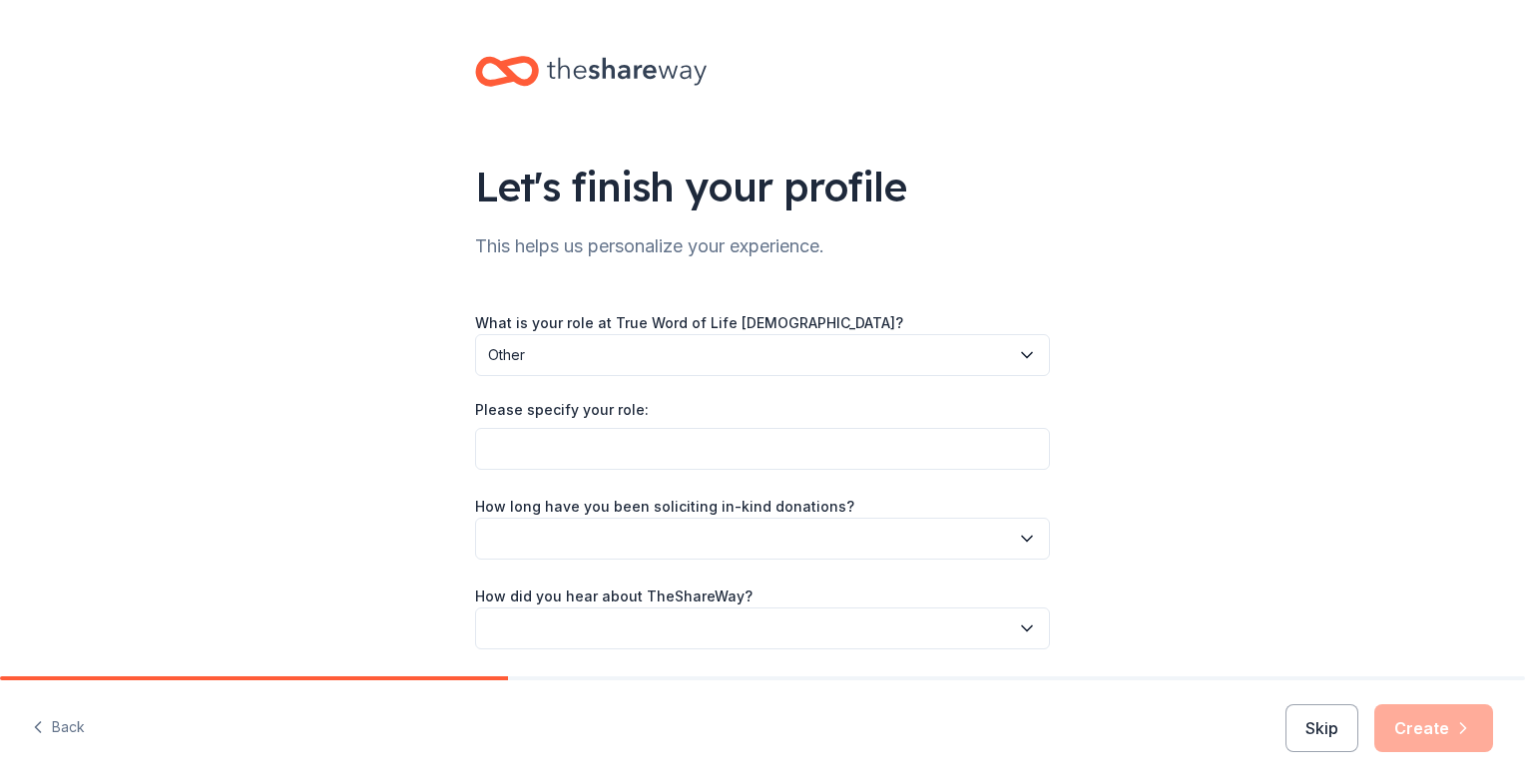 click on "What is your role at True Word of Life Church? Other Please specify your role: How long have you been soliciting in-kind donations? How did you hear about TheShareWay?" at bounding box center [762, 480] 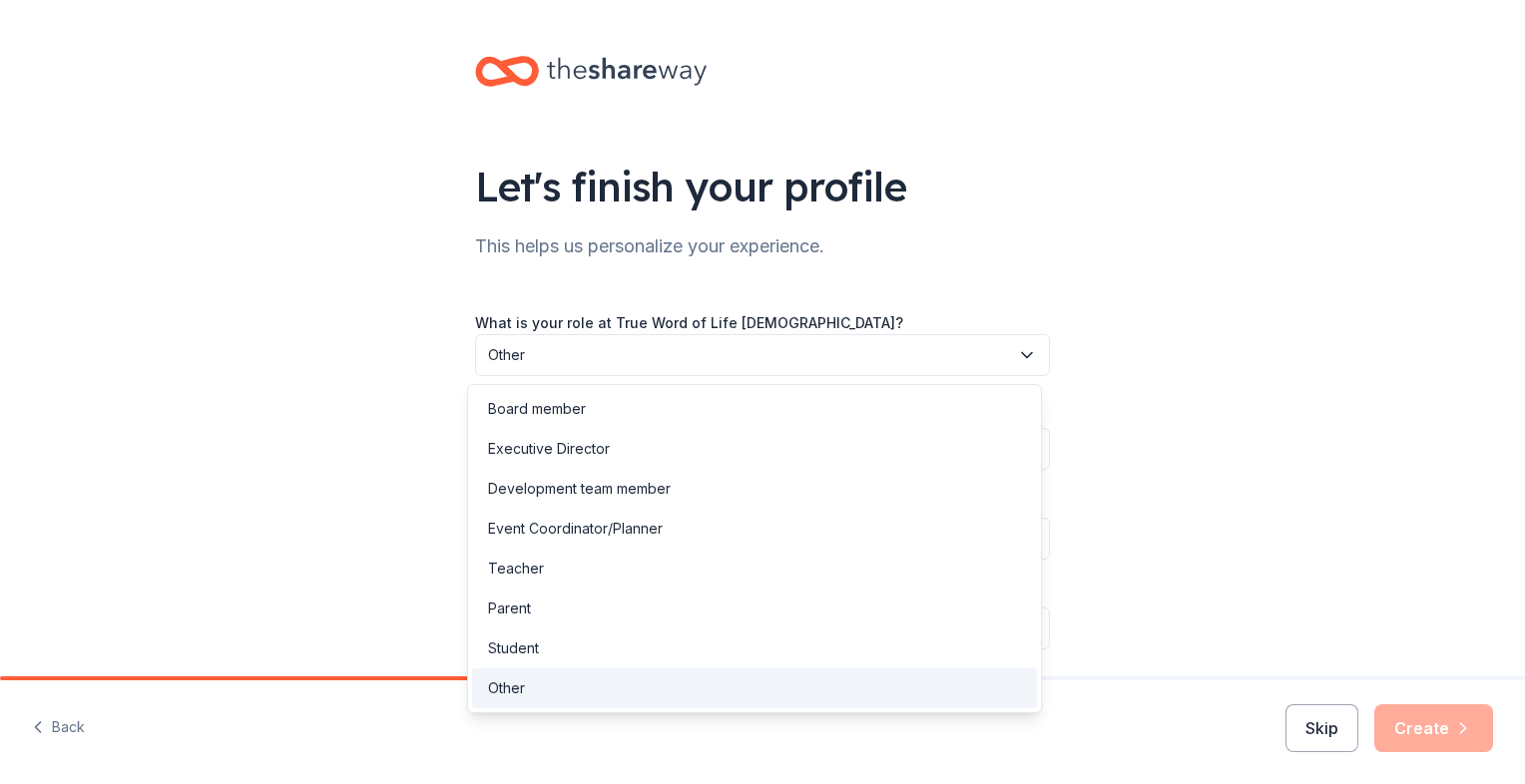 click on "Other" at bounding box center [749, 355] 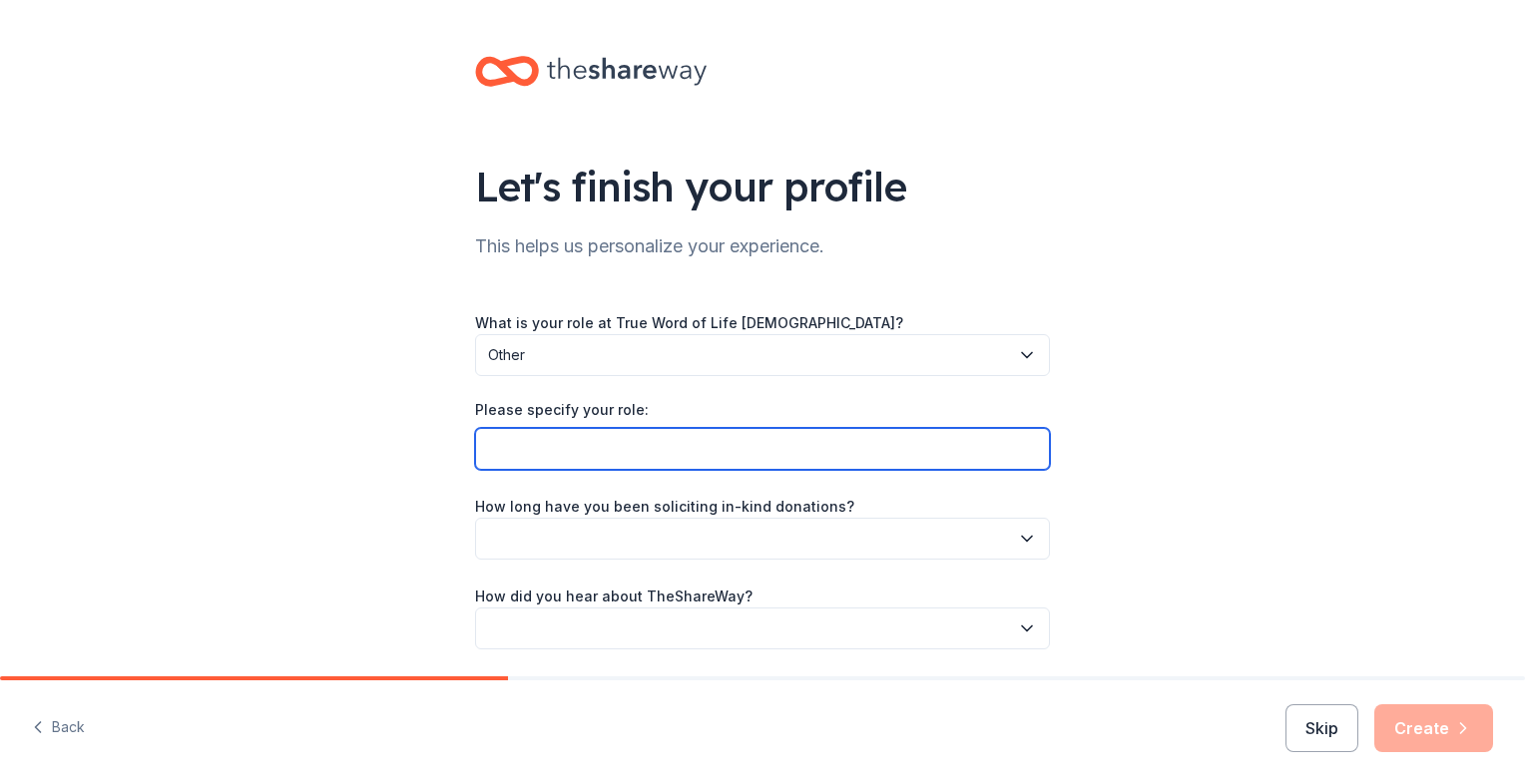 click on "Please specify your role:" at bounding box center (762, 449) 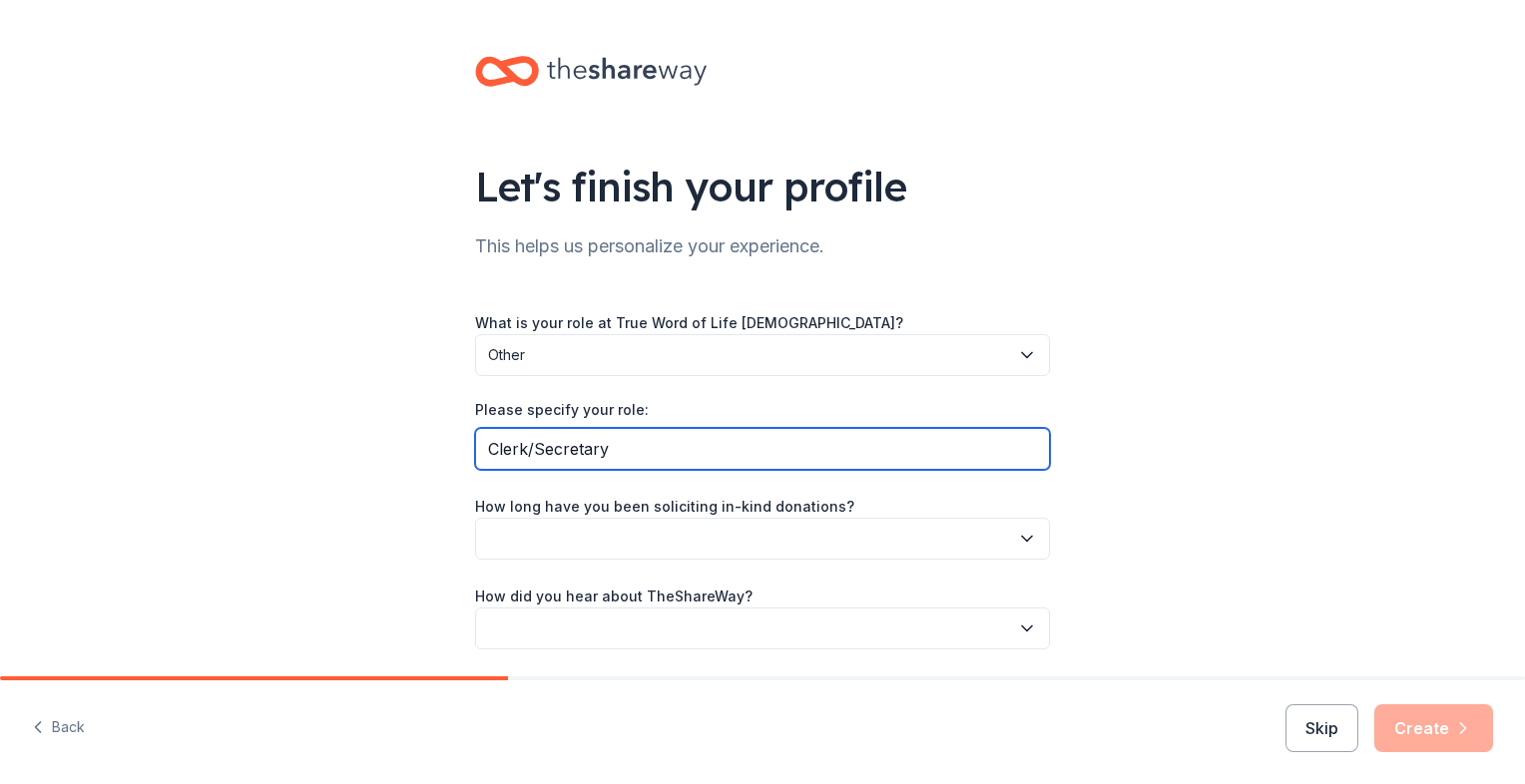 type on "Clerk/Secretary" 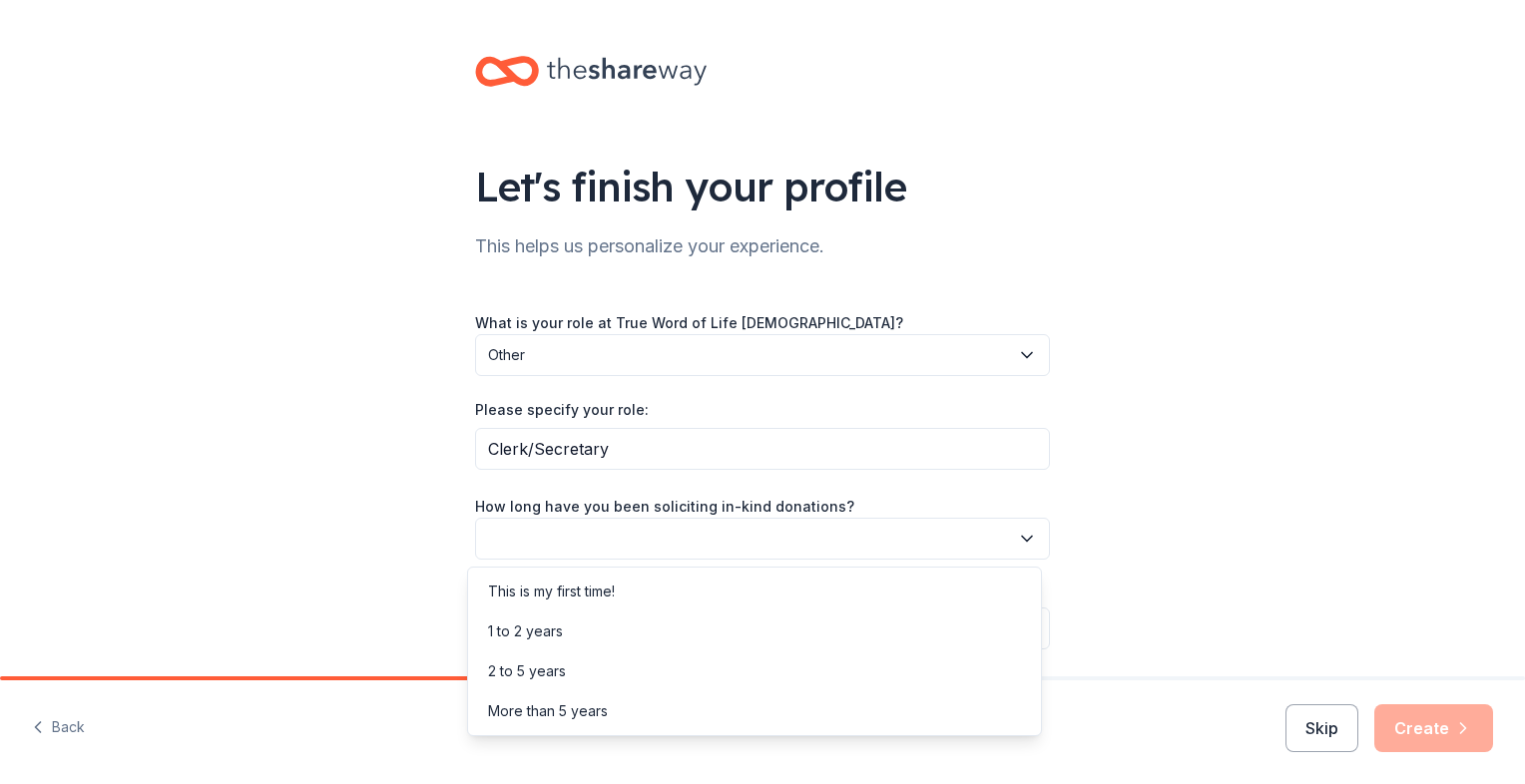 click 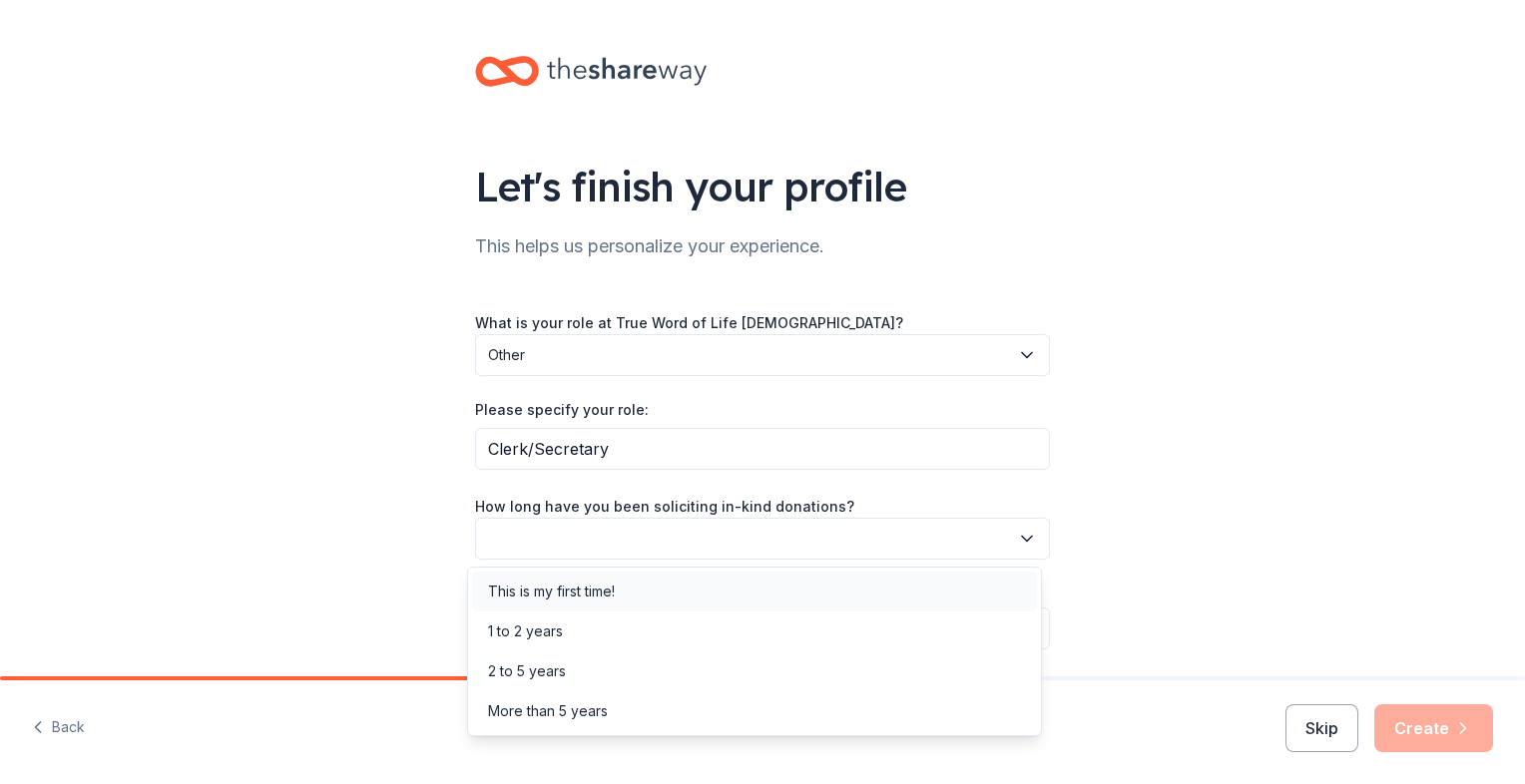 click on "This is my first time!" at bounding box center [551, 591] 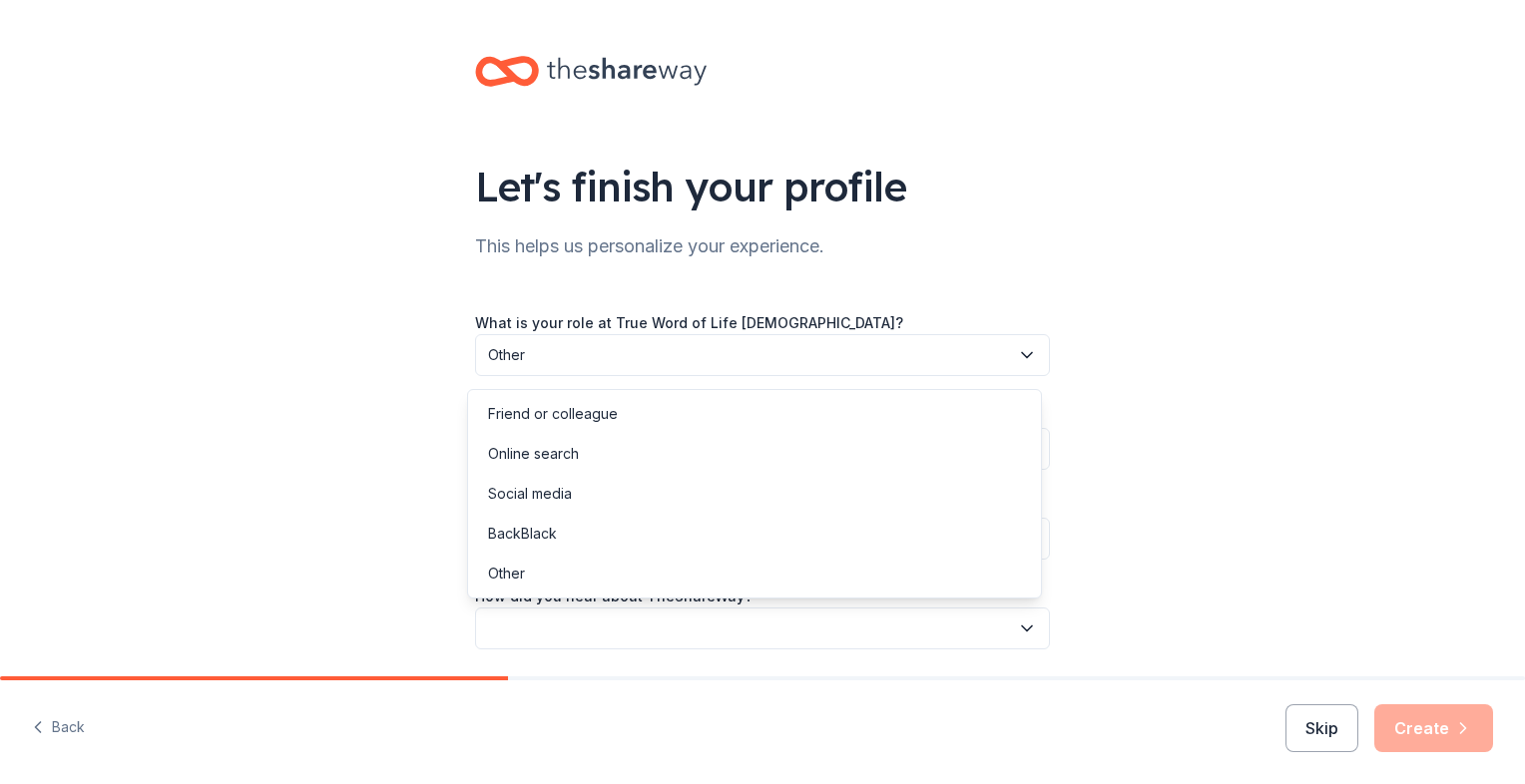 click at bounding box center [762, 628] 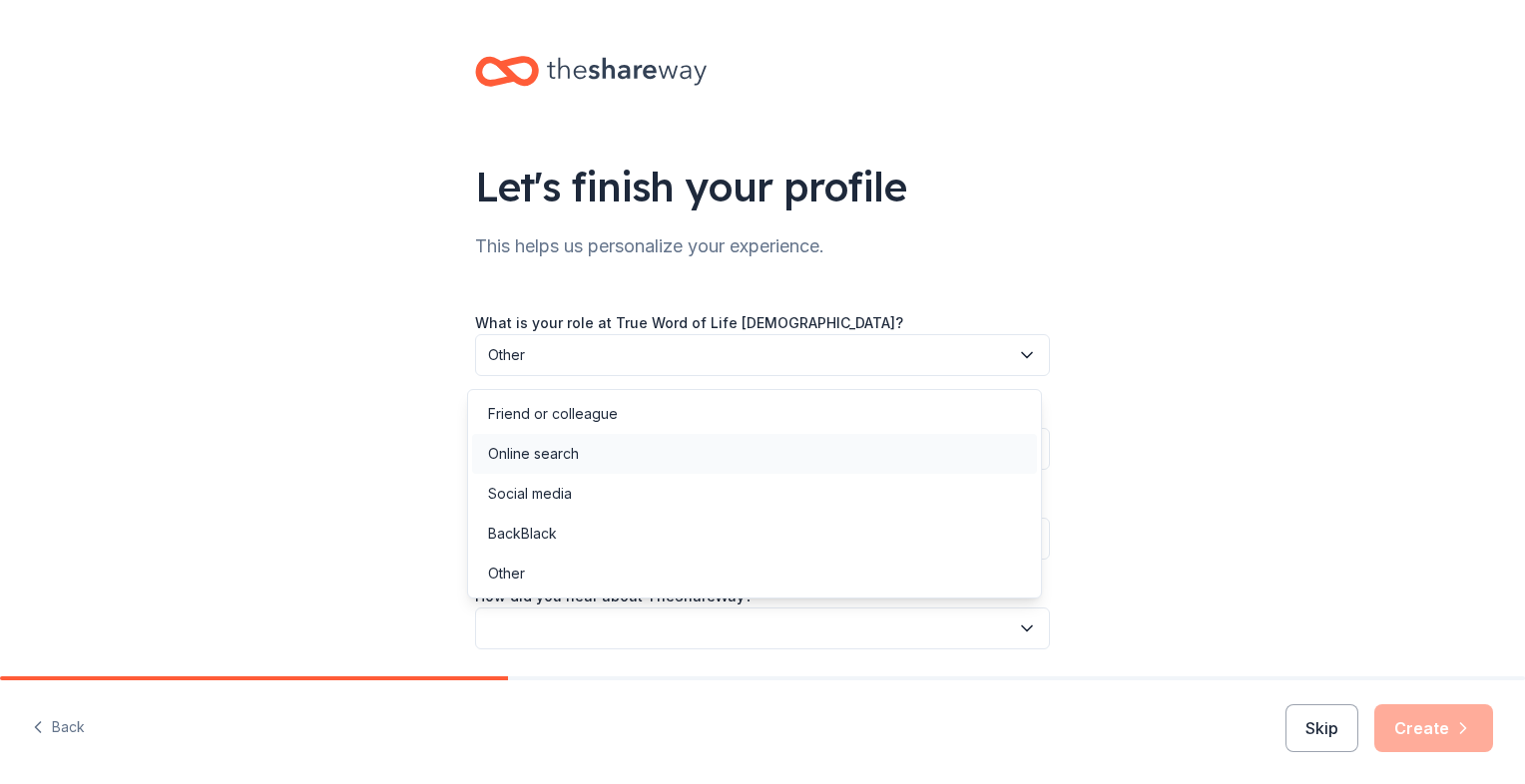 click on "Online search" at bounding box center [533, 454] 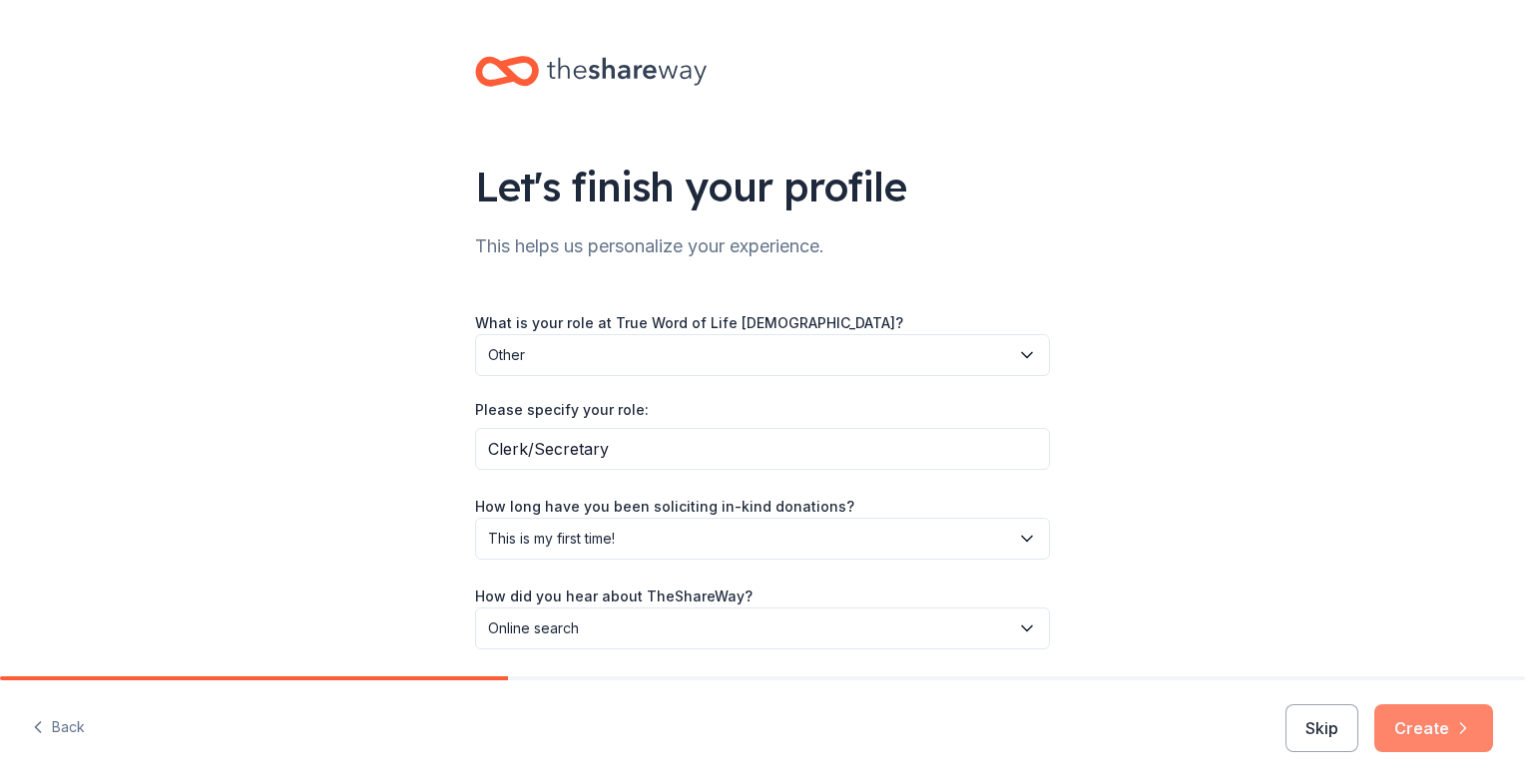 click on "Create" at bounding box center [1433, 728] 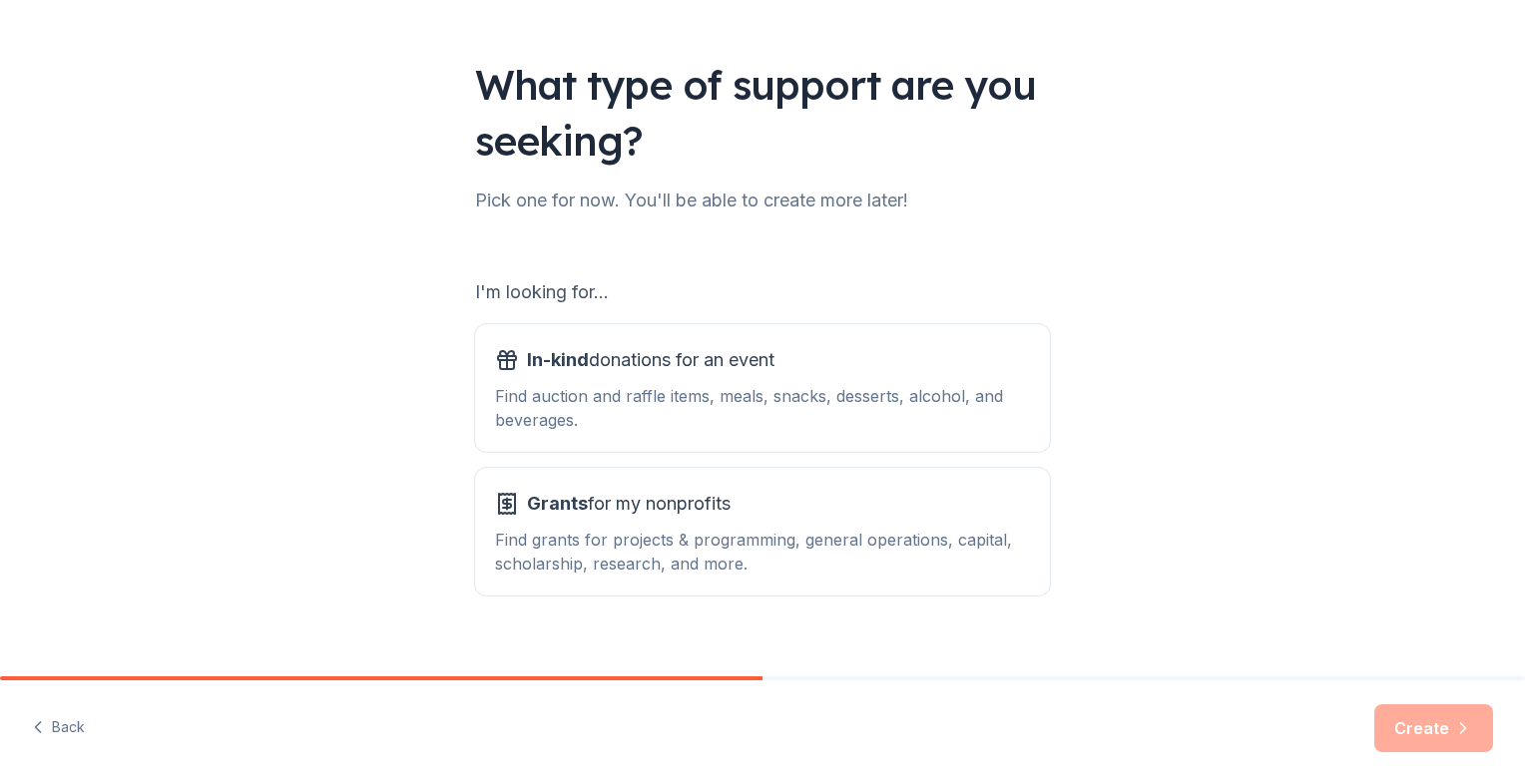 scroll, scrollTop: 129, scrollLeft: 0, axis: vertical 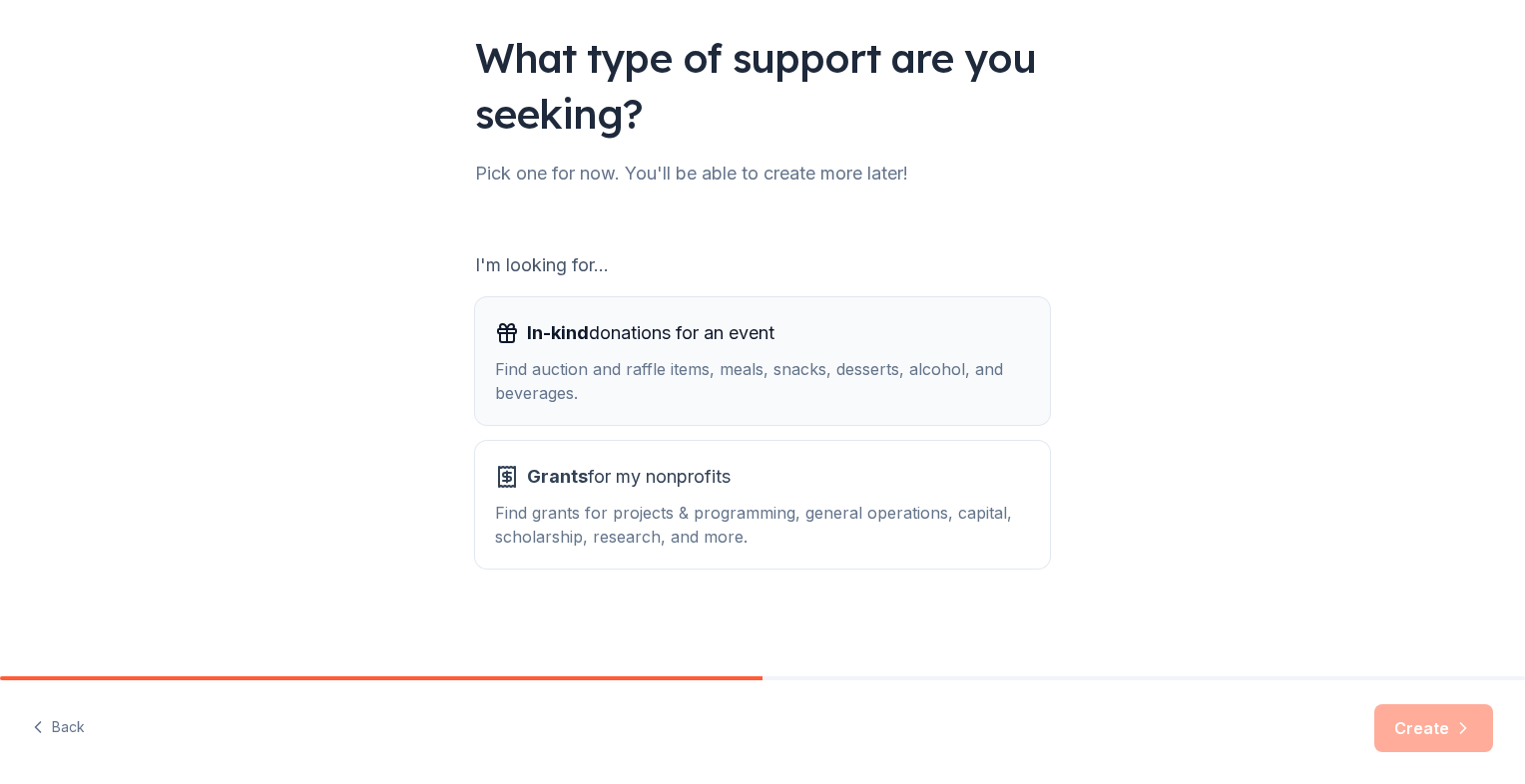click on "Find auction and raffle items, meals, snacks, desserts, alcohol, and beverages." at bounding box center (762, 381) 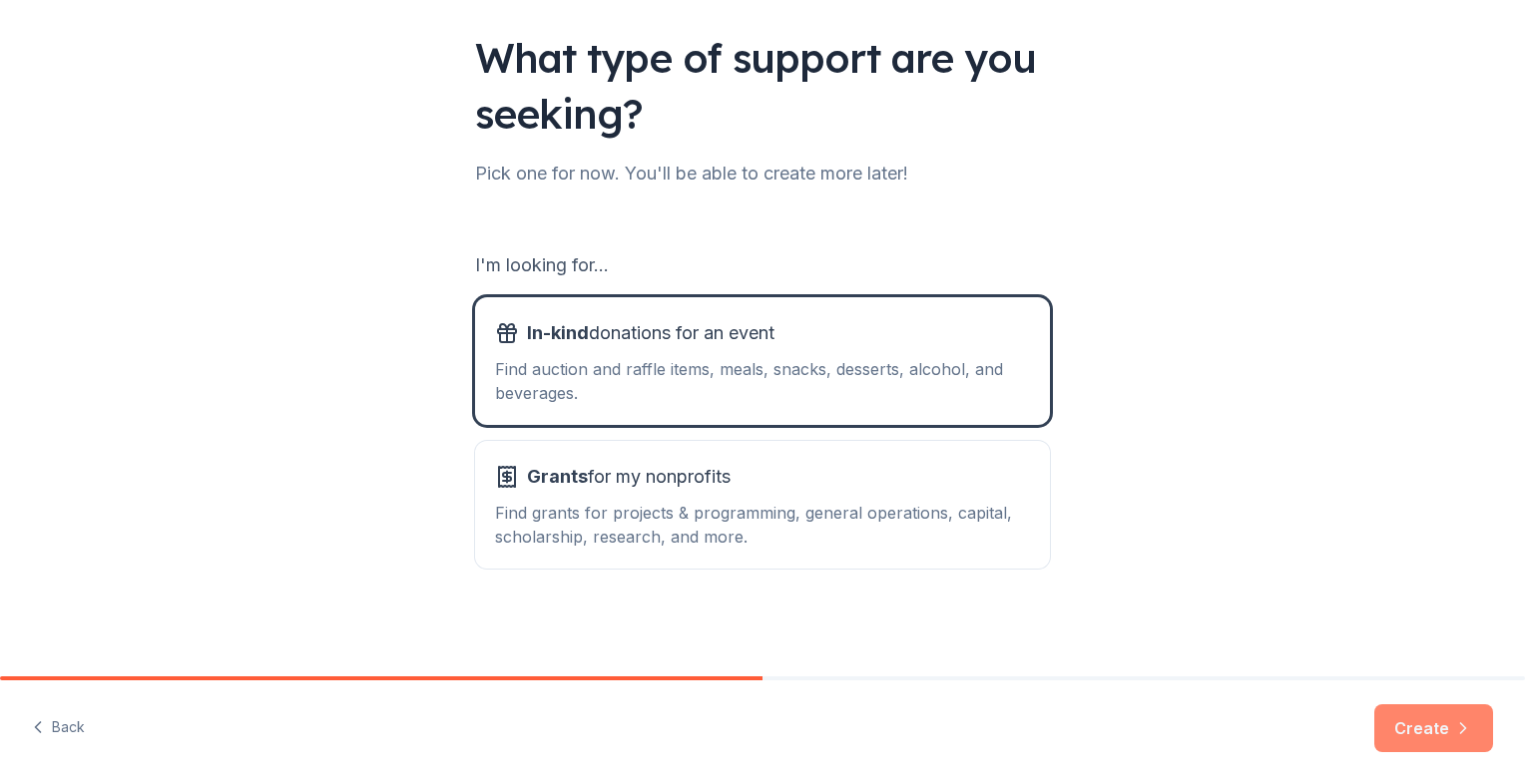 click on "Create" at bounding box center (1433, 728) 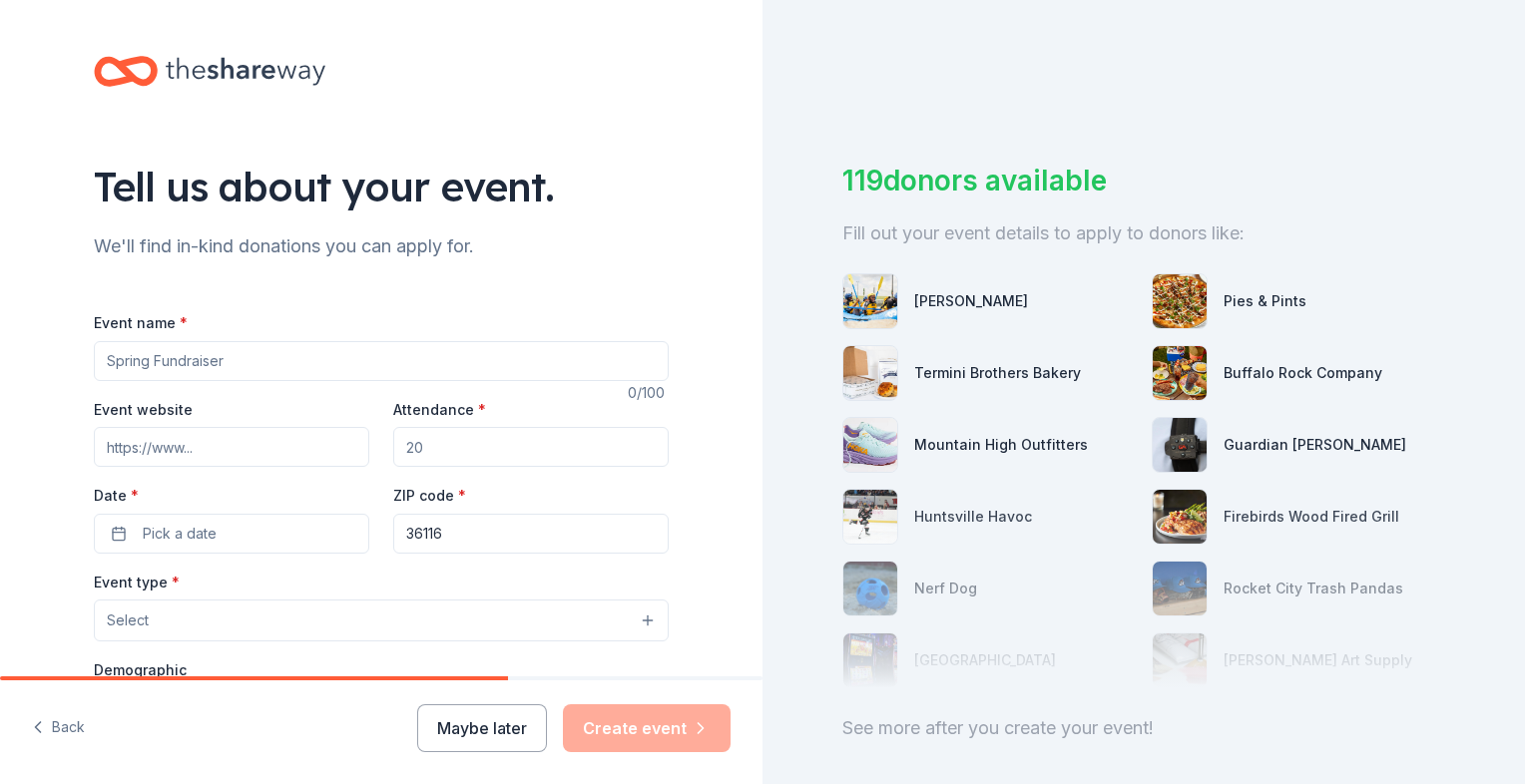 scroll, scrollTop: 104, scrollLeft: 0, axis: vertical 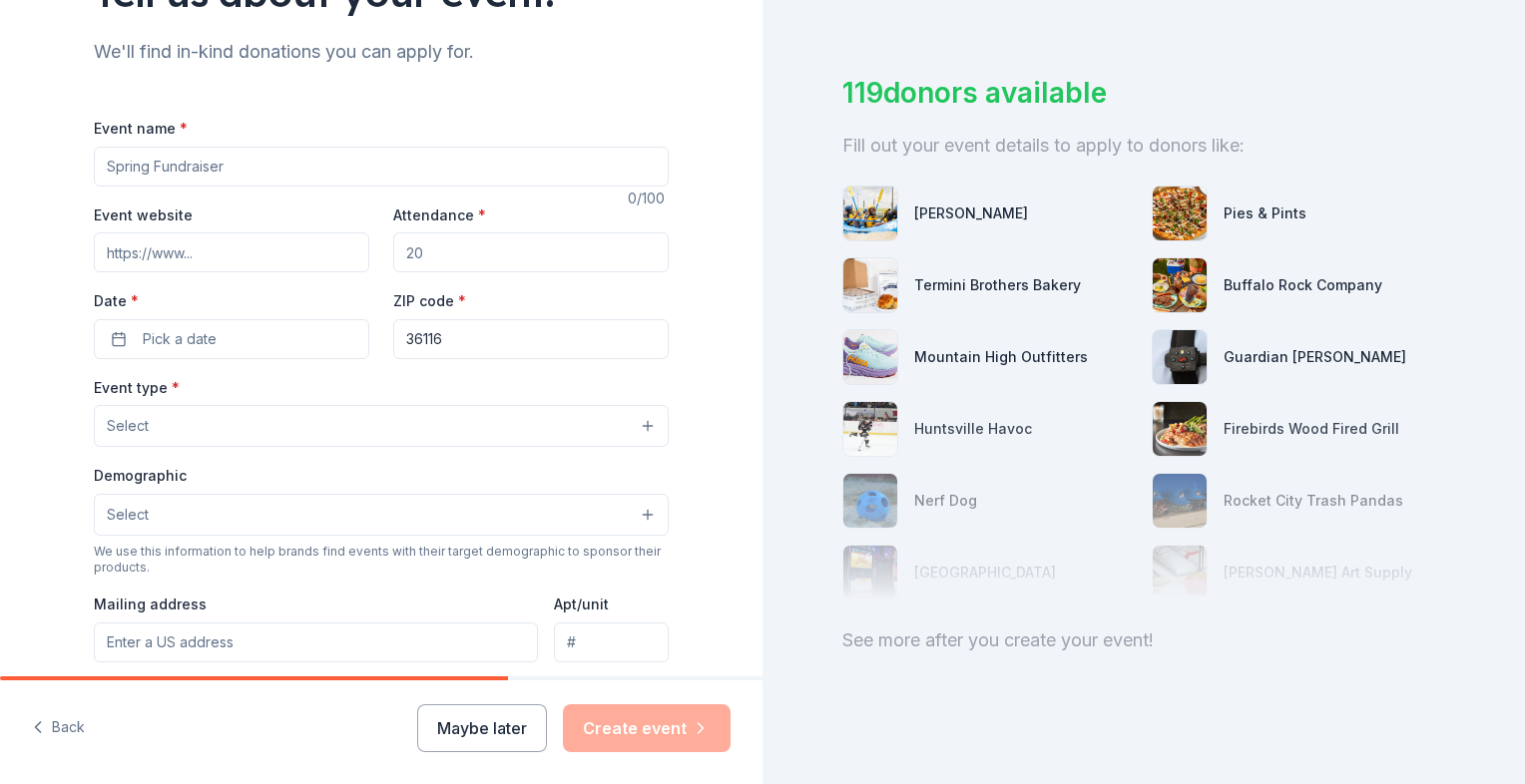 click on "Event name *" at bounding box center [381, 167] 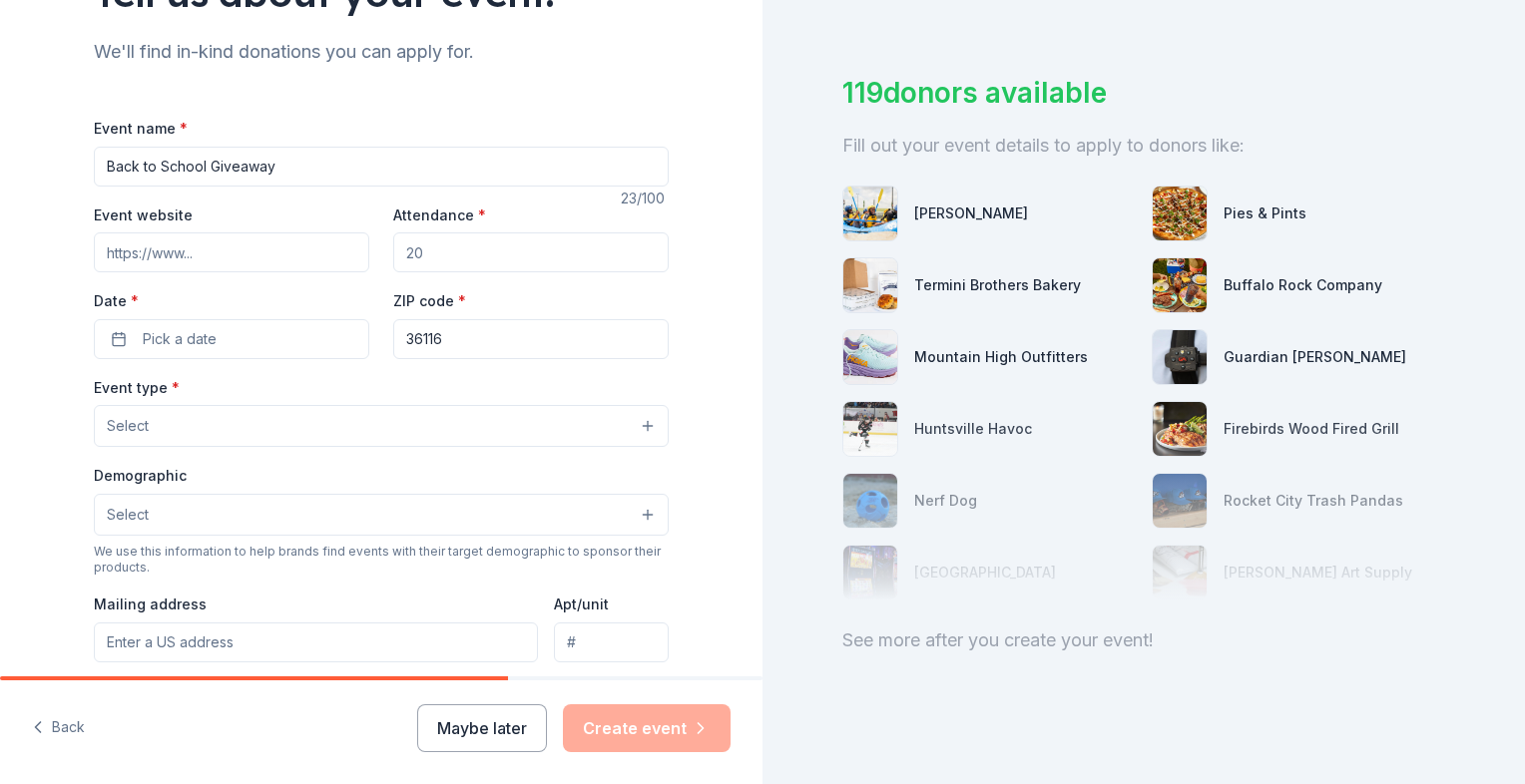 type on "Back to School Giveaway" 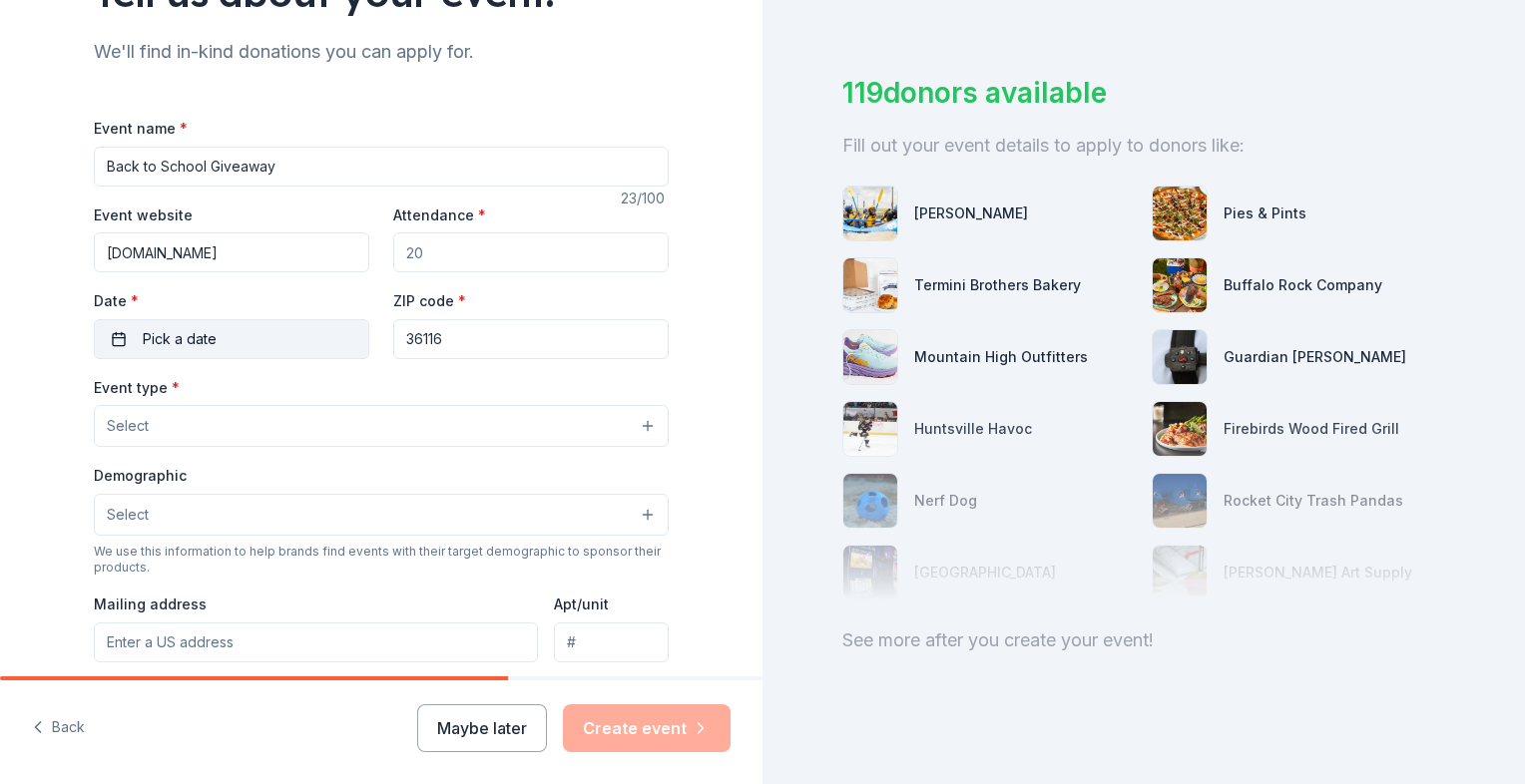 type on "truewordoflife.com" 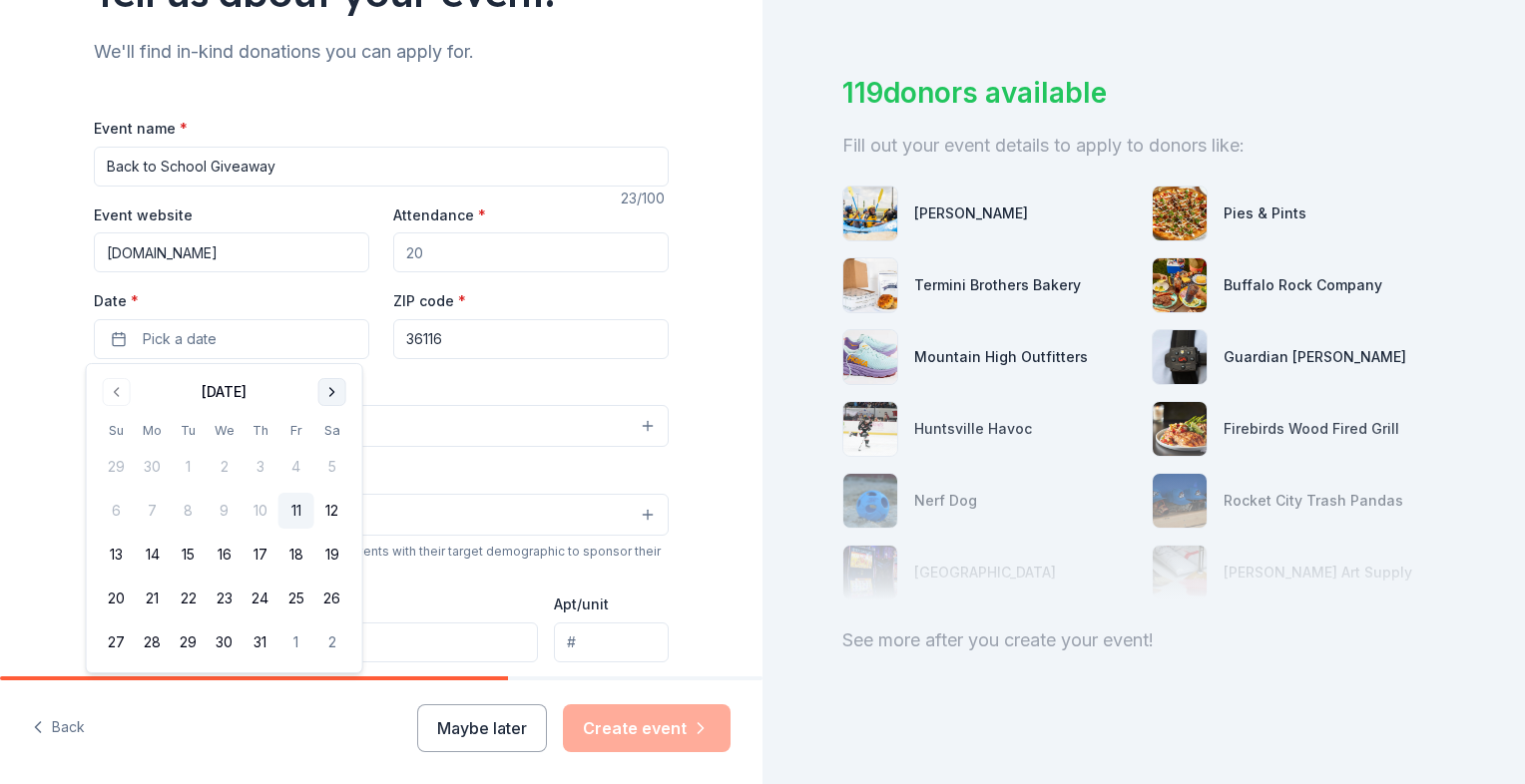 click at bounding box center [332, 392] 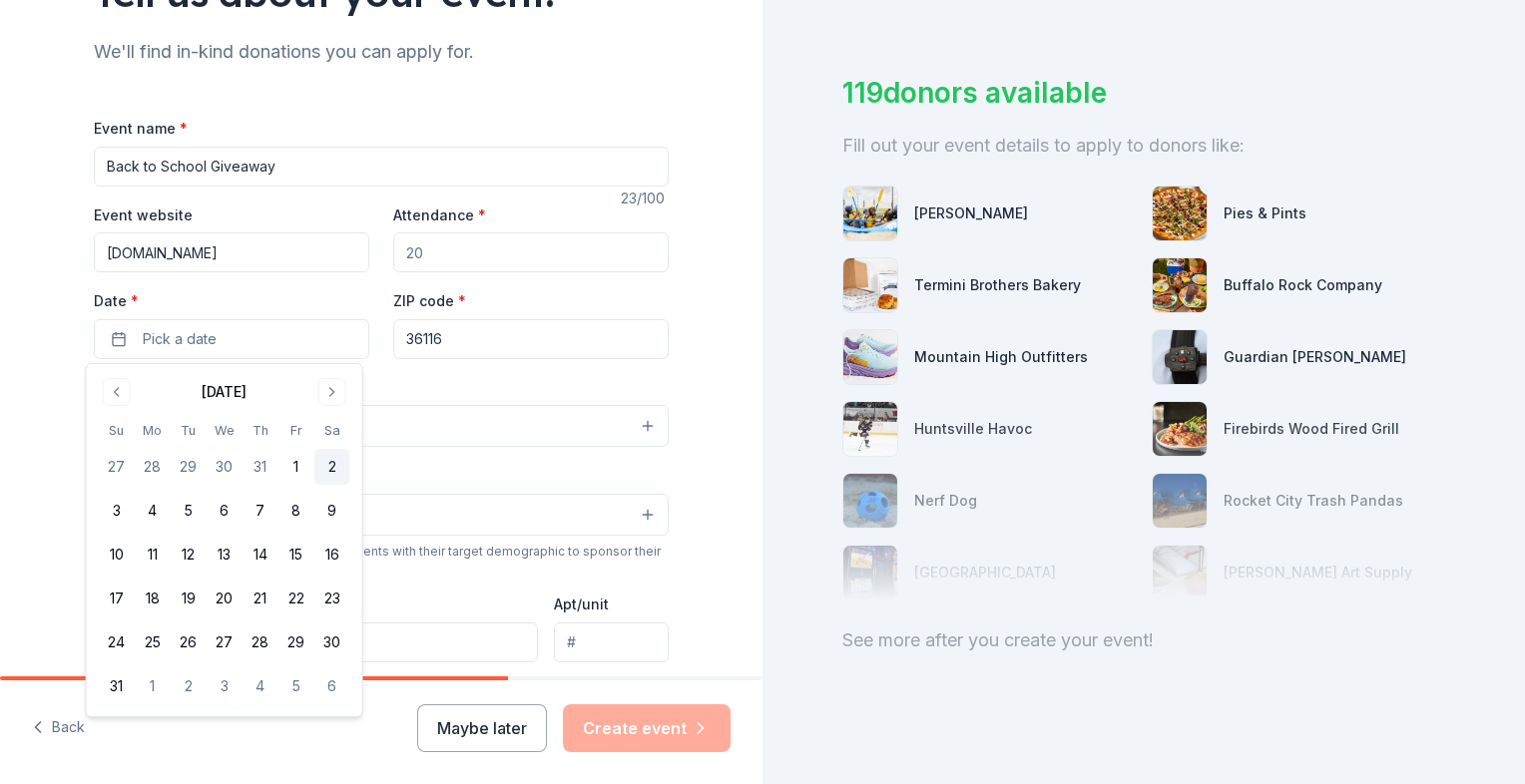click on "2" at bounding box center [332, 467] 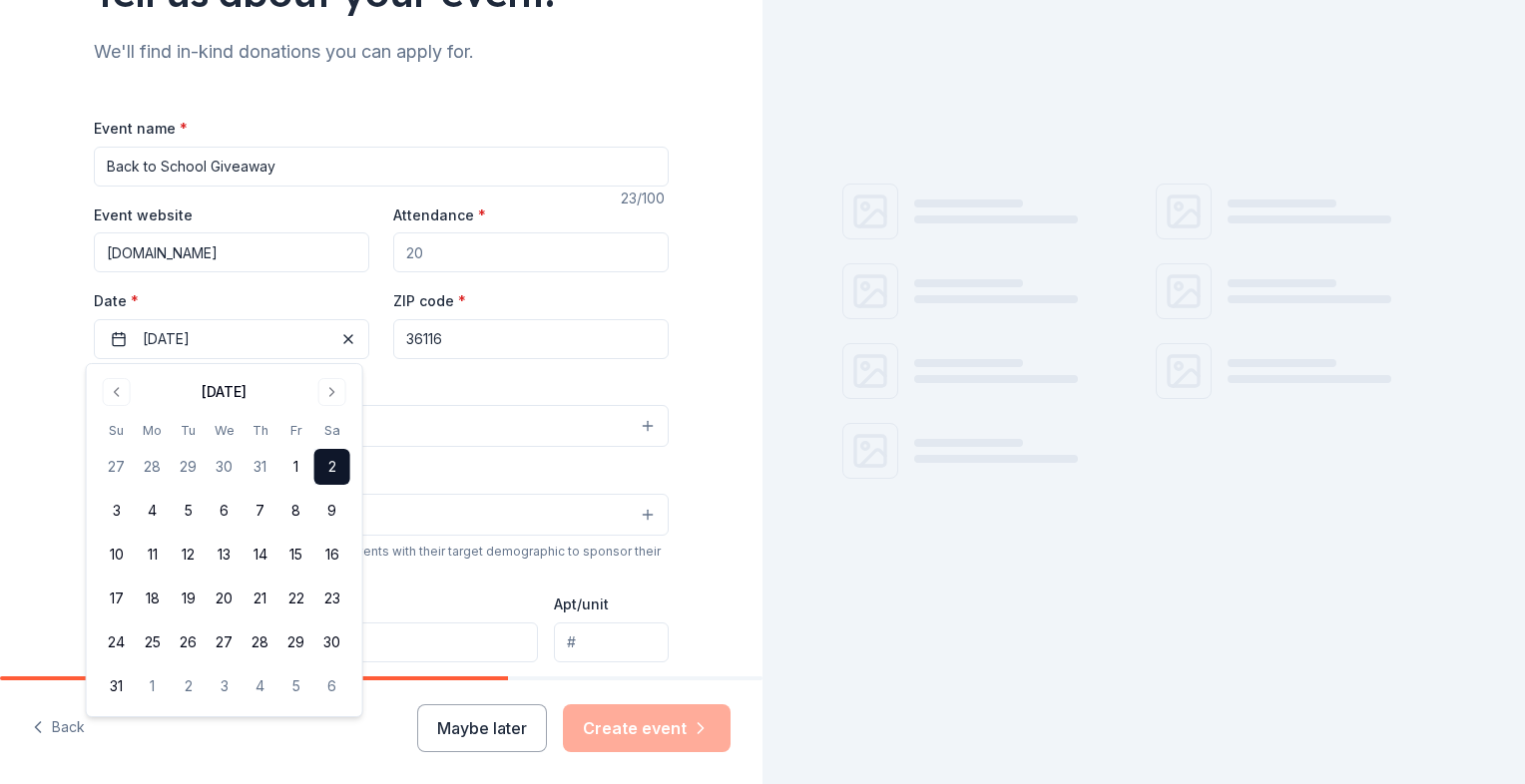 scroll, scrollTop: 0, scrollLeft: 0, axis: both 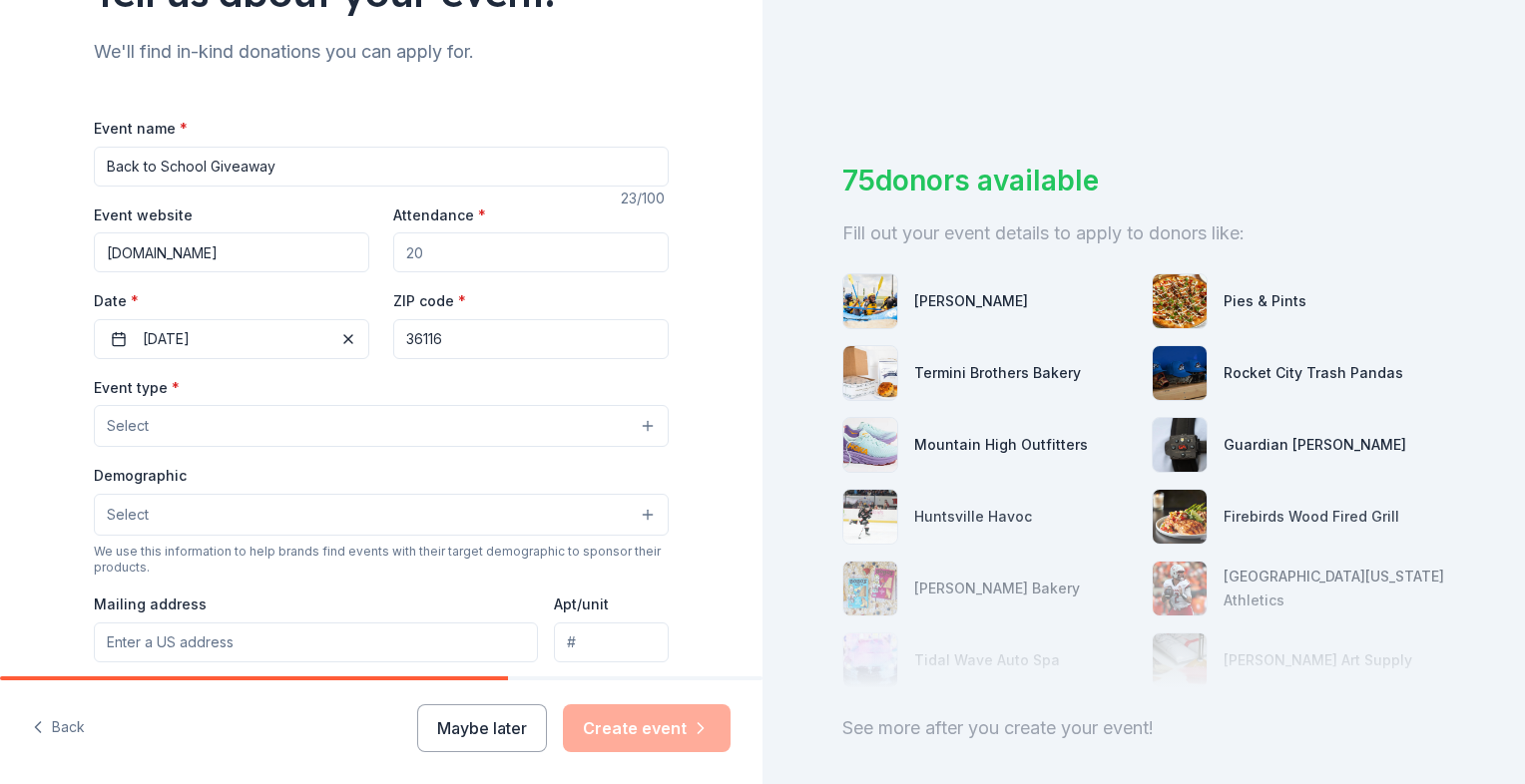 drag, startPoint x: 426, startPoint y: 249, endPoint x: 380, endPoint y: 246, distance: 46.09772 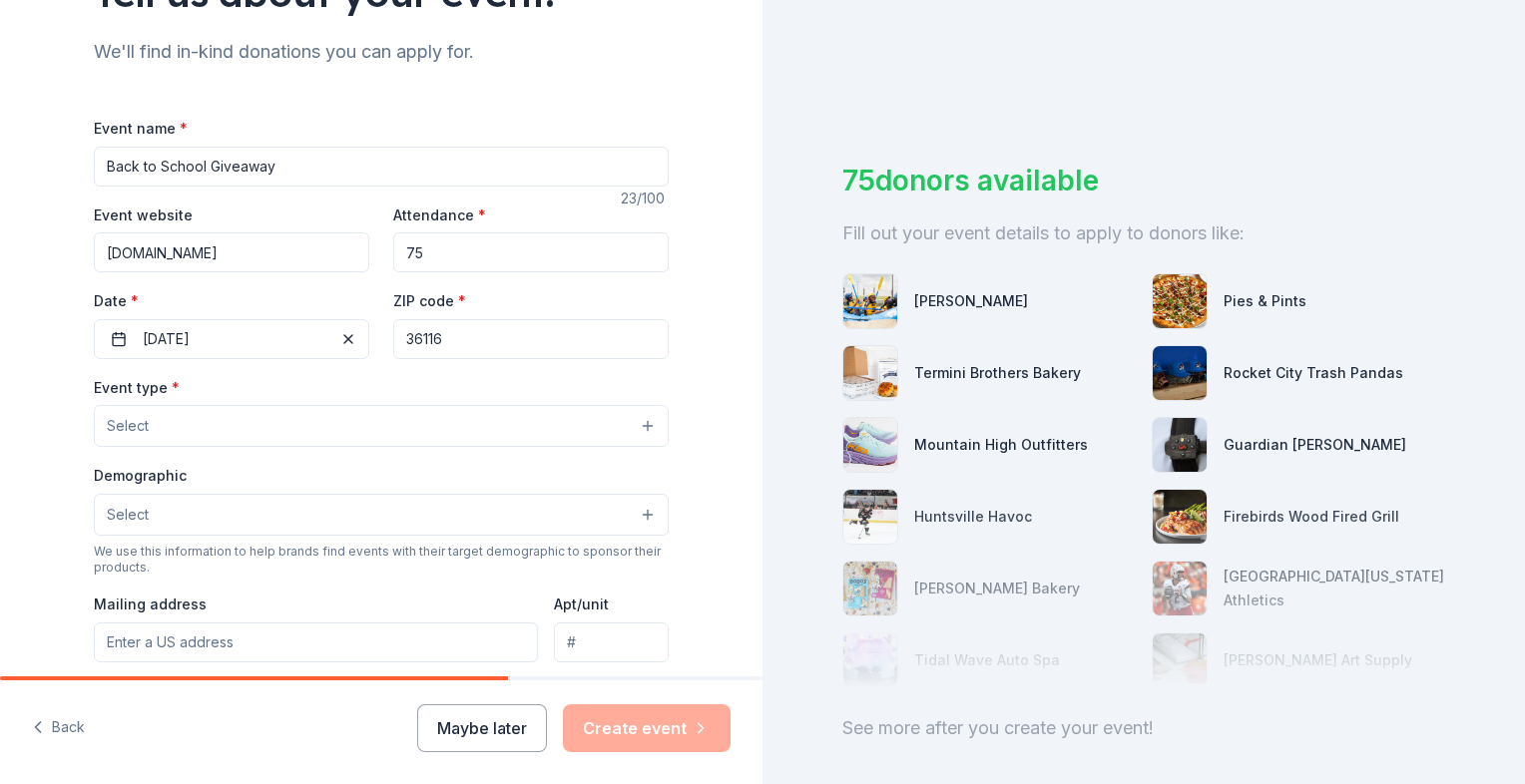type on "75" 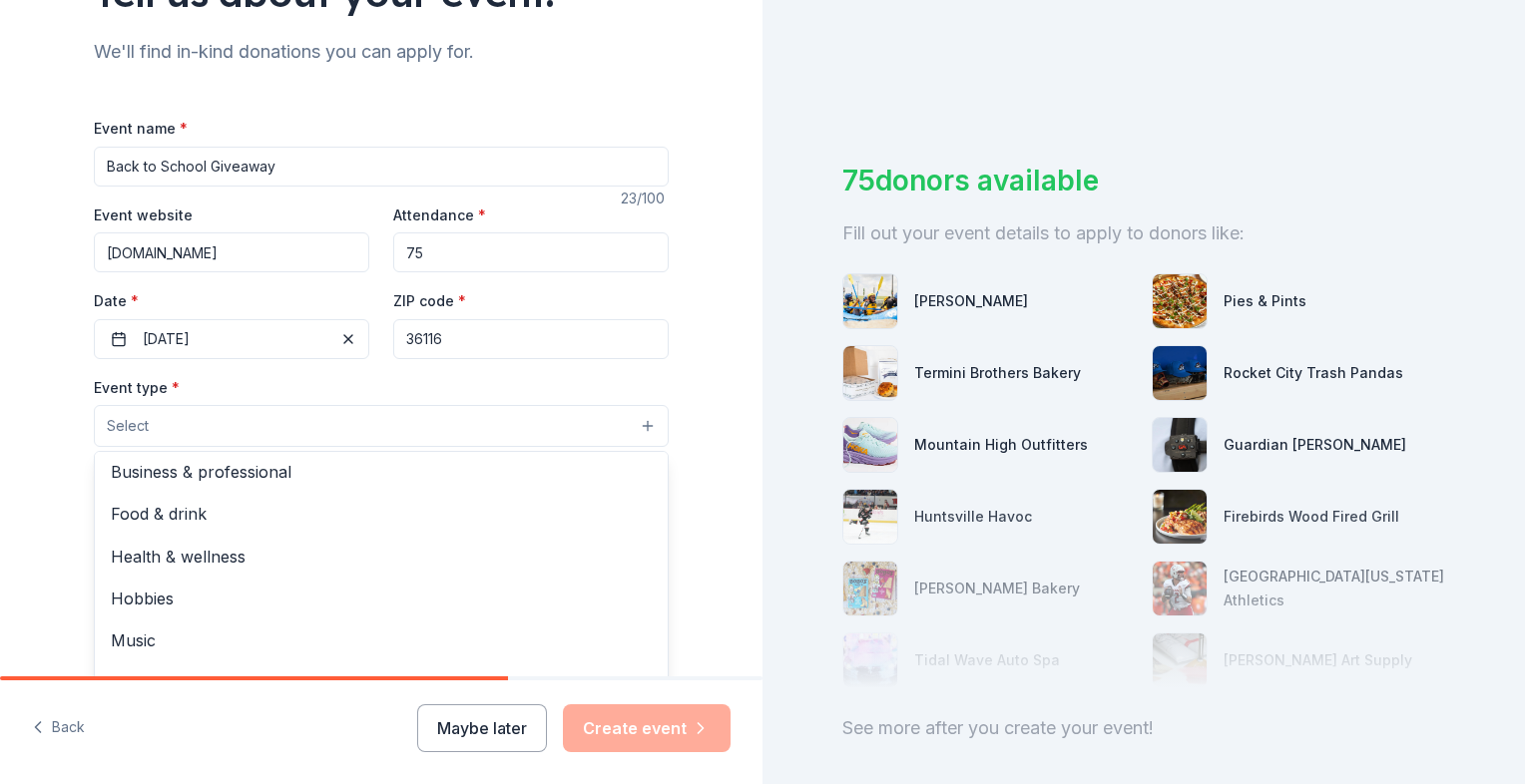 scroll, scrollTop: 66, scrollLeft: 0, axis: vertical 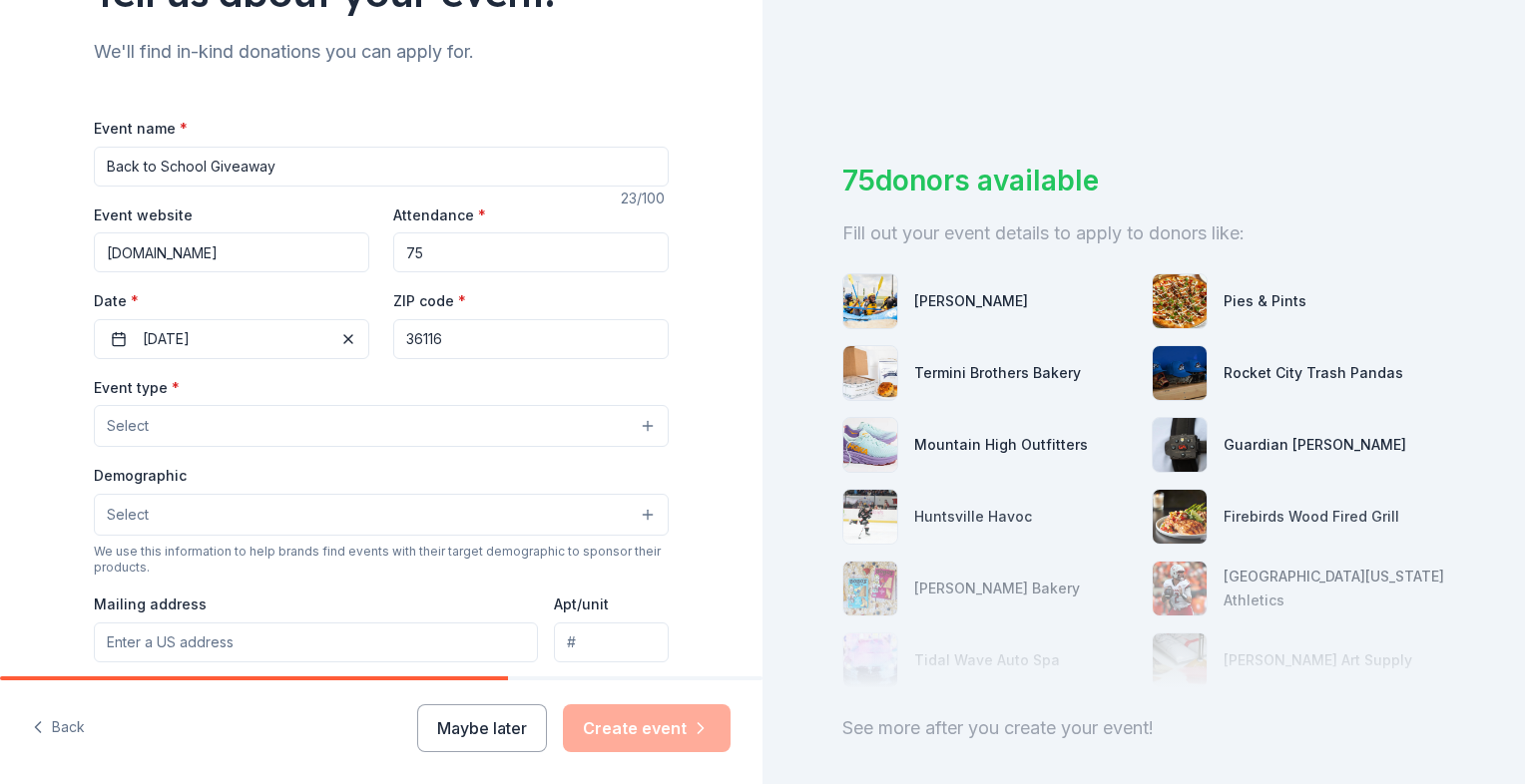 click on "Select" at bounding box center (381, 426) 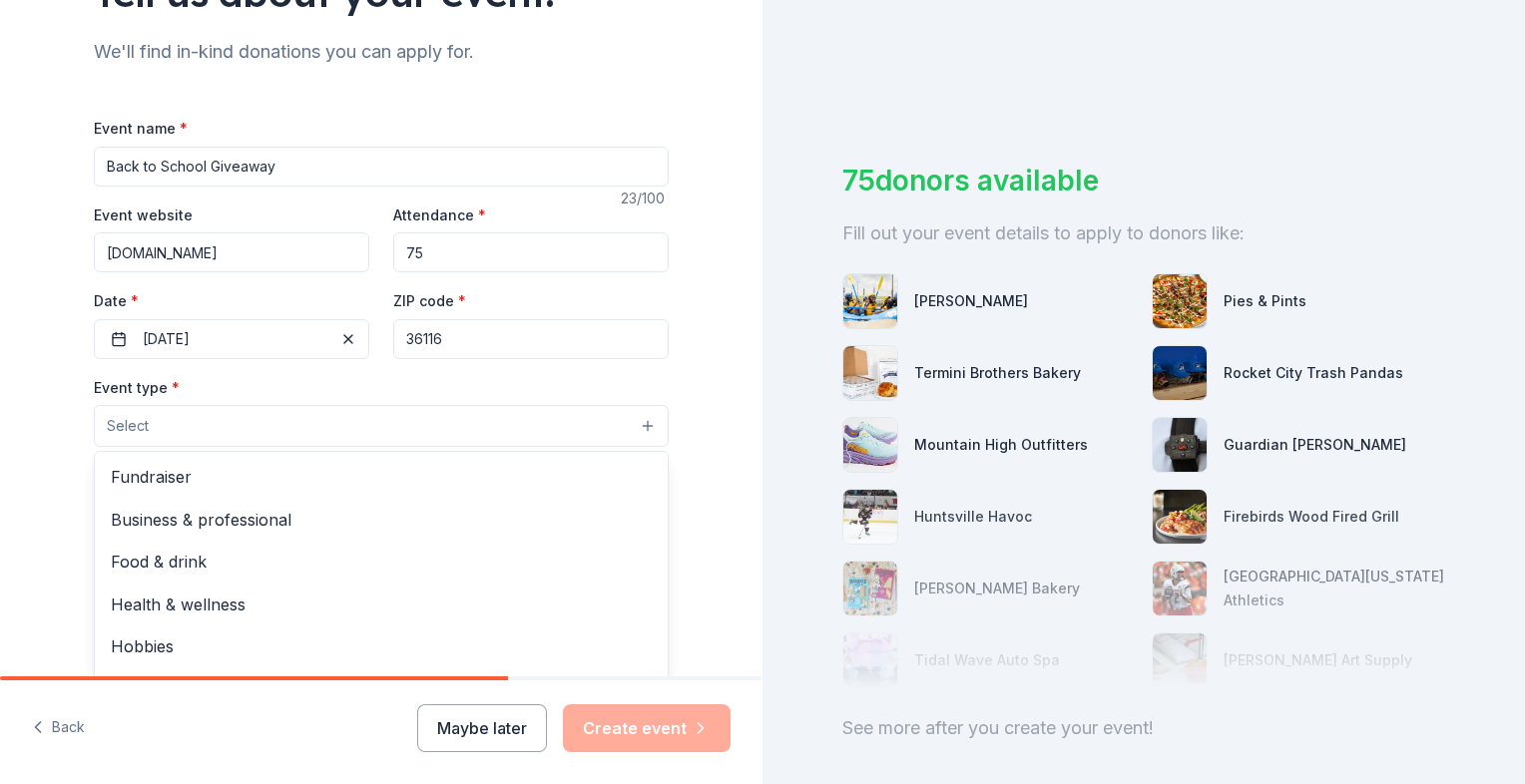 click on "Select" at bounding box center [381, 426] 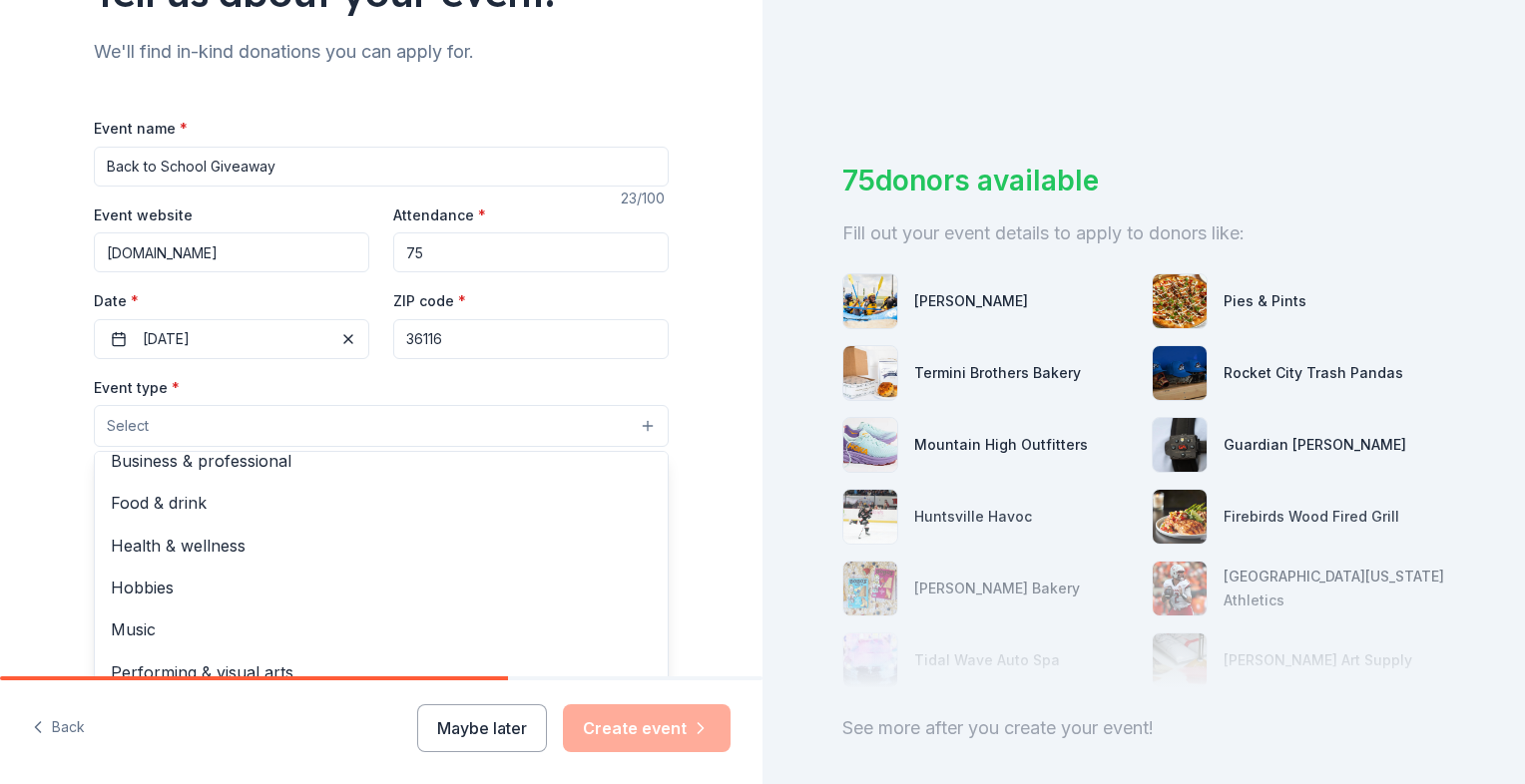 scroll, scrollTop: 66, scrollLeft: 0, axis: vertical 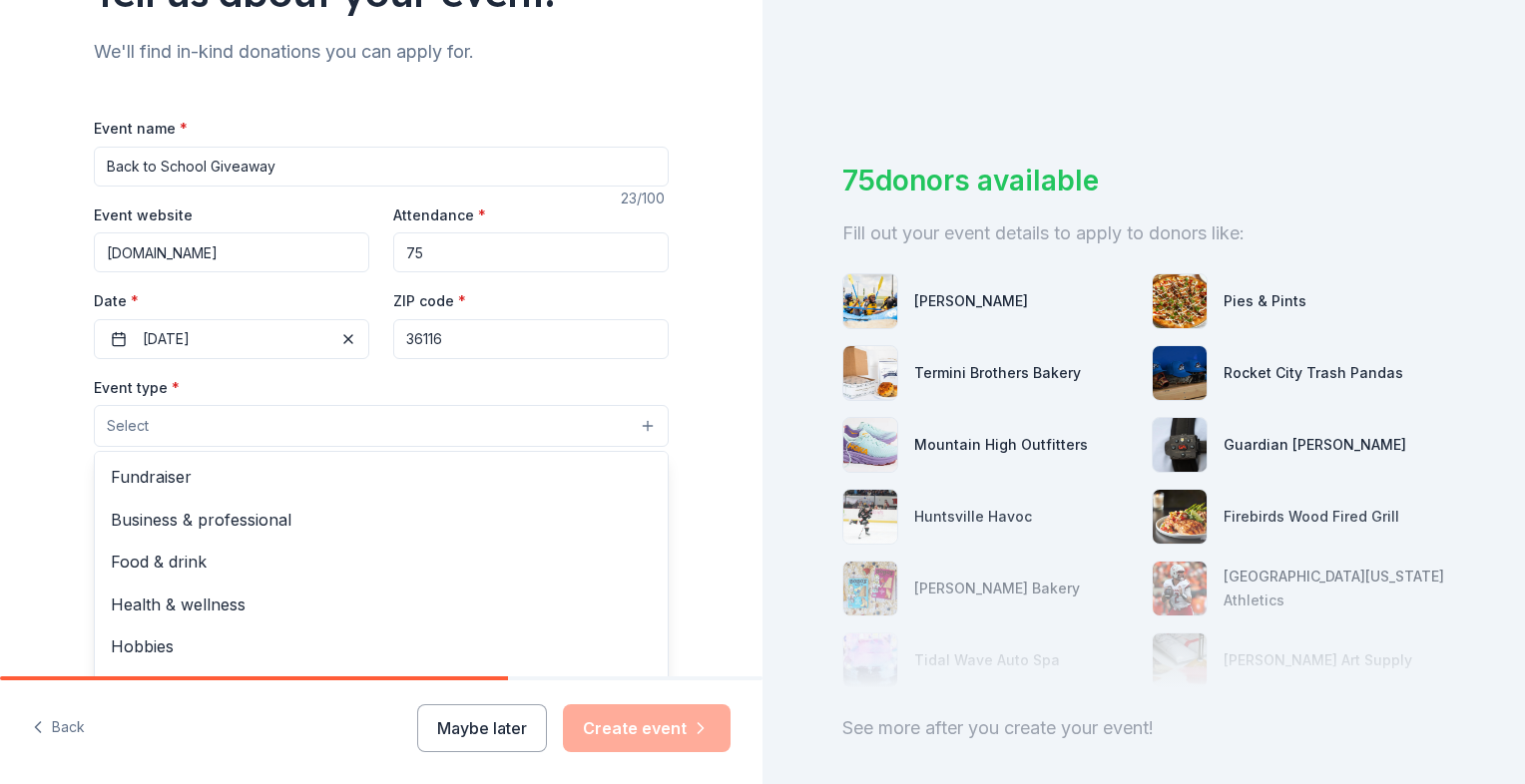 click on "Select" at bounding box center [381, 426] 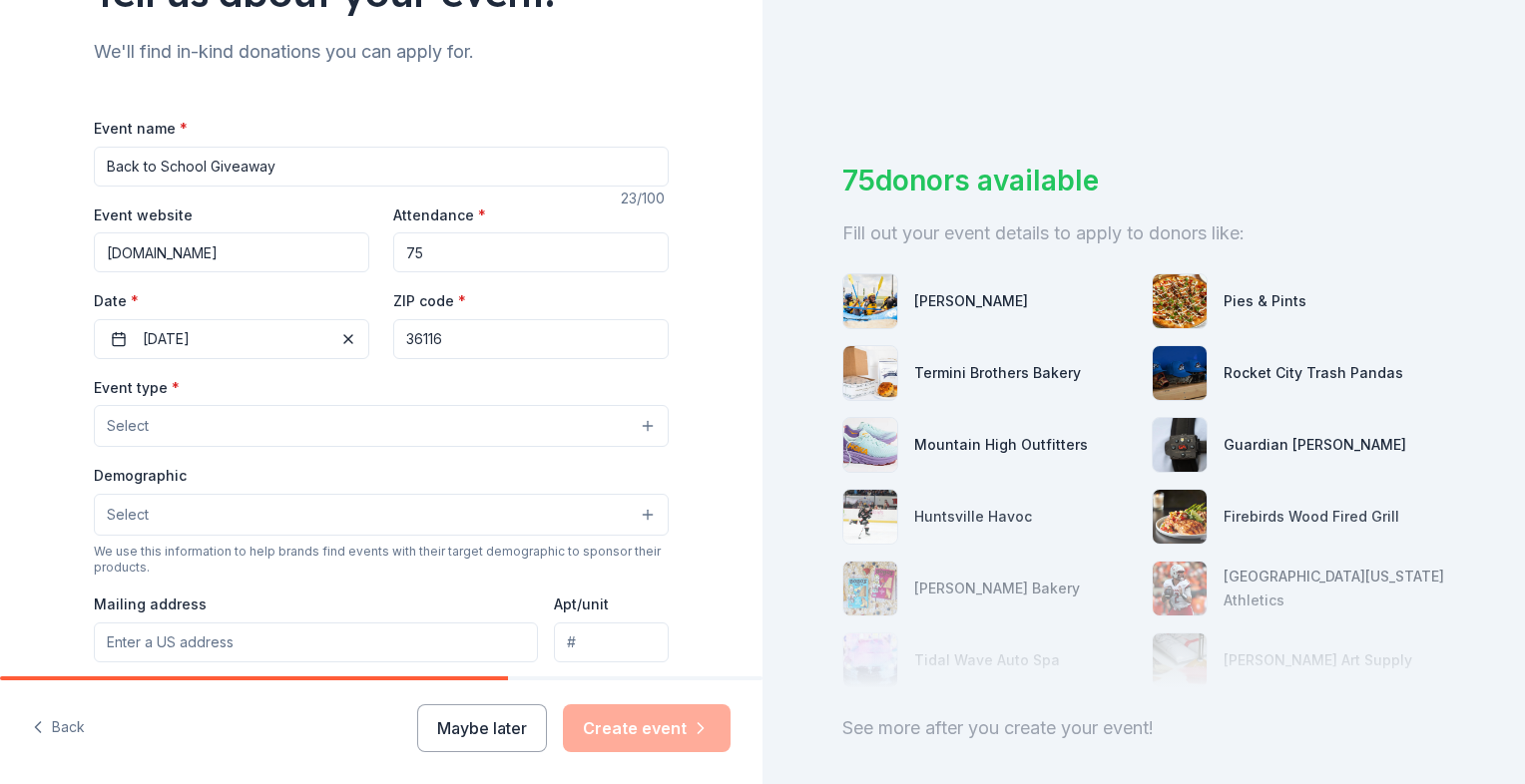 click on "Select" at bounding box center (381, 426) 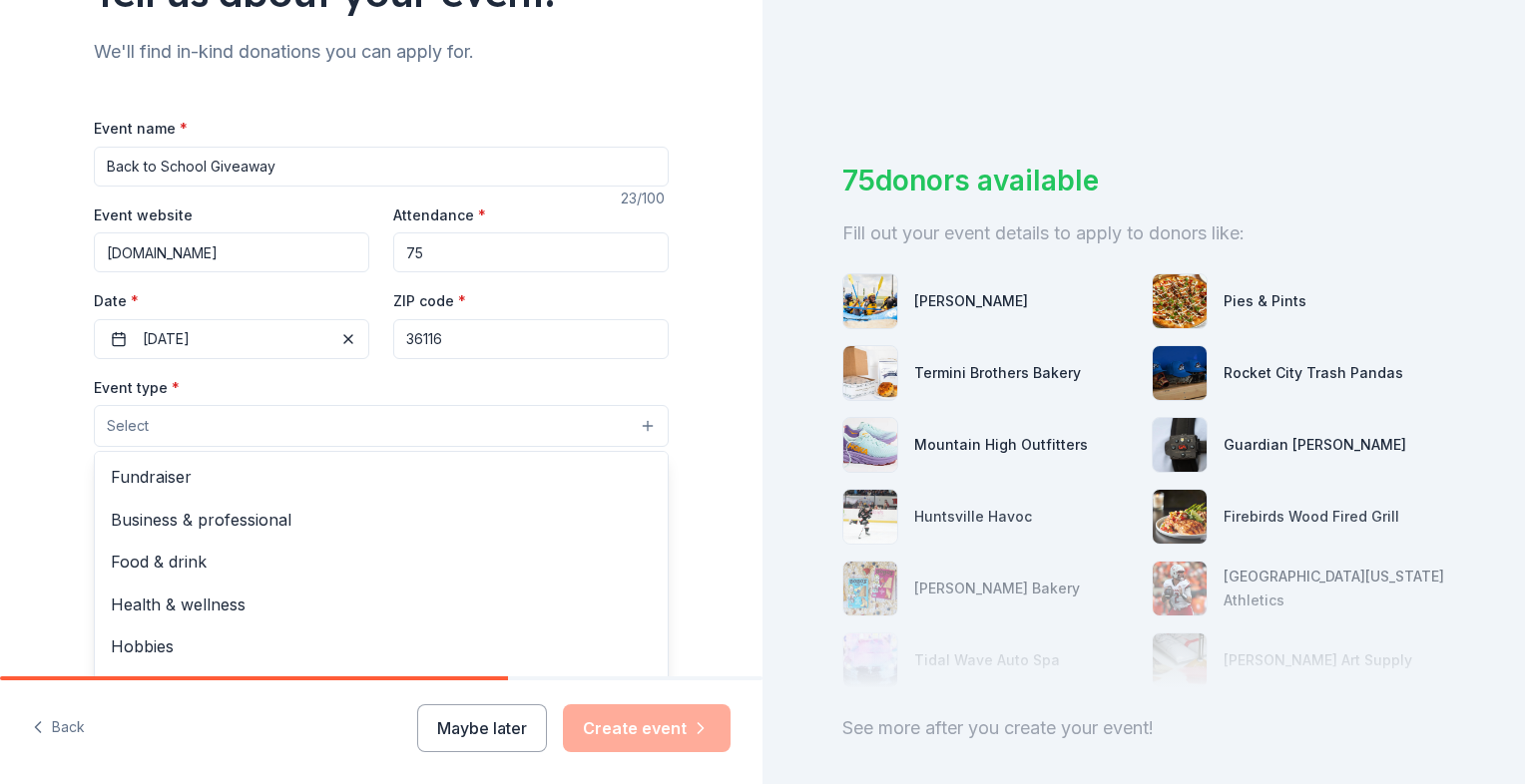 scroll, scrollTop: 7, scrollLeft: 0, axis: vertical 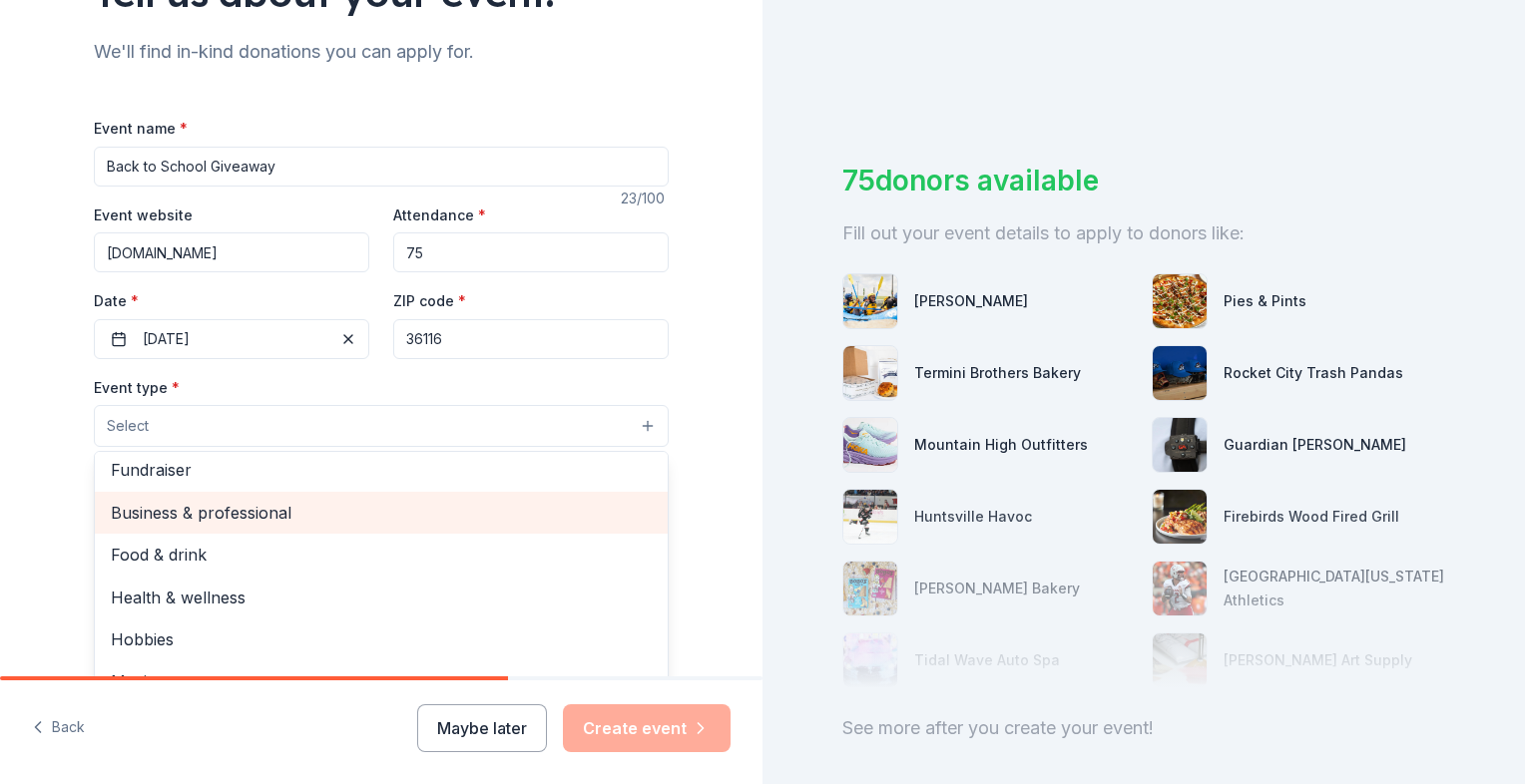 click on "Business & professional" at bounding box center (381, 513) 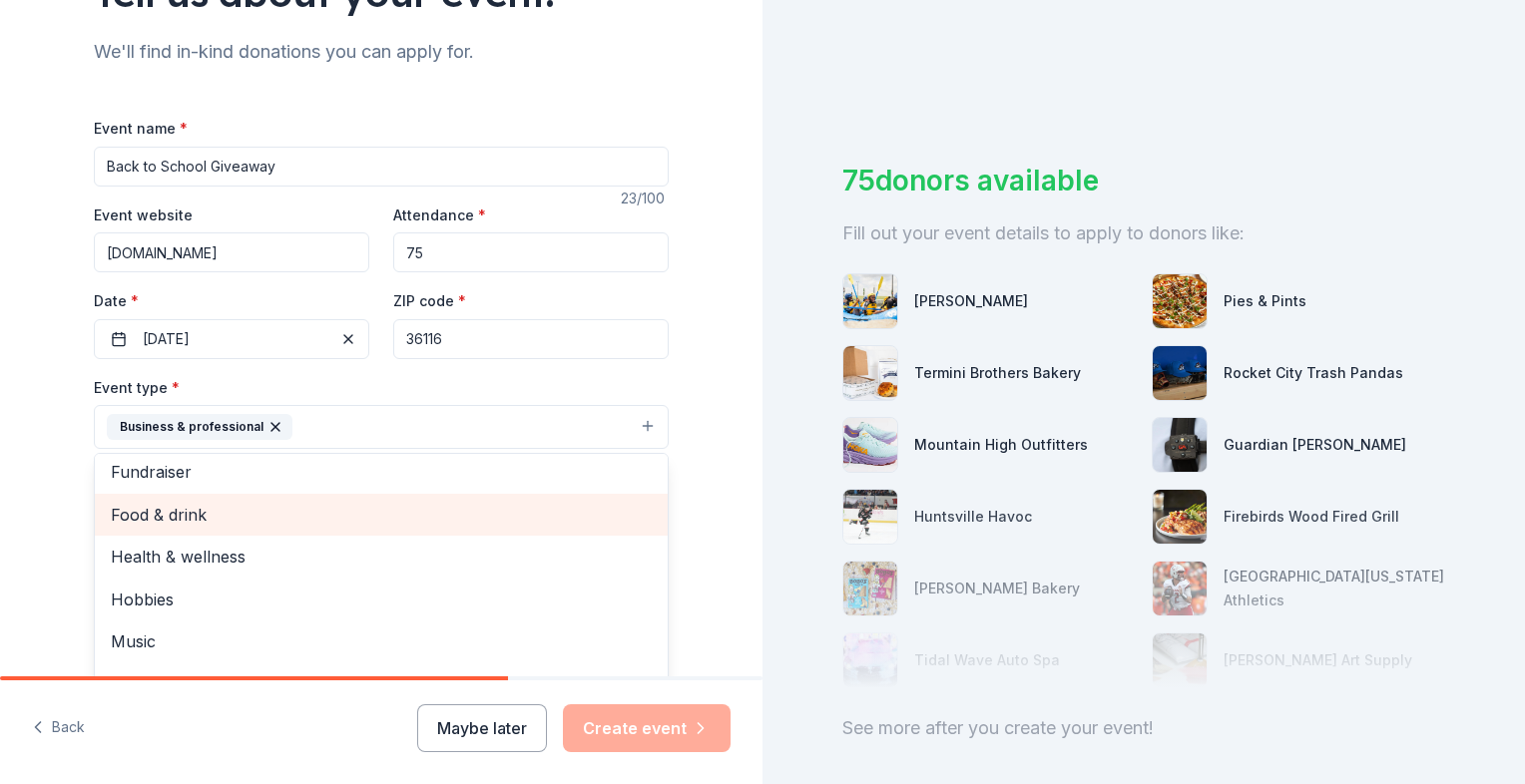 click on "Food & drink" at bounding box center [381, 515] 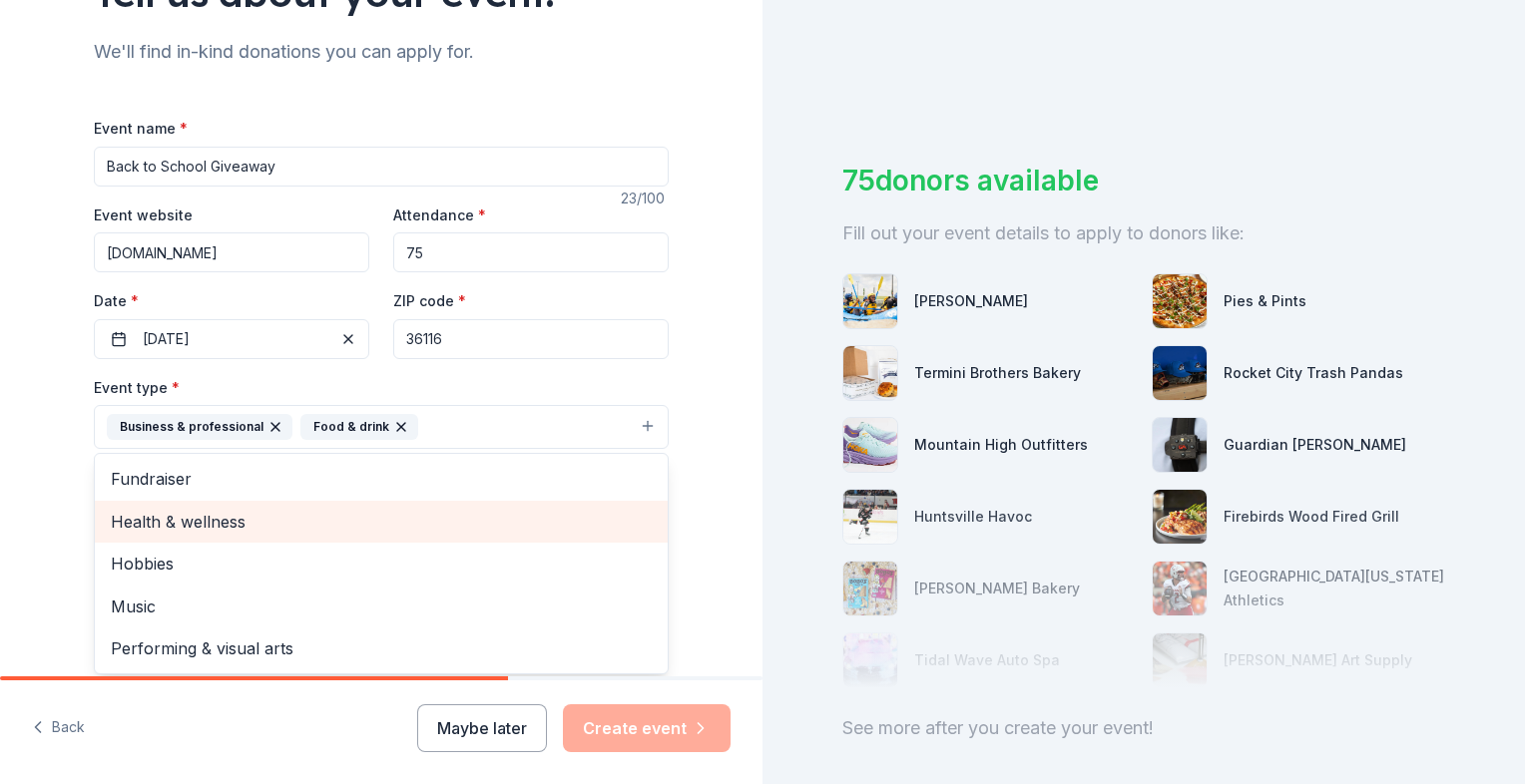 scroll, scrollTop: 0, scrollLeft: 0, axis: both 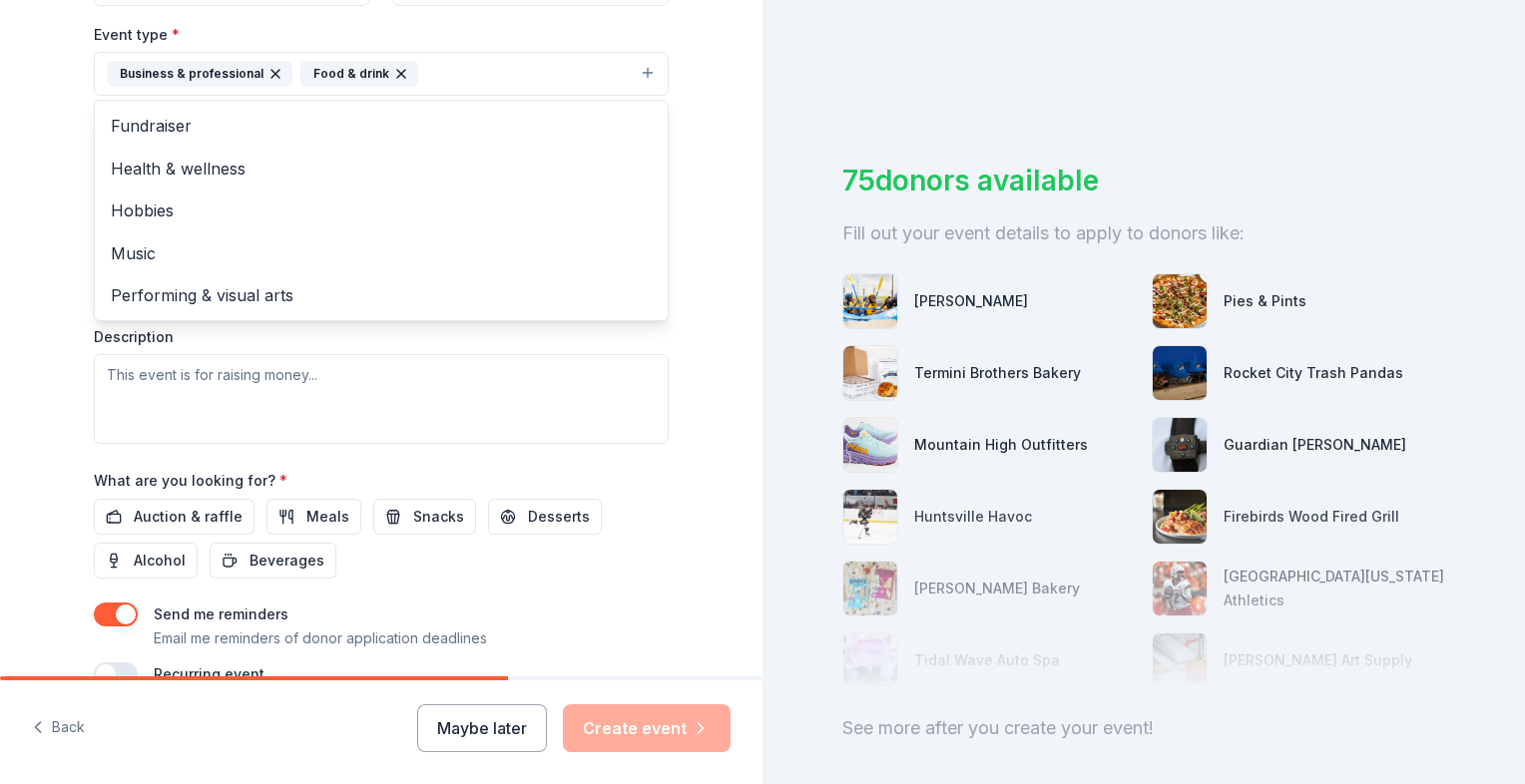 click on "Event type * Business & professional Food & drink Fundraiser Health & wellness Hobbies Music Performing & visual arts Demographic Select We use this information to help brands find events with their target demographic to sponsor their products. Mailing address Apt/unit Description" at bounding box center [381, 232] 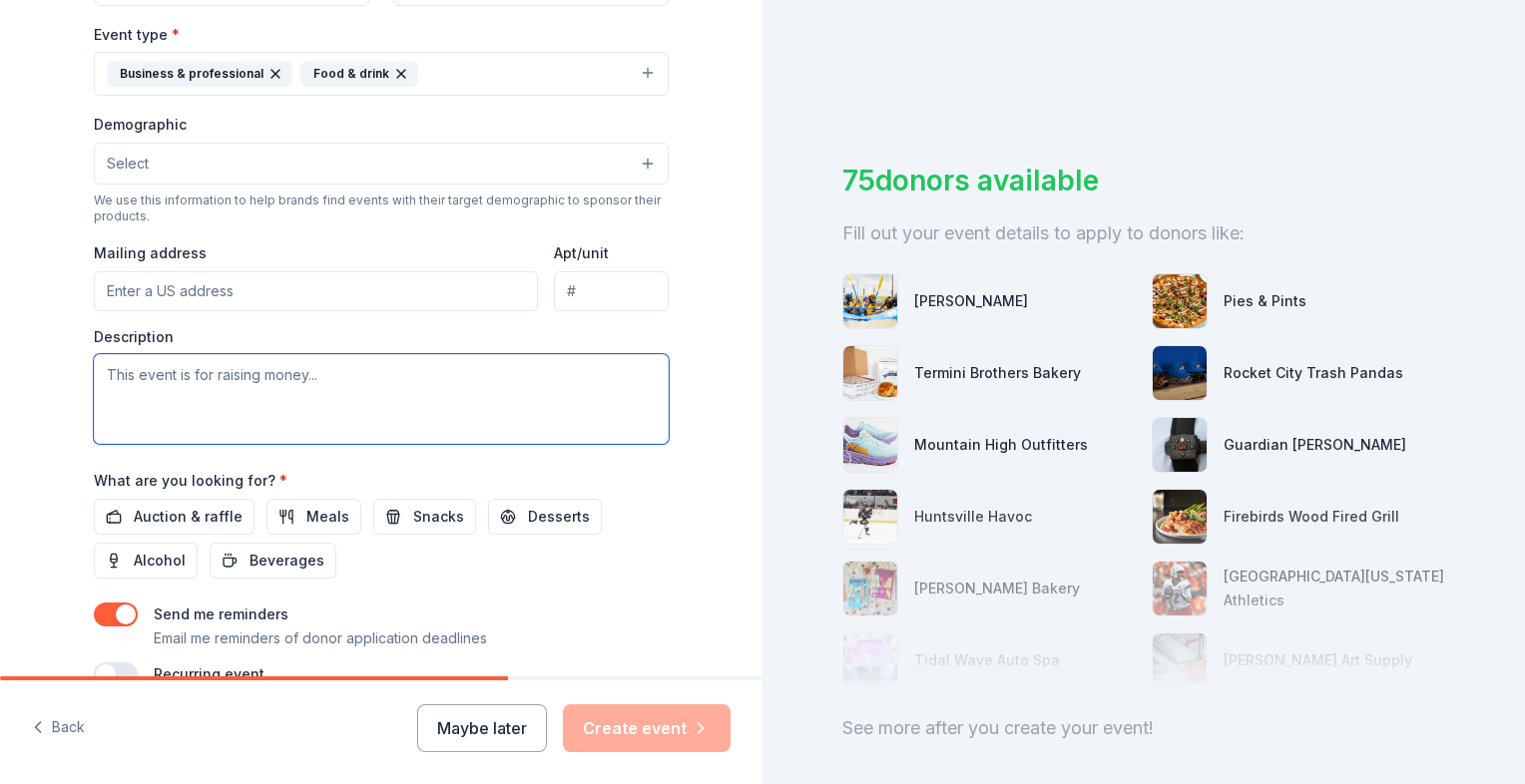 click at bounding box center (381, 399) 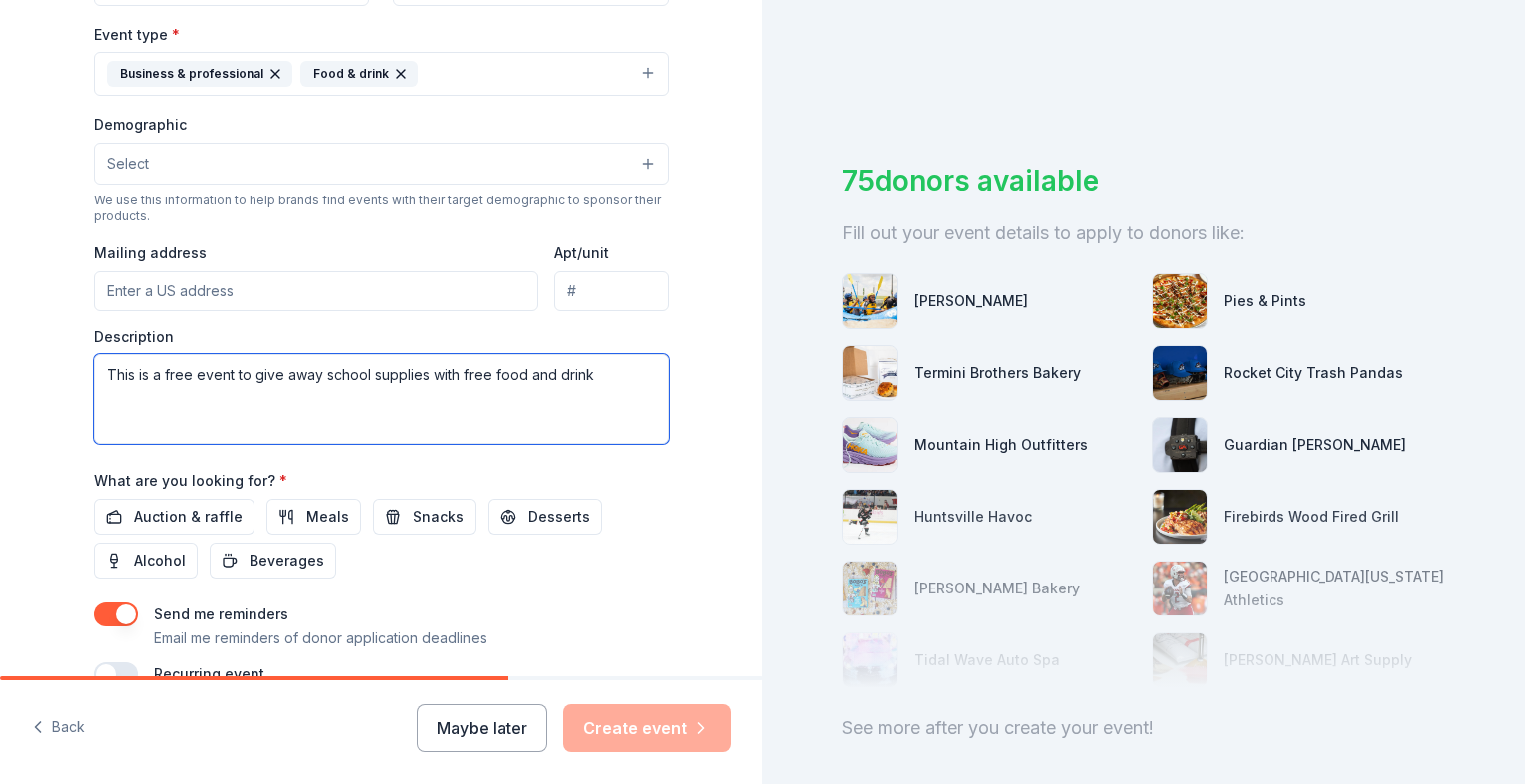 scroll, scrollTop: 653, scrollLeft: 0, axis: vertical 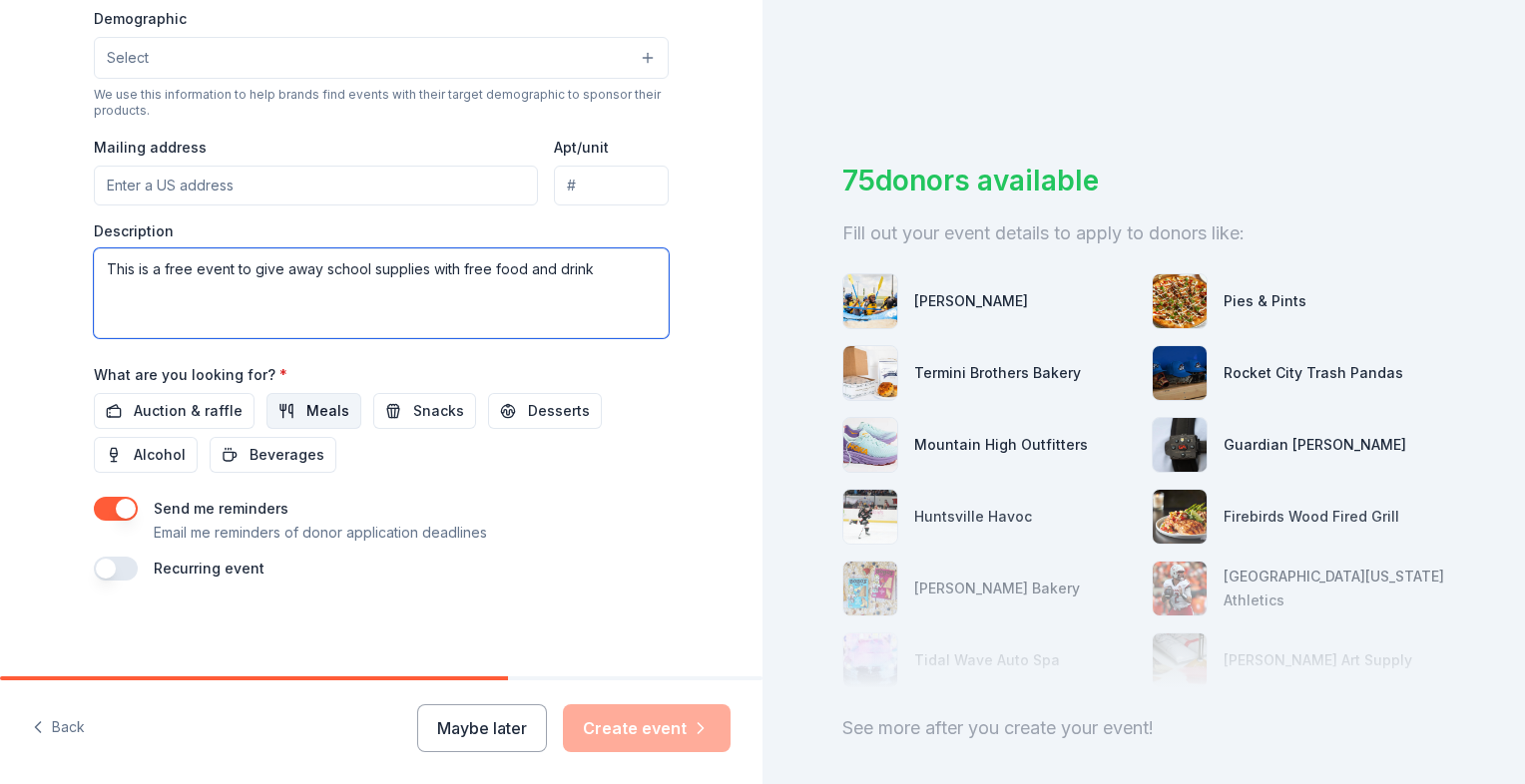 type on "This is a free event to give away school supplies with free food and drink" 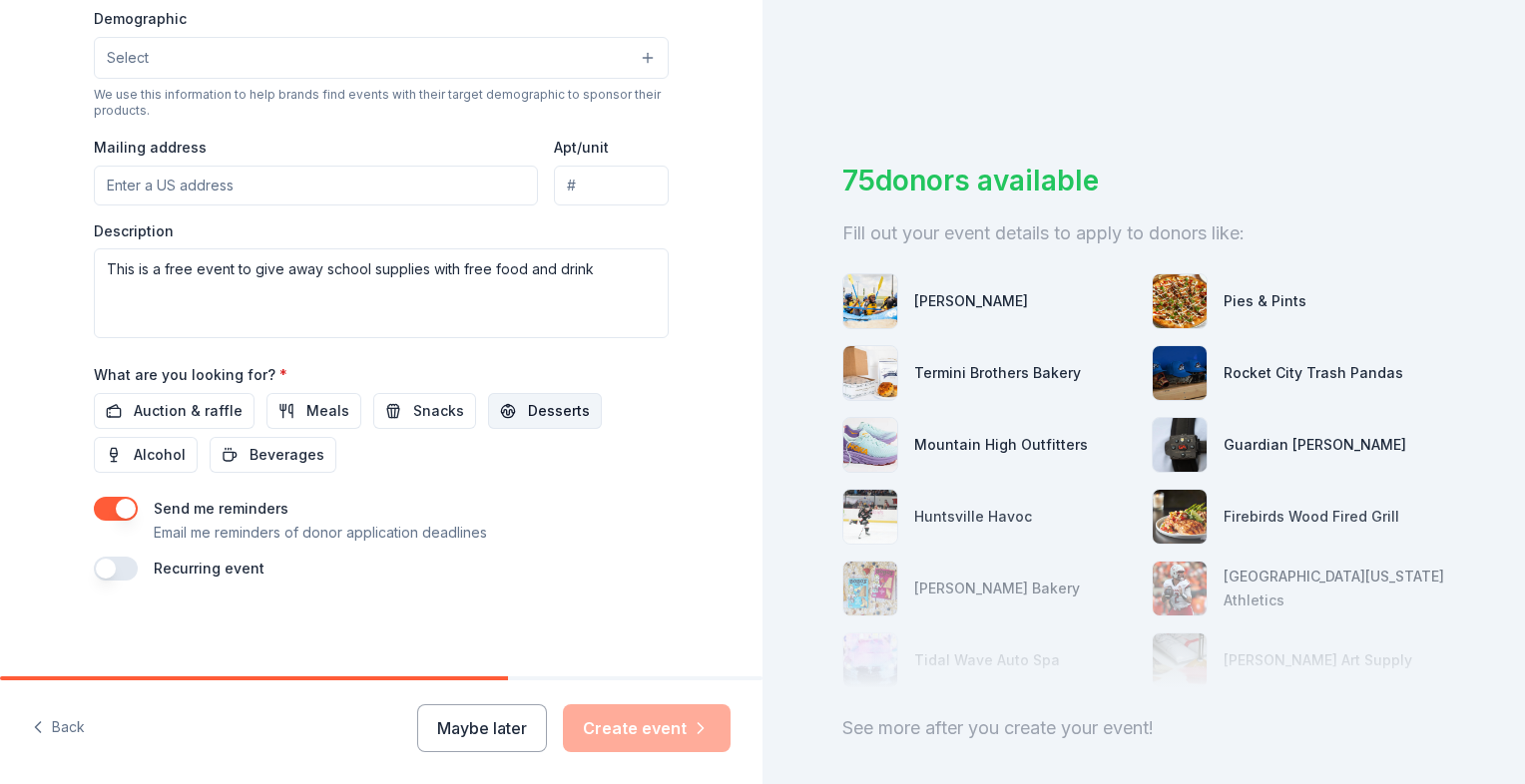 drag, startPoint x: 309, startPoint y: 411, endPoint x: 472, endPoint y: 422, distance: 163.37074 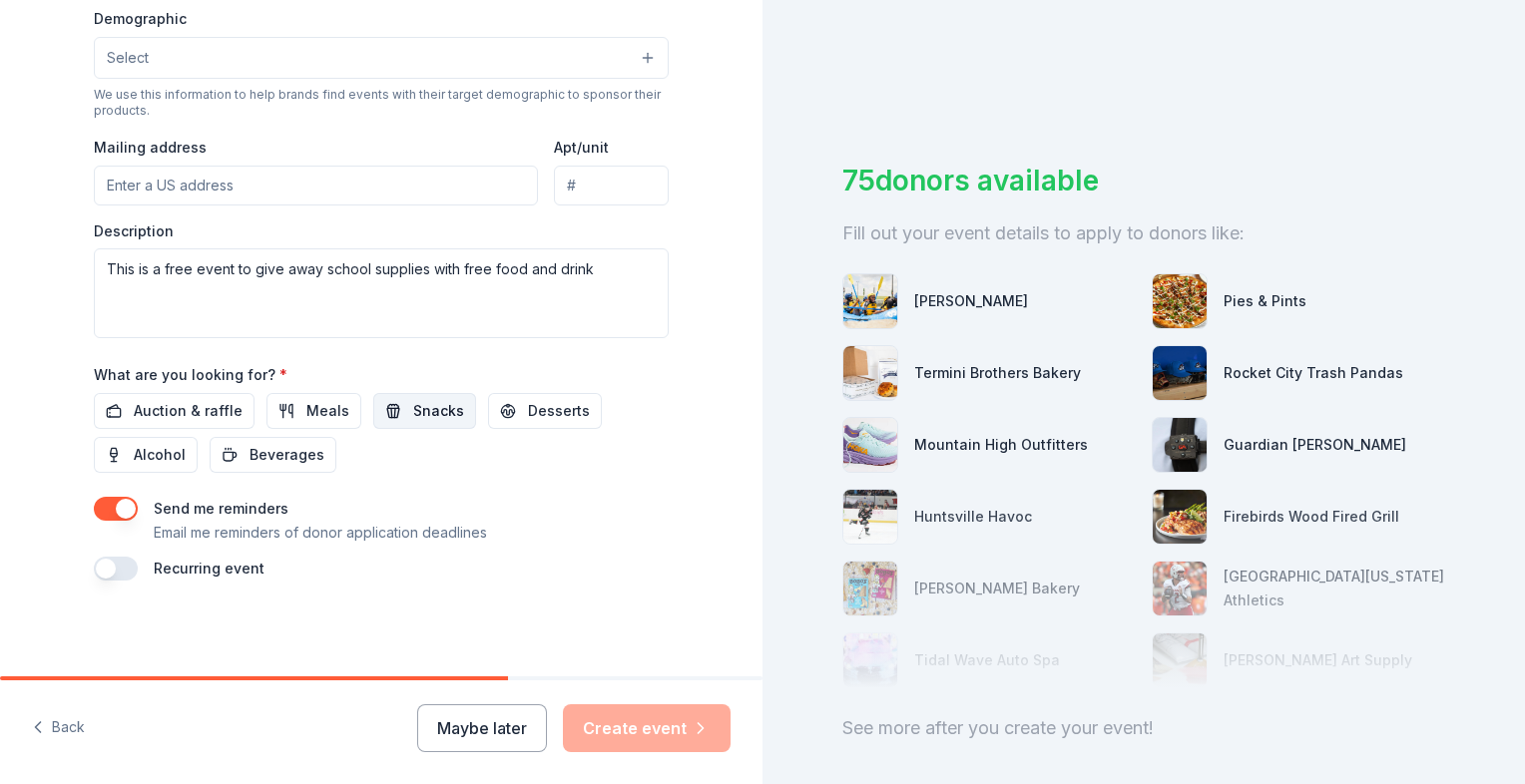 click on "Snacks" at bounding box center [438, 411] 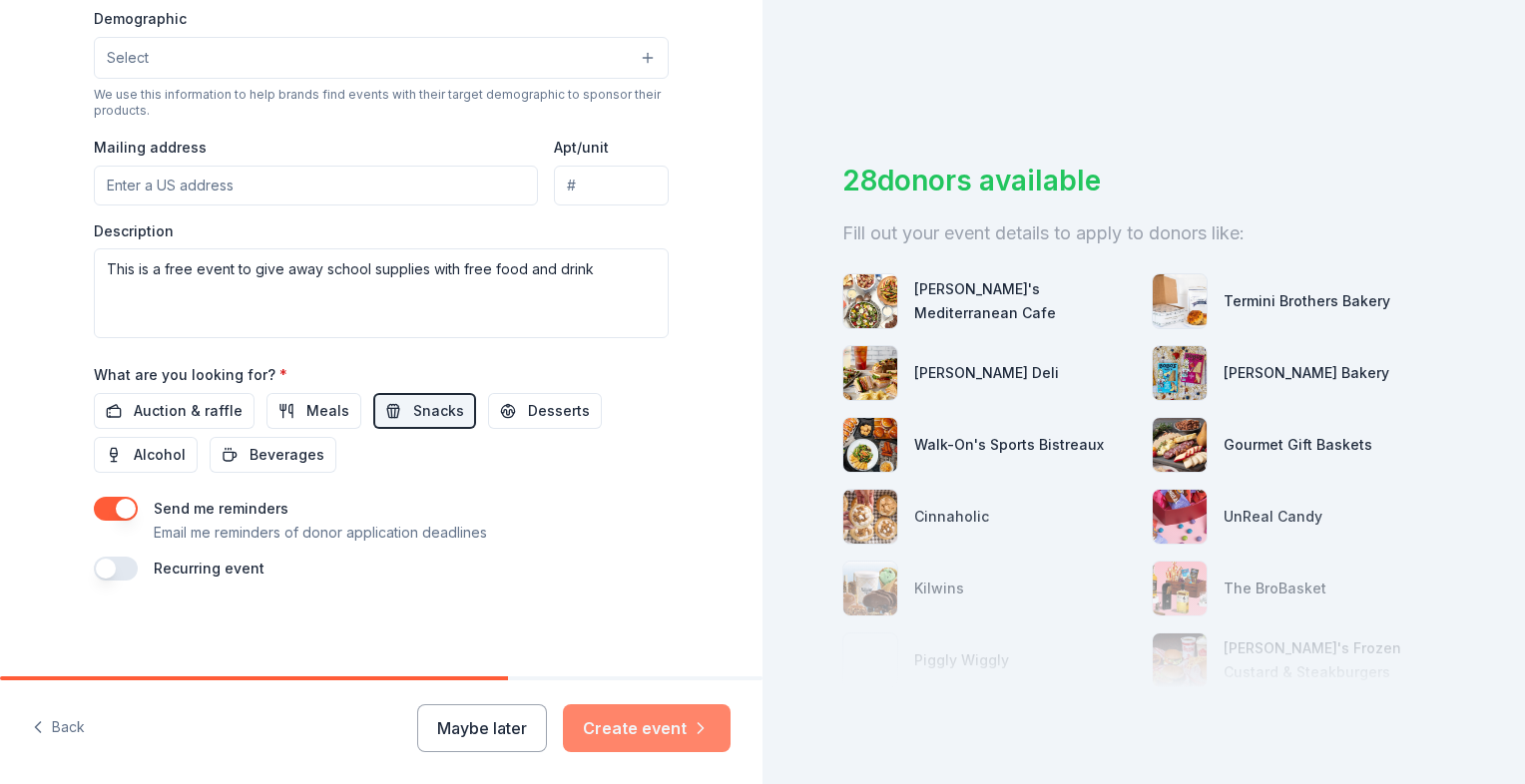 click on "Create event" at bounding box center [647, 728] 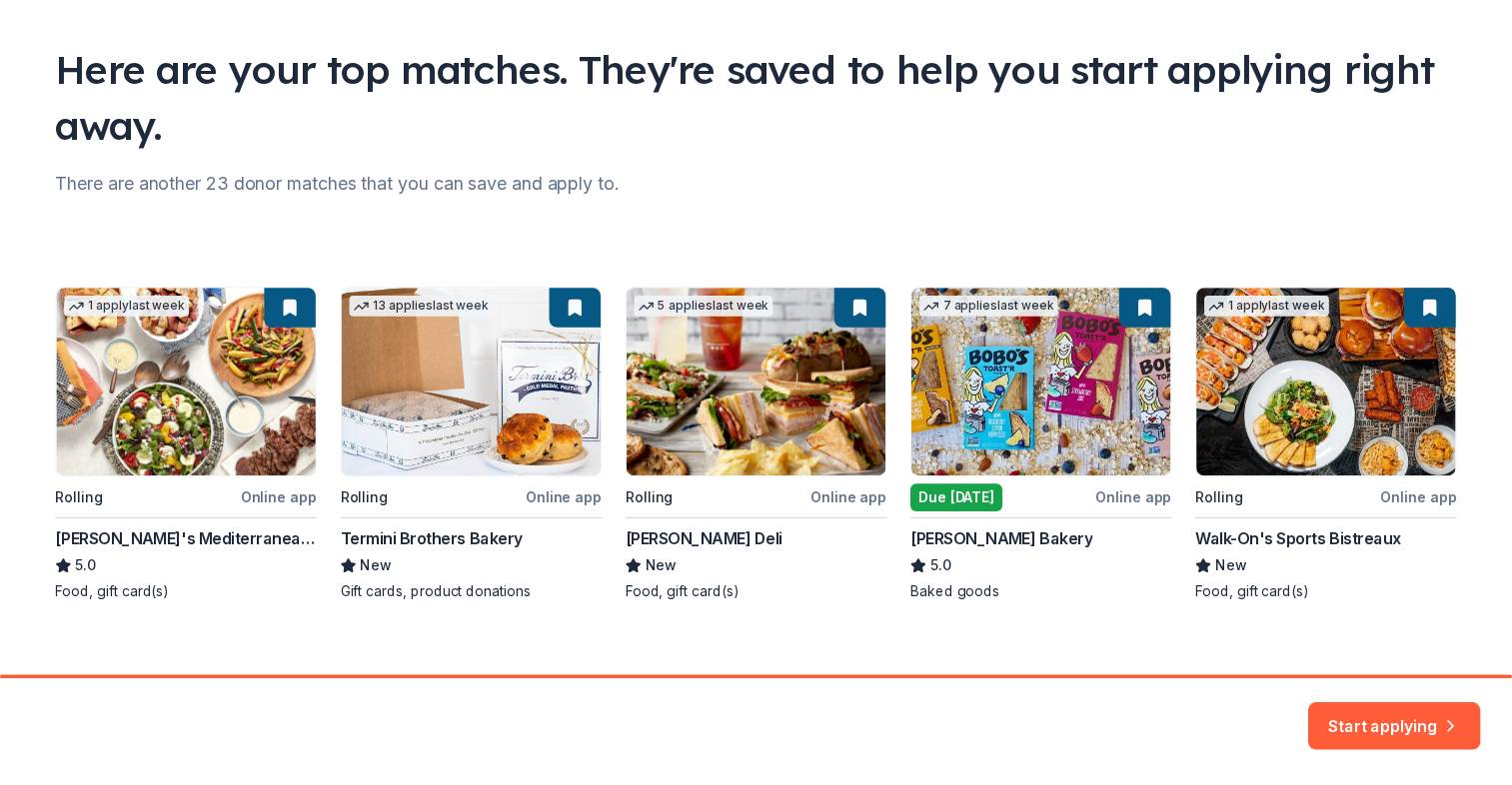 scroll, scrollTop: 143, scrollLeft: 0, axis: vertical 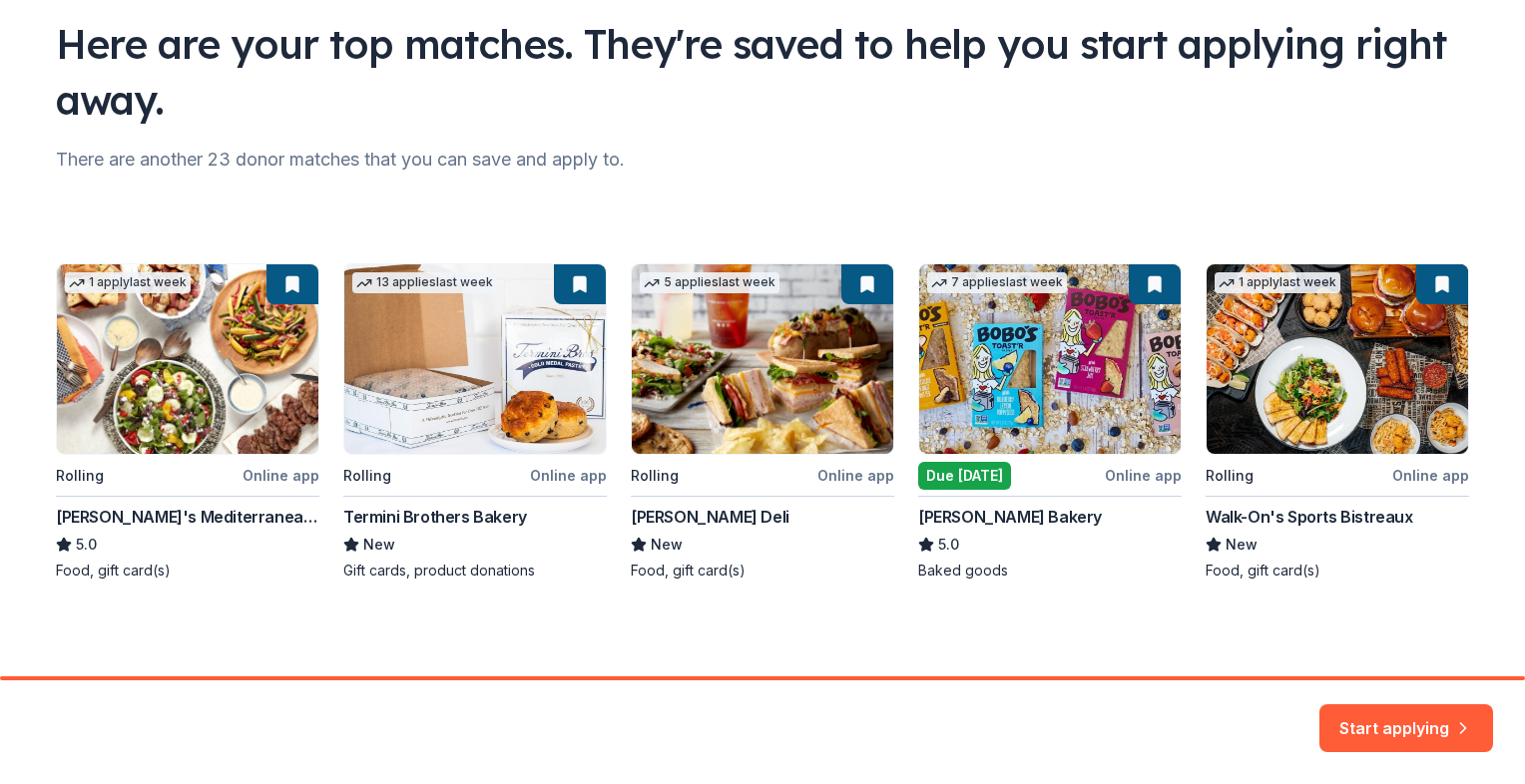 click on "1   apply  last week Rolling Online app Taziki's Mediterranean Cafe 5.0 Food, gift card(s) 13   applies  last week Rolling Online app Termini Brothers Bakery New Gift cards, product donations 5   applies  last week Rolling Online app McAlister's Deli New Food, gift card(s) 7   applies  last week Due tomorrow Online app Bobo's Bakery 5.0 Baked goods  1   apply  last week Rolling Online app Walk-On's Sports Bistreaux  New Food, gift card(s)" at bounding box center (762, 422) 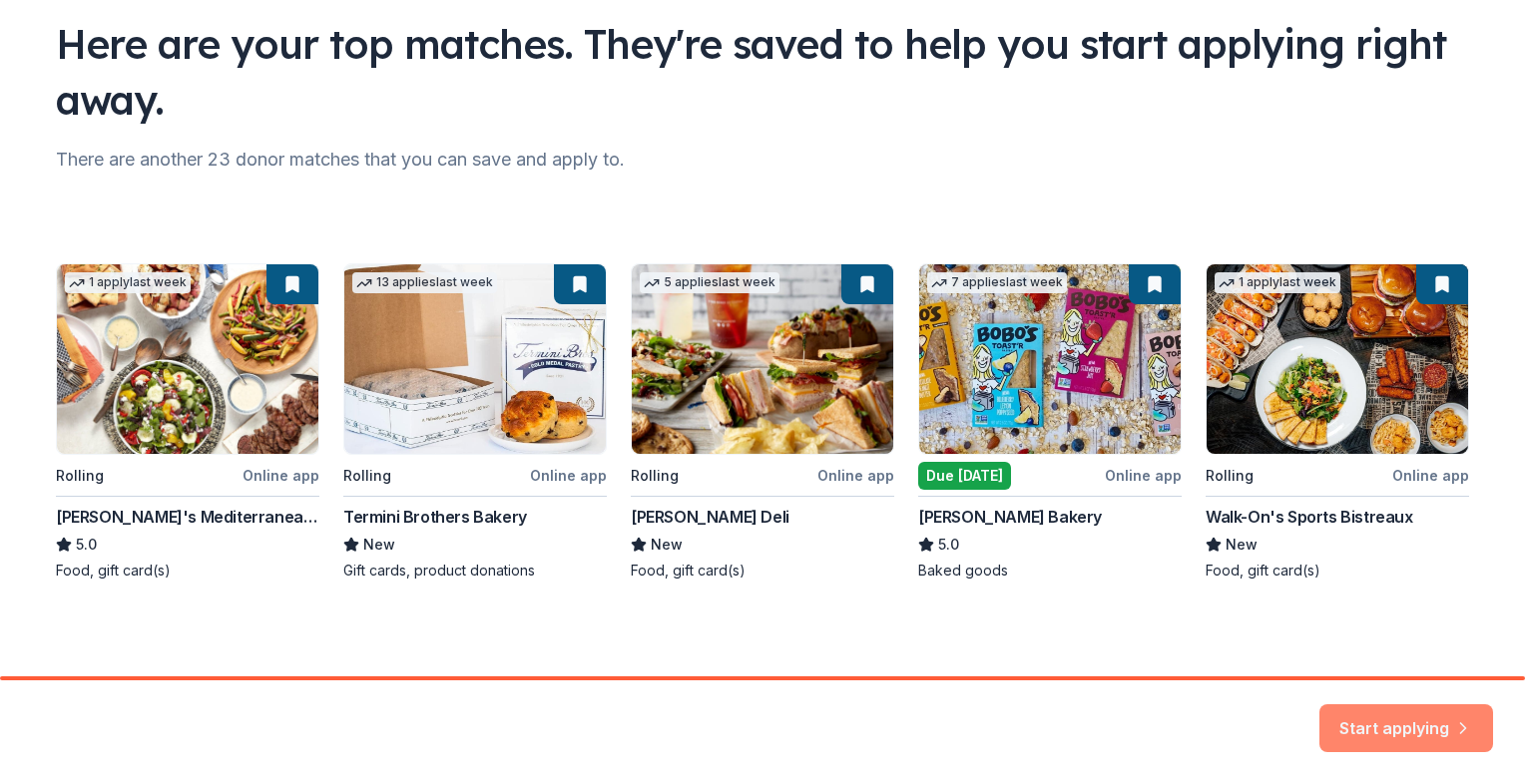 click on "Start applying" at bounding box center [1406, 716] 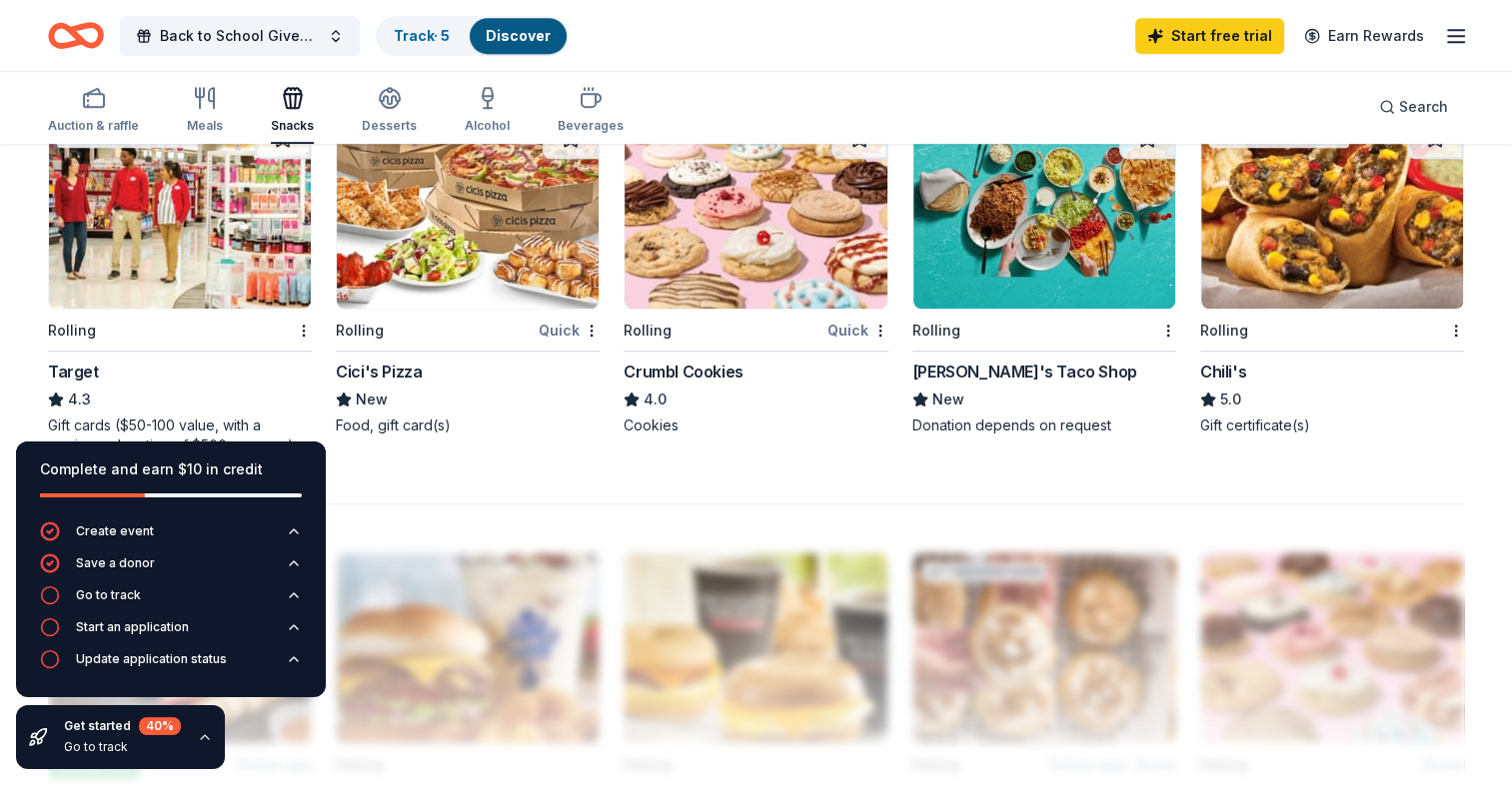 scroll, scrollTop: 1372, scrollLeft: 0, axis: vertical 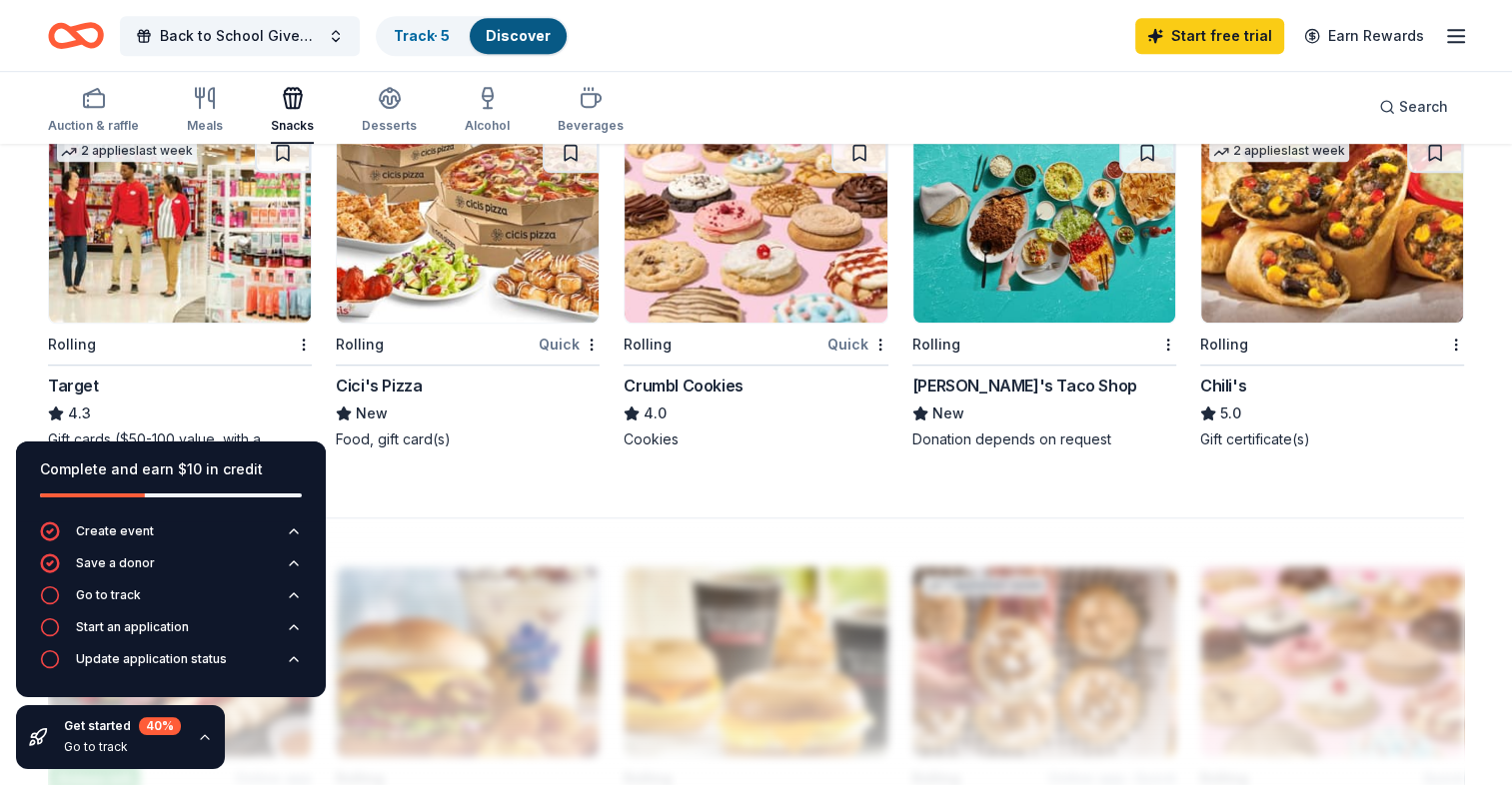 click at bounding box center [468, 228] 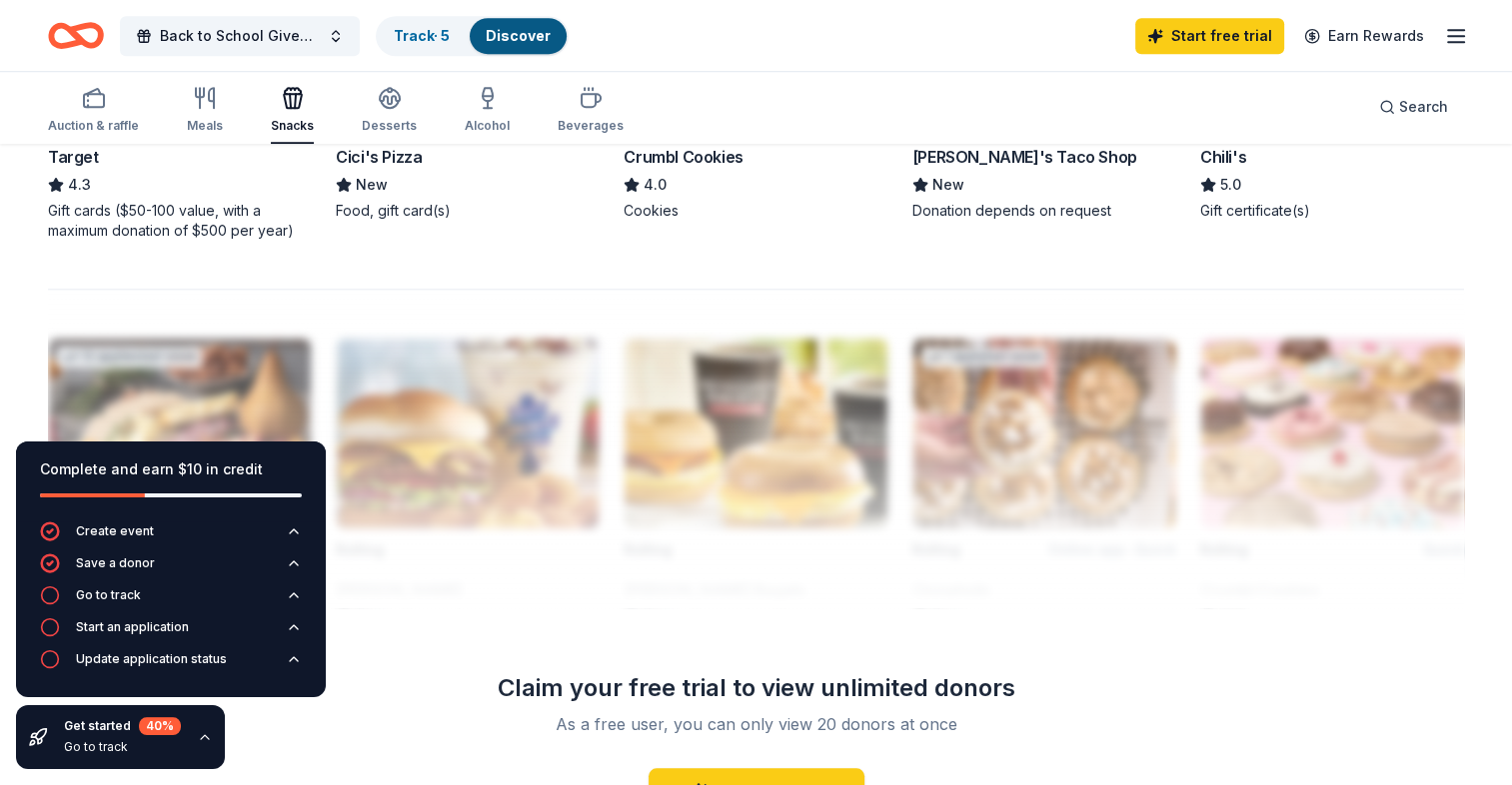 scroll, scrollTop: 1688, scrollLeft: 0, axis: vertical 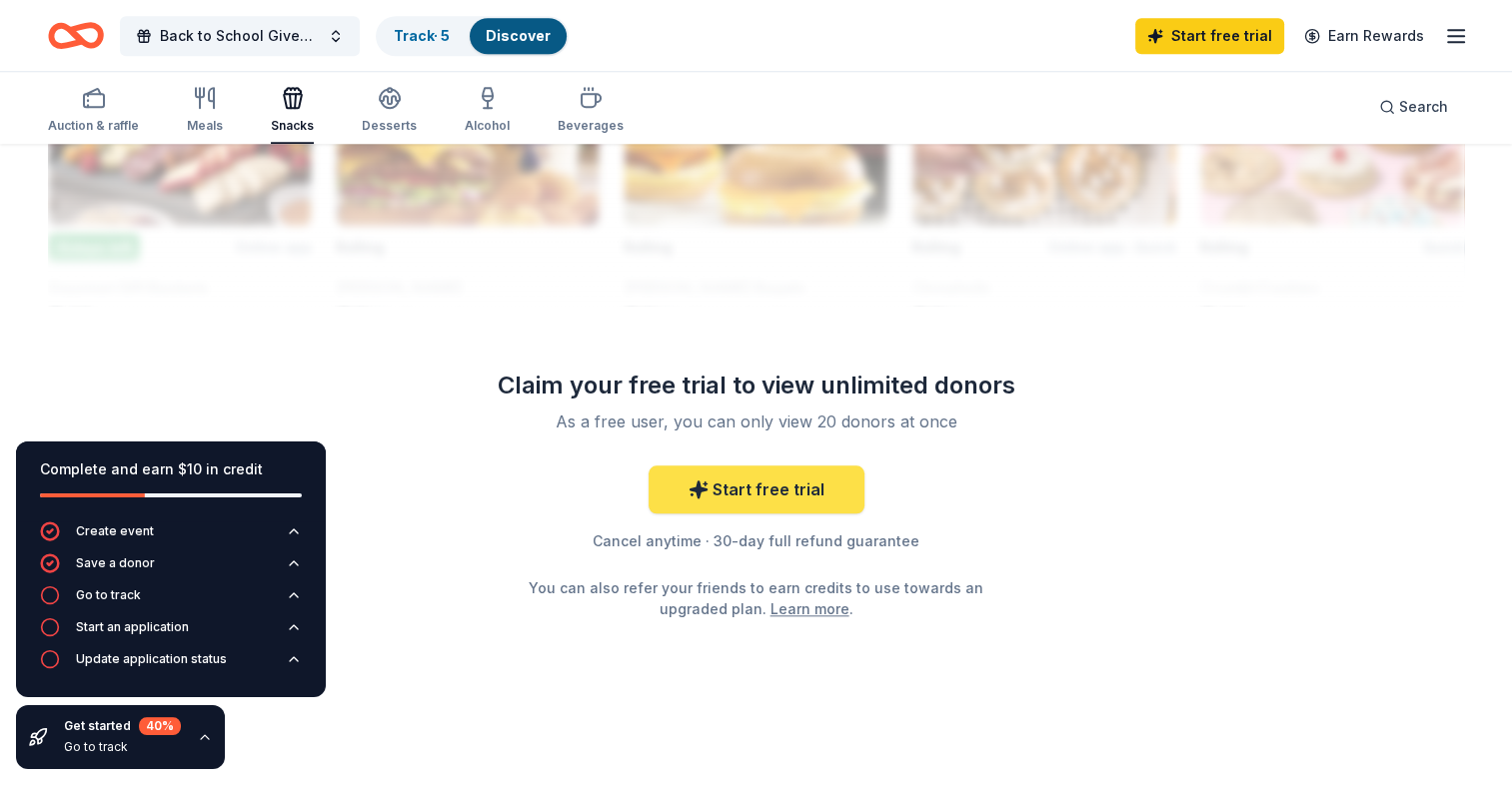 click on "Start free  trial" at bounding box center (756, 489) 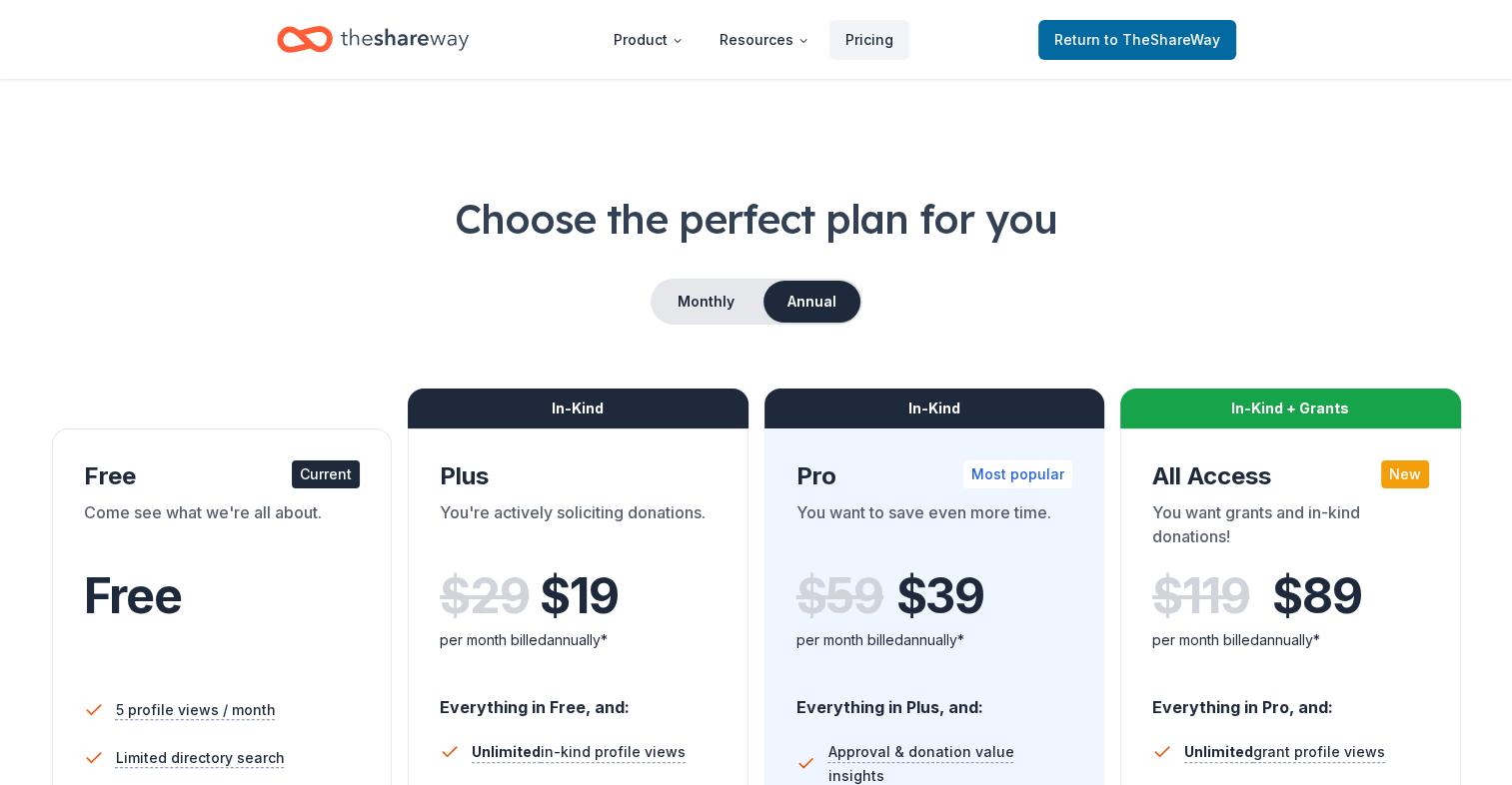 click on "Current" at bounding box center [326, 474] 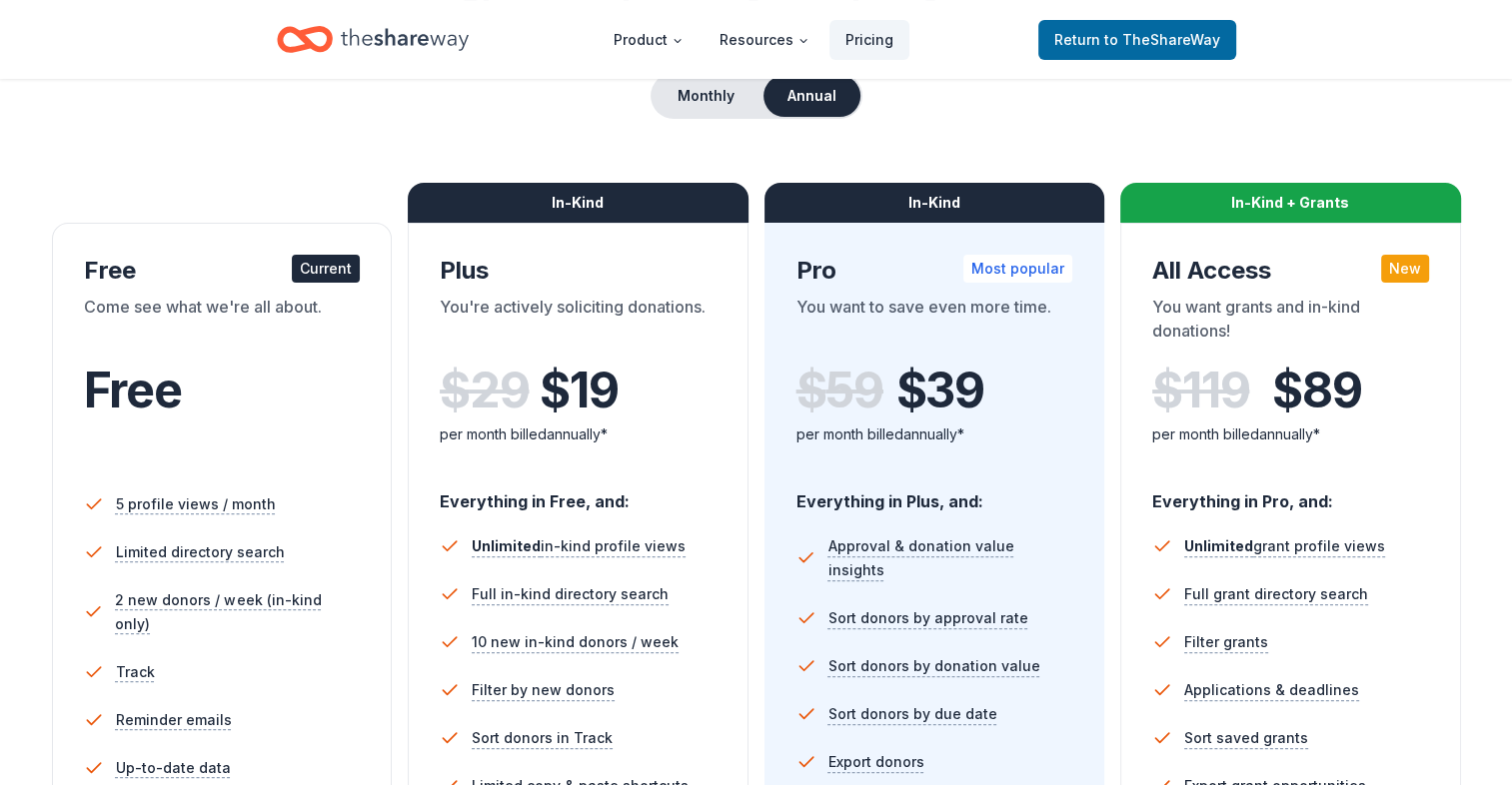 scroll, scrollTop: 0, scrollLeft: 0, axis: both 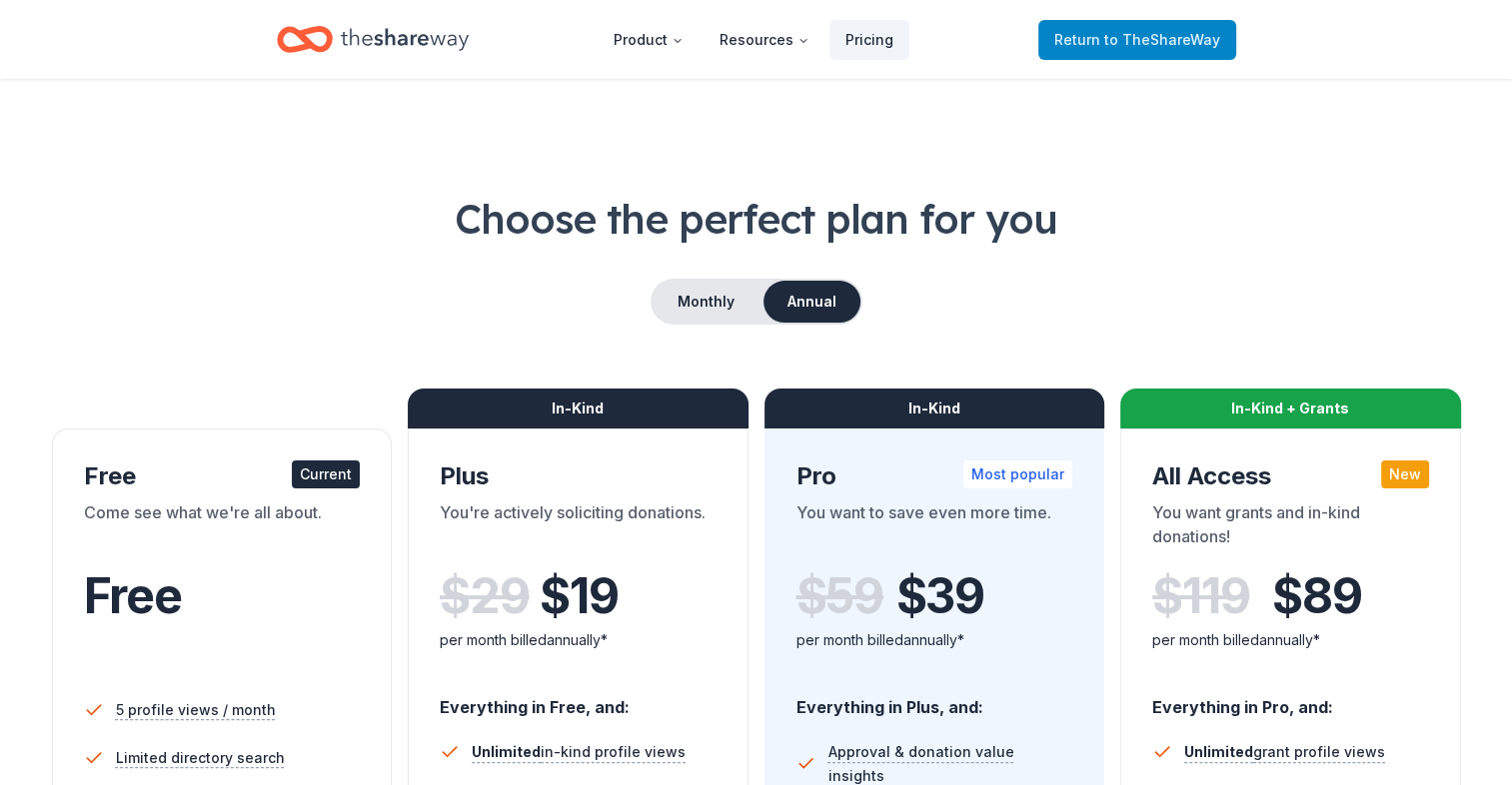 click on "to TheShareWay" at bounding box center [1162, 39] 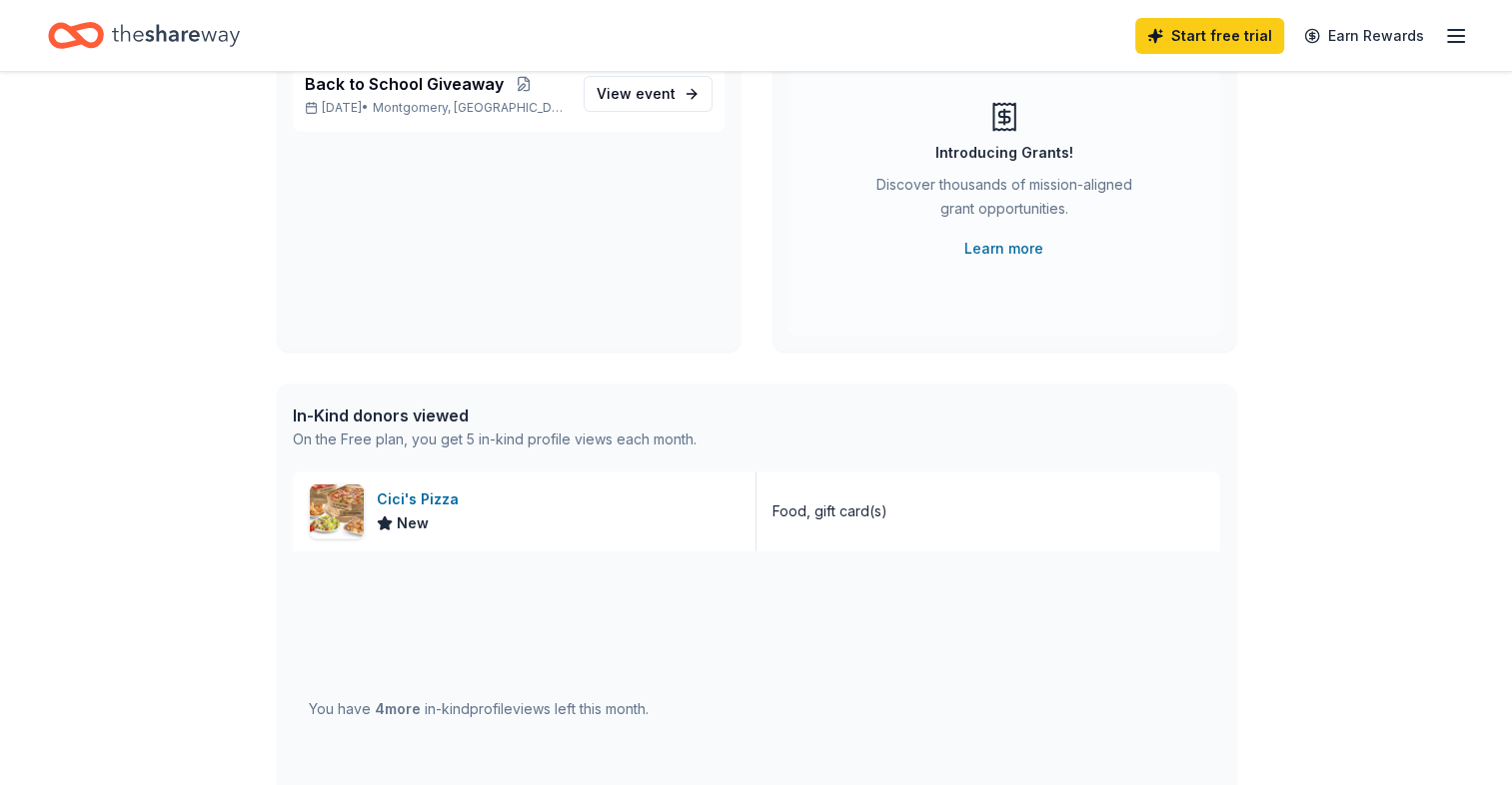 scroll, scrollTop: 194, scrollLeft: 0, axis: vertical 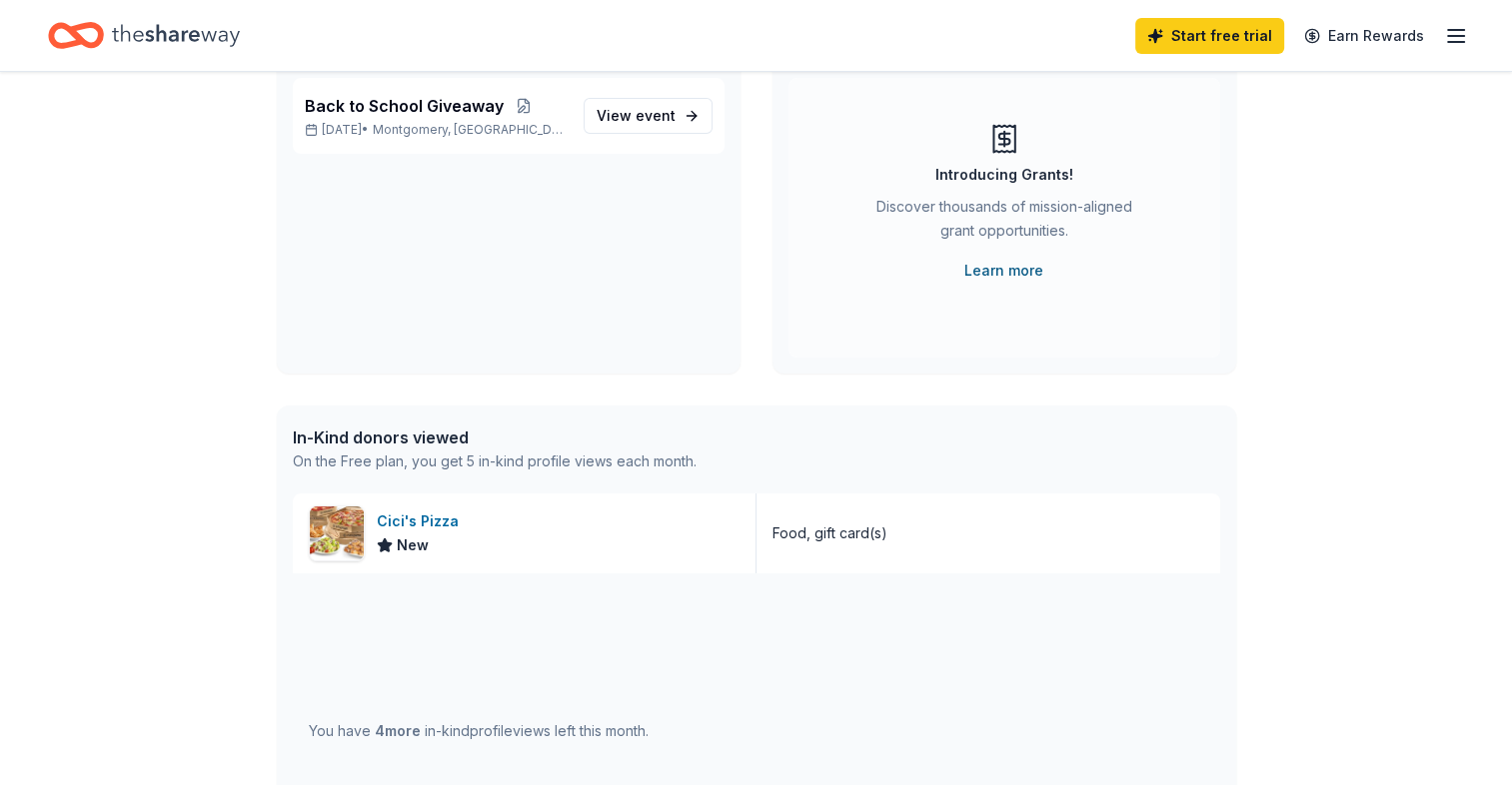 click on "Learn more" at bounding box center [1003, 271] 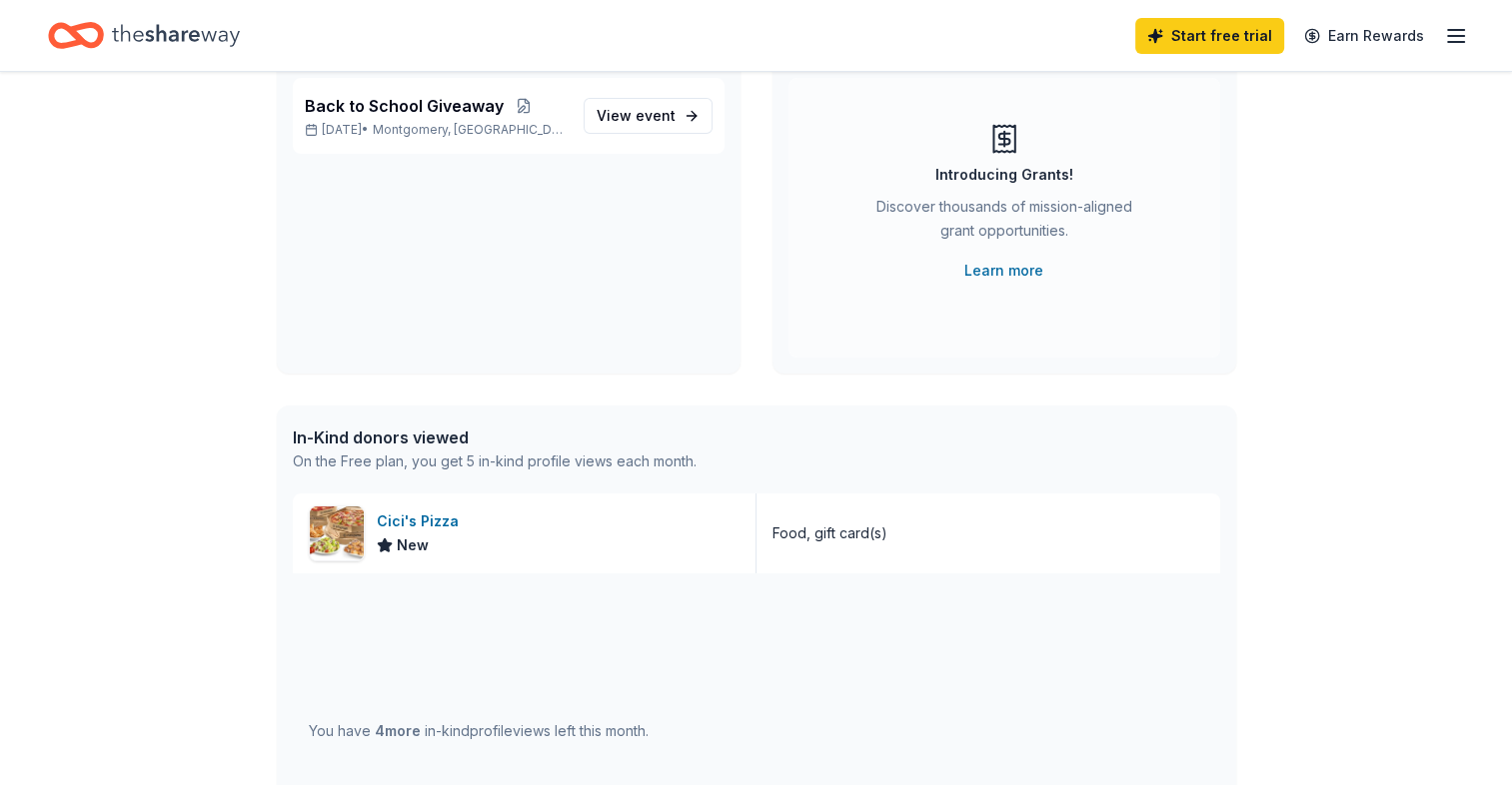 click 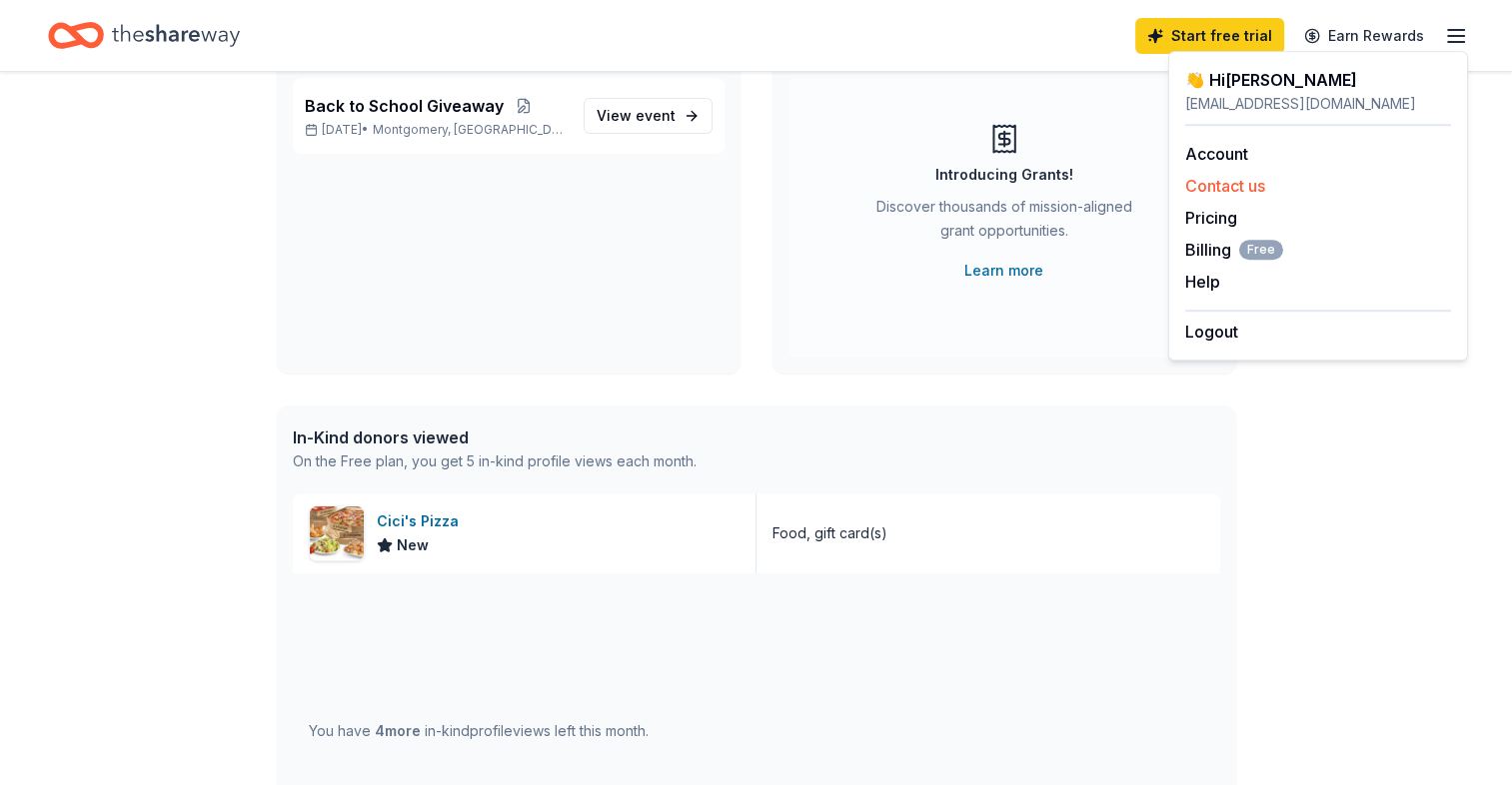 click on "Contact us" at bounding box center (1225, 186) 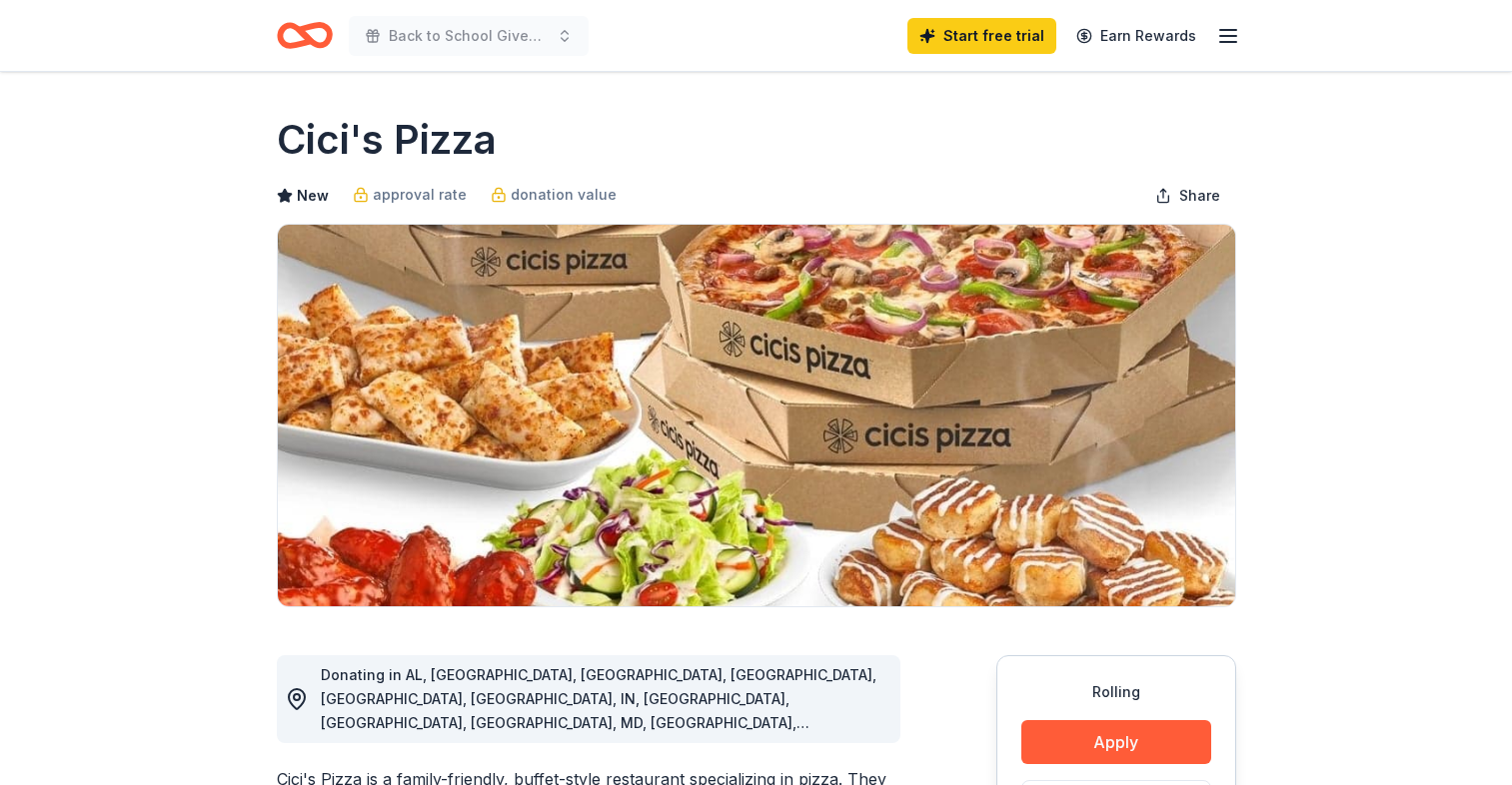 scroll, scrollTop: 0, scrollLeft: 0, axis: both 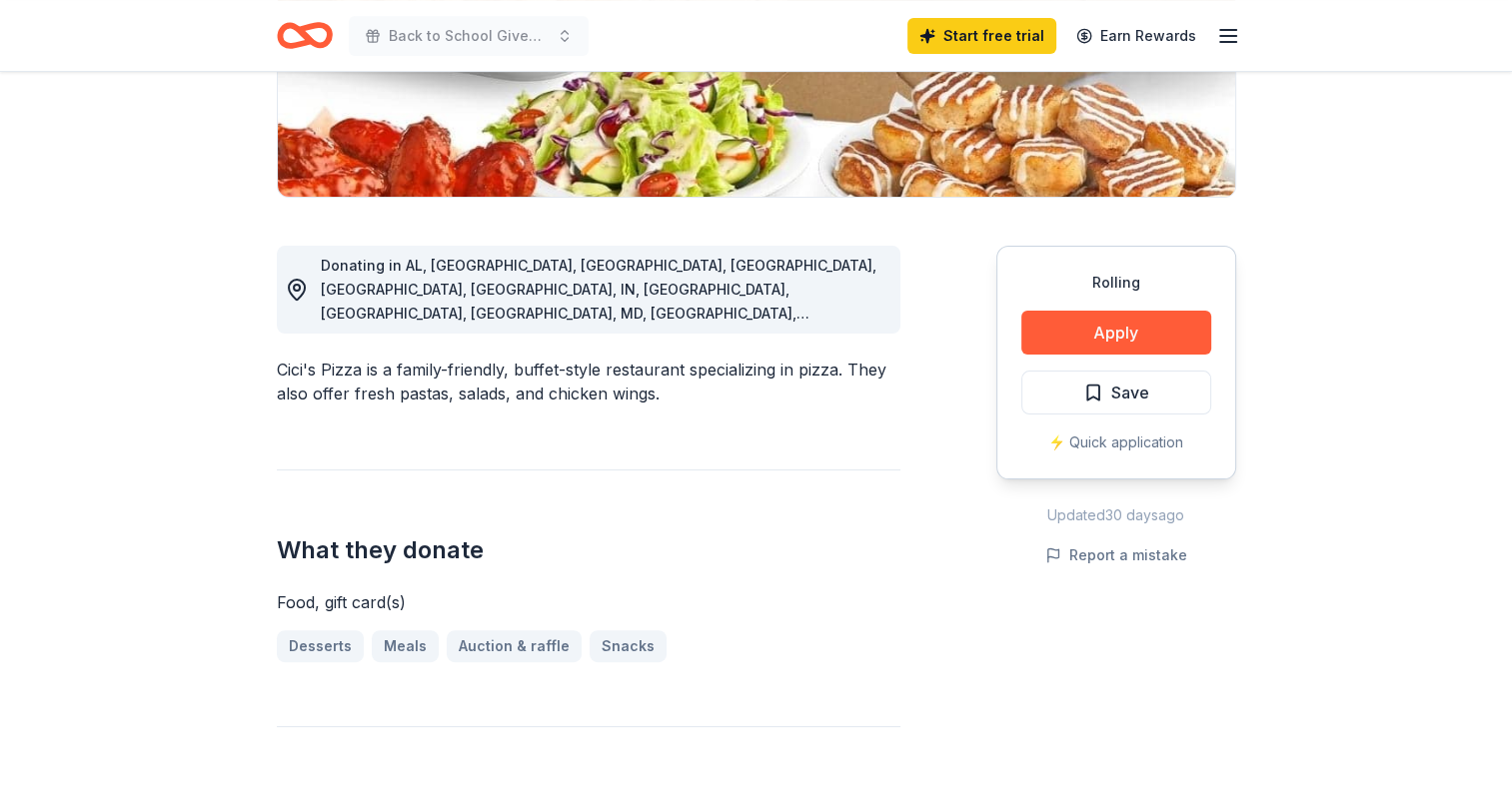 click on "Donating in AL, AR, CO, FL, GA, IL, IN, KS, KY, LA, MD, MO, MS, NC, NE, NM, OH, OK, PA, SC, TN, TX, VA" at bounding box center (599, 337) 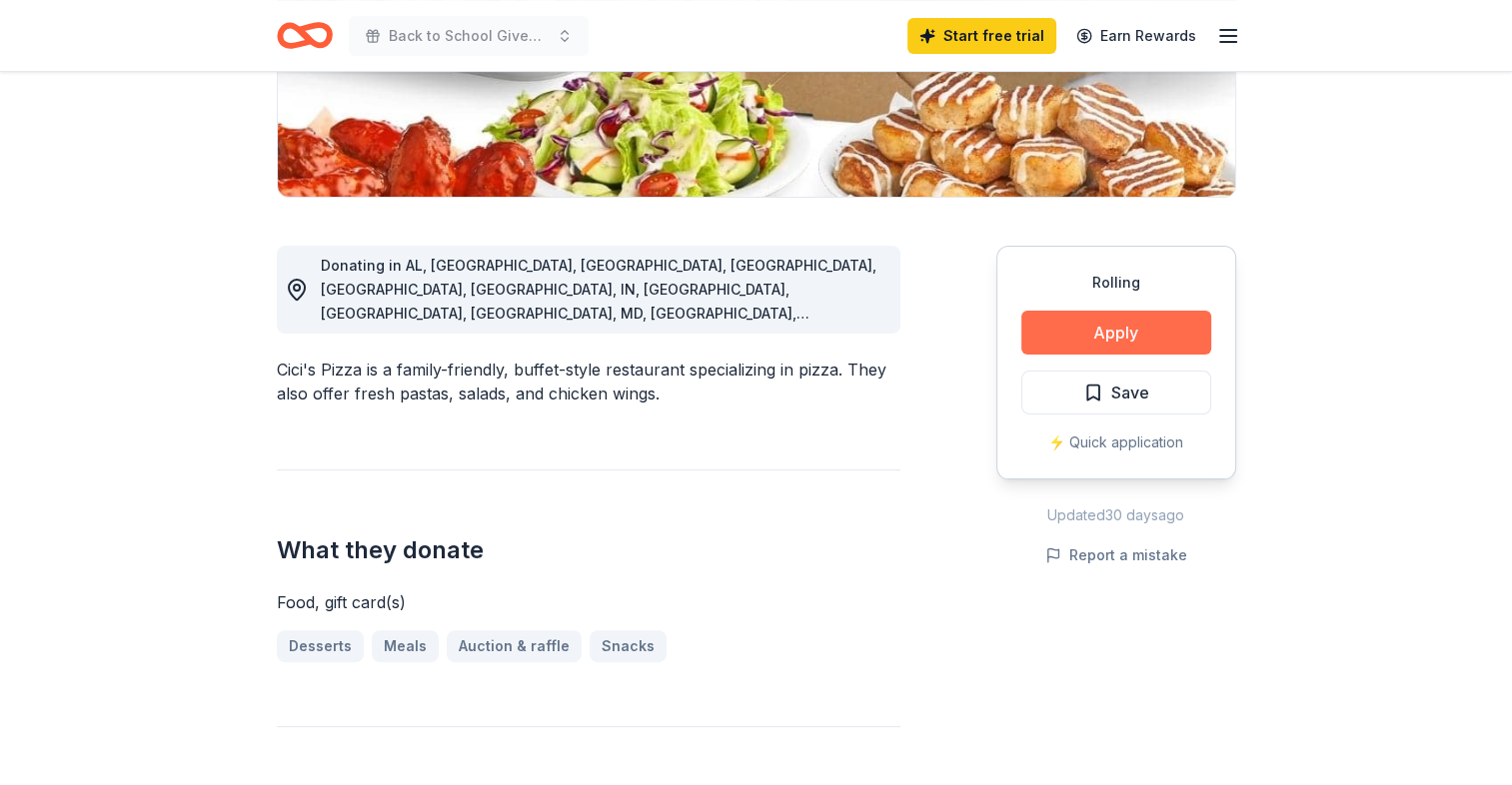click on "Apply" at bounding box center (1116, 333) 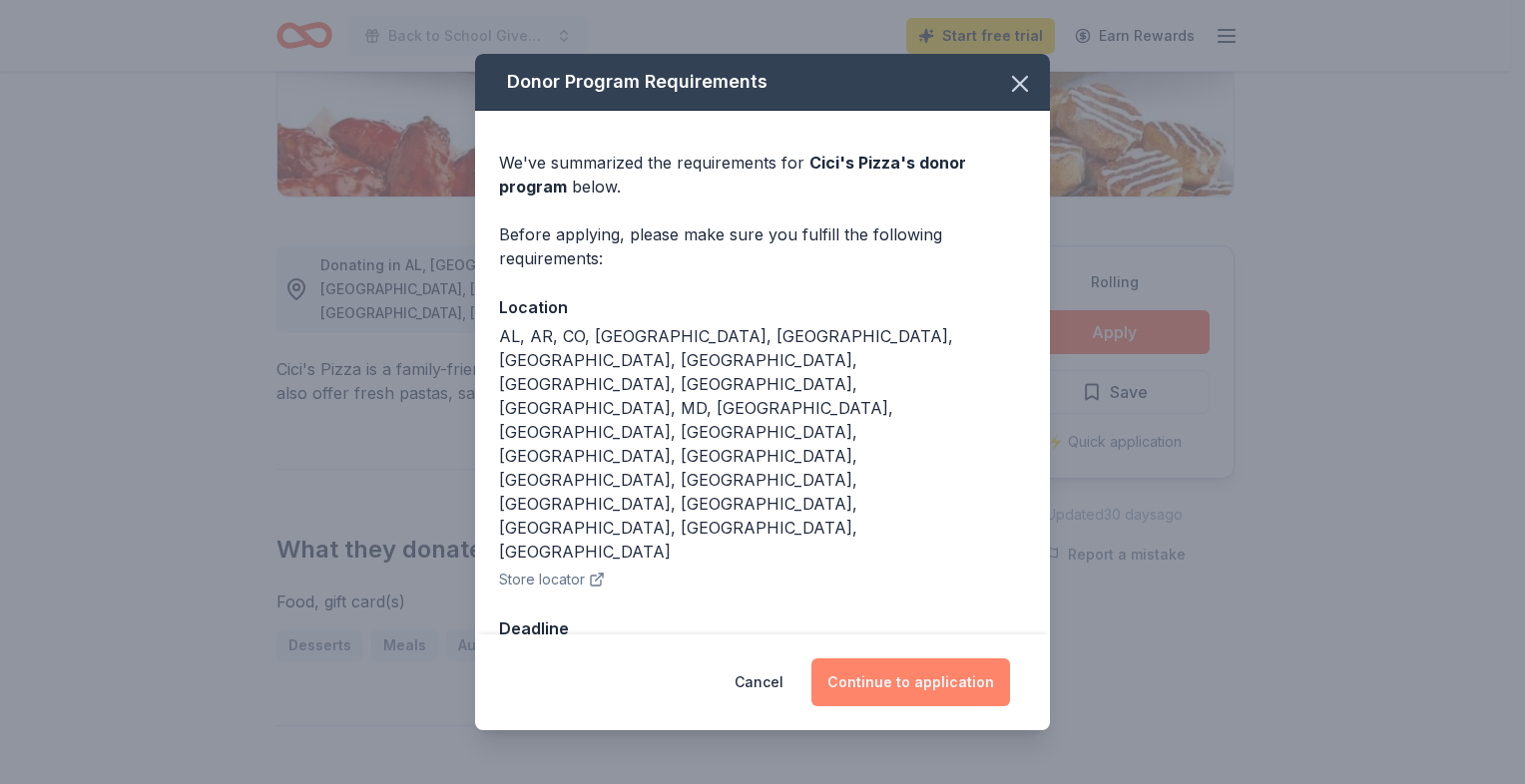 click on "Continue to application" at bounding box center (910, 682) 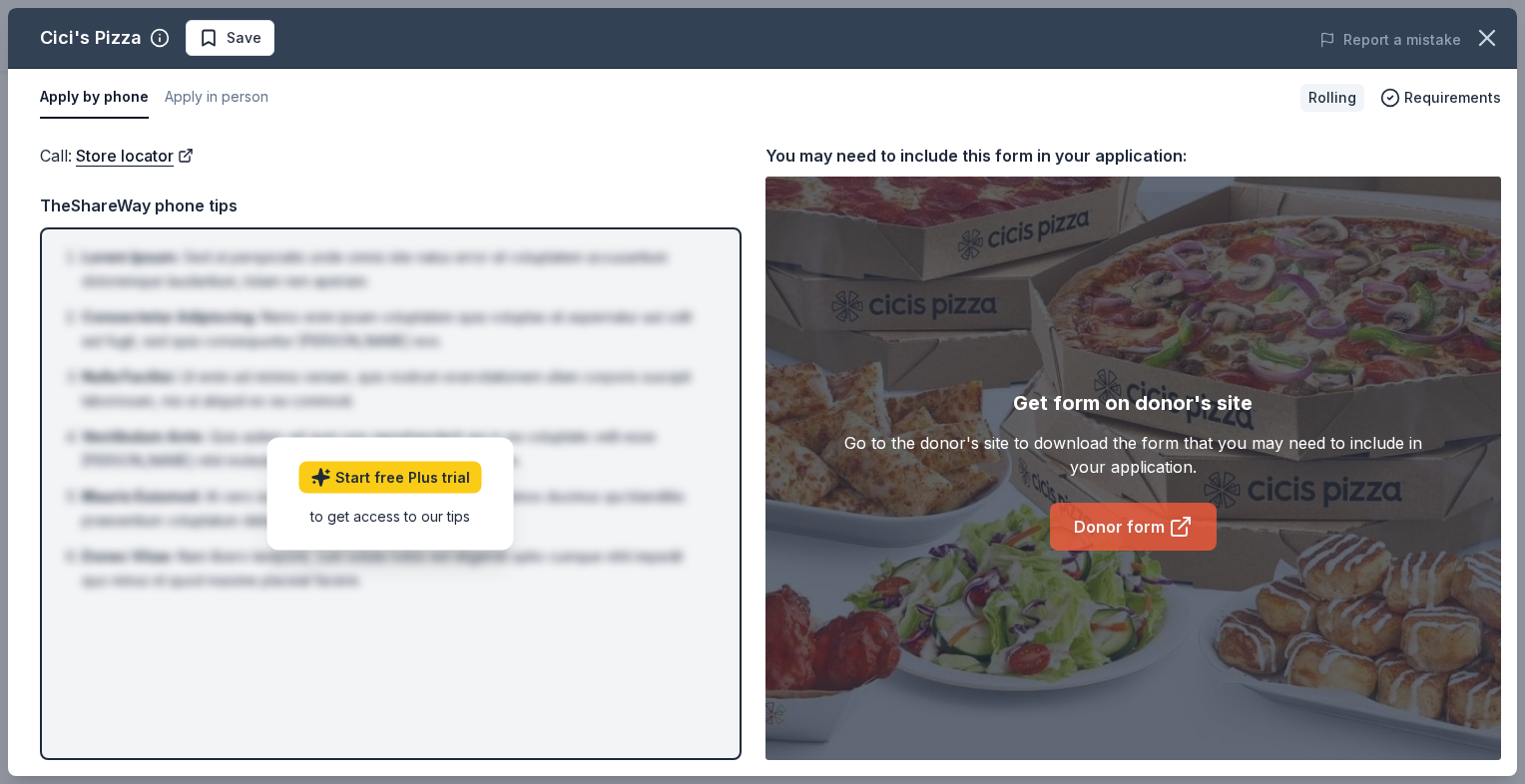 click on "Donor form" at bounding box center (1133, 527) 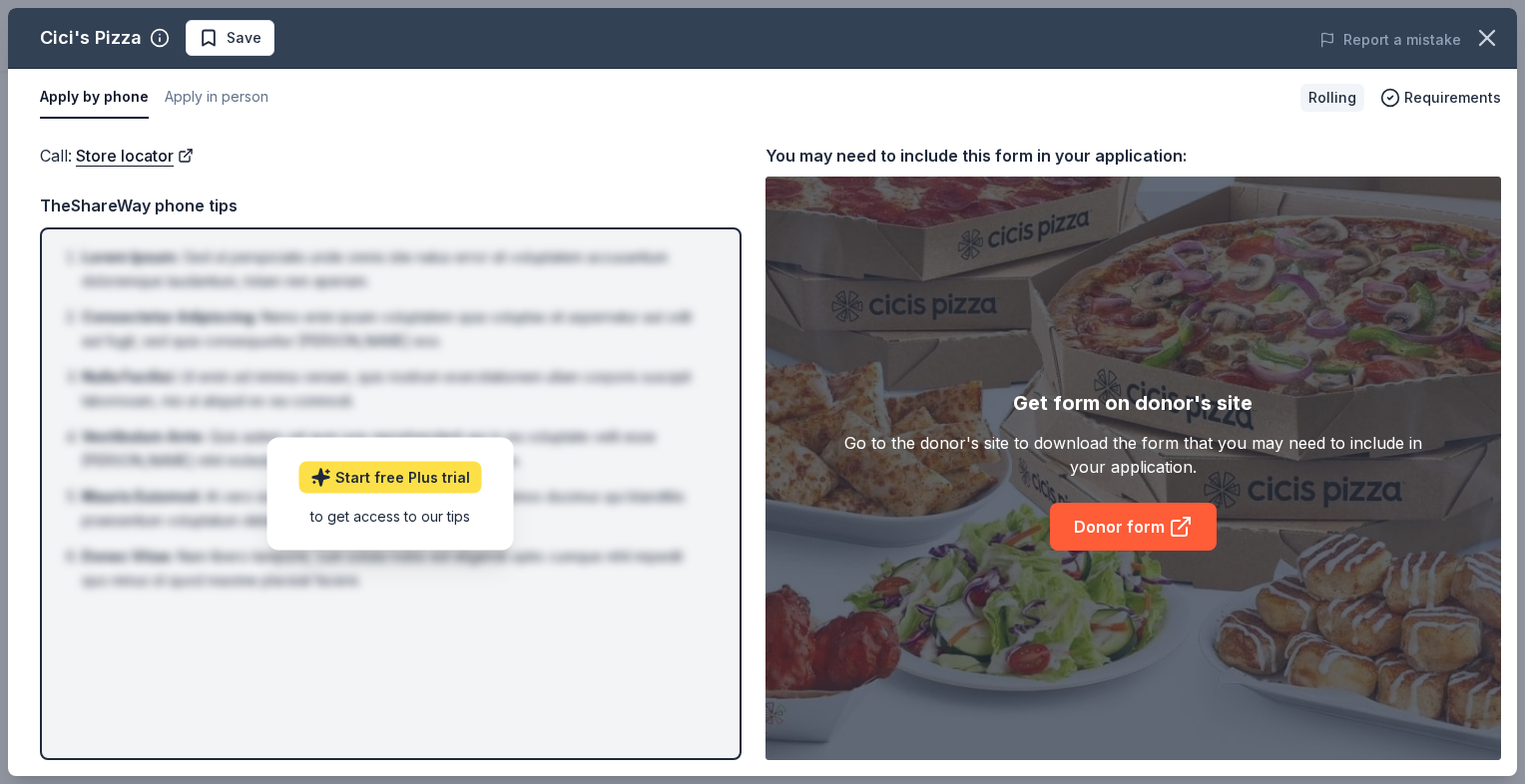 click on "Start free Plus trial" at bounding box center (390, 477) 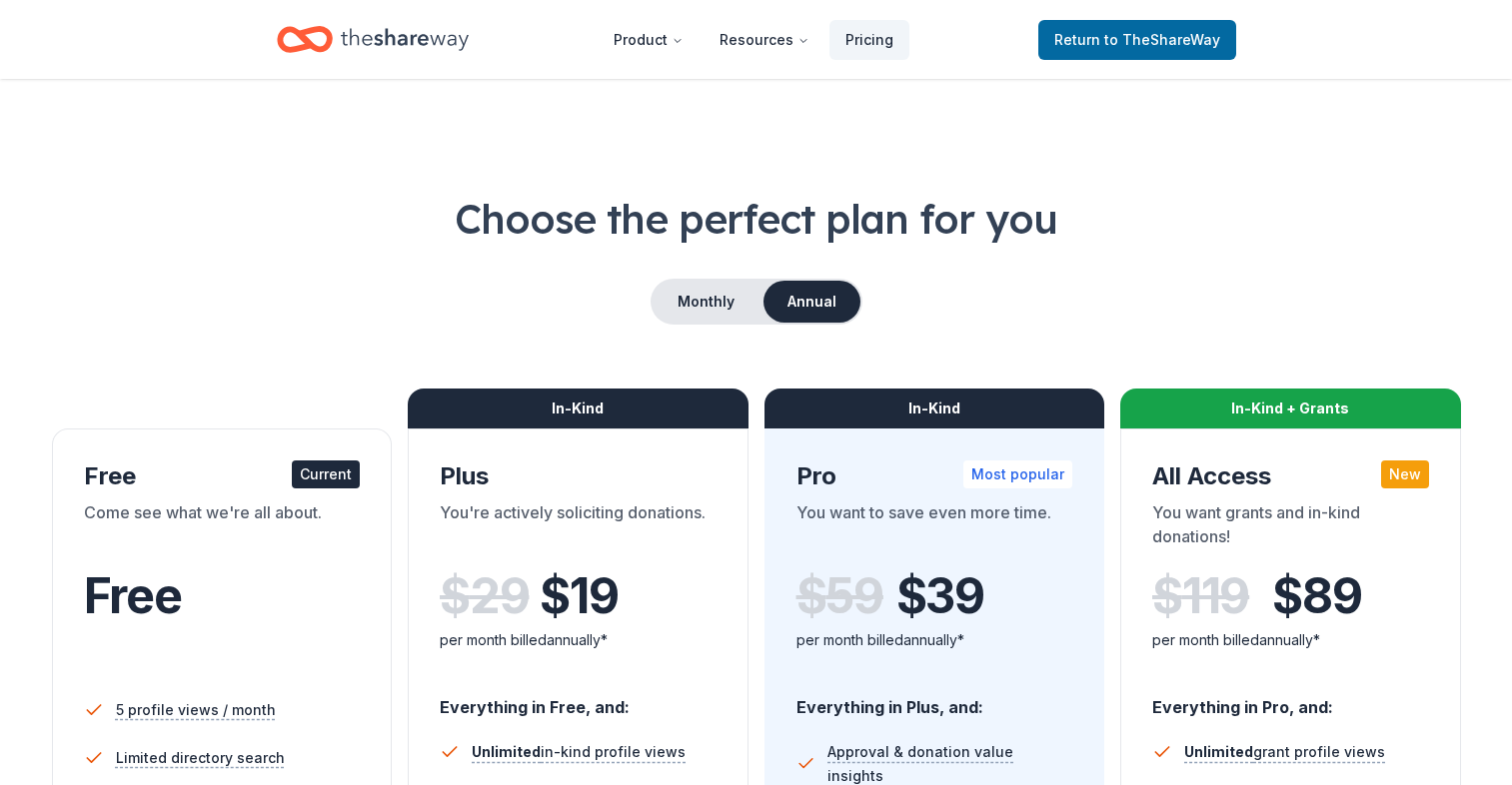 scroll, scrollTop: 0, scrollLeft: 0, axis: both 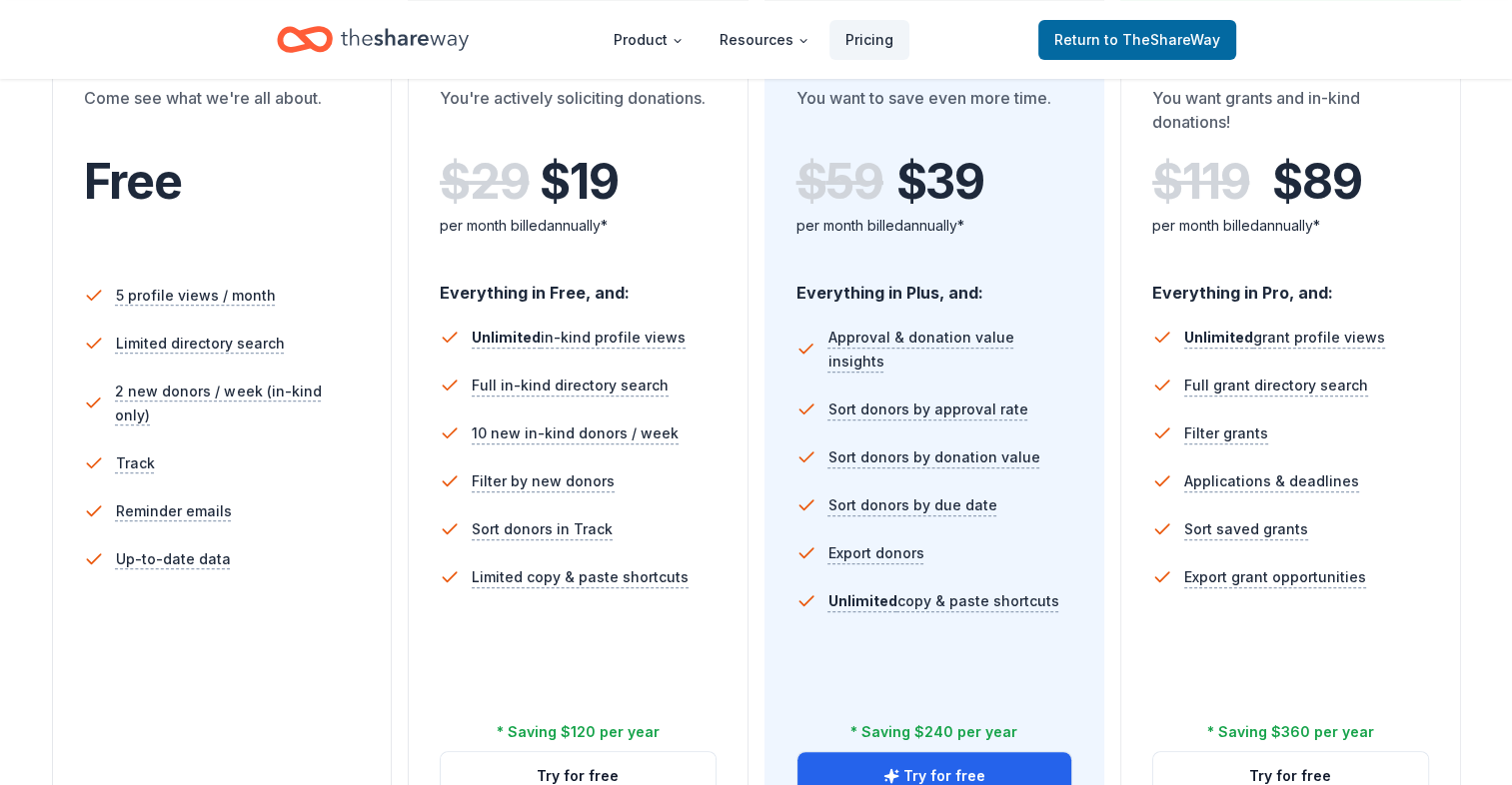 click on "Come see what we're all about." at bounding box center (222, 114) 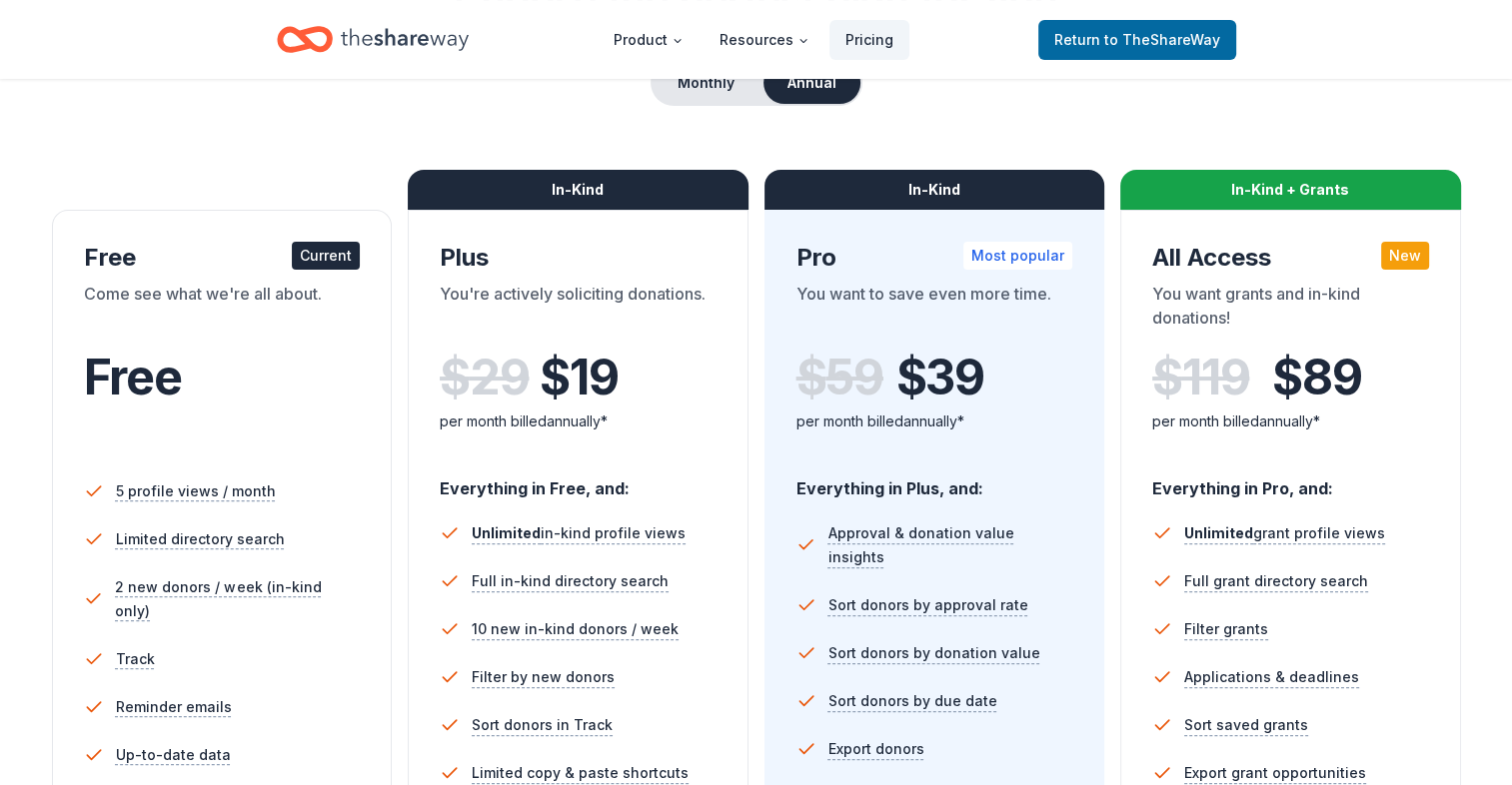 scroll, scrollTop: 172, scrollLeft: 0, axis: vertical 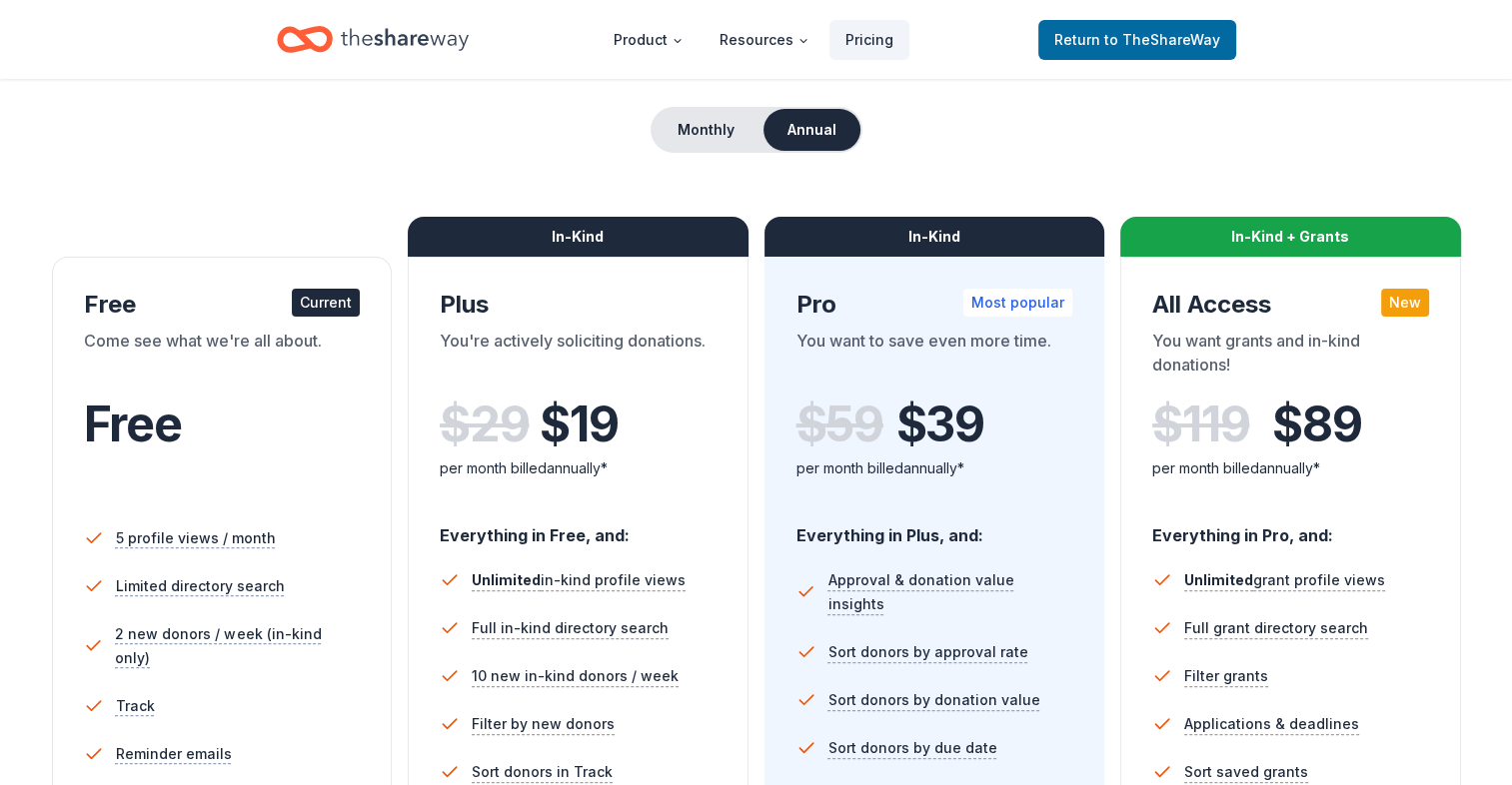 click on "Current" at bounding box center (326, 303) 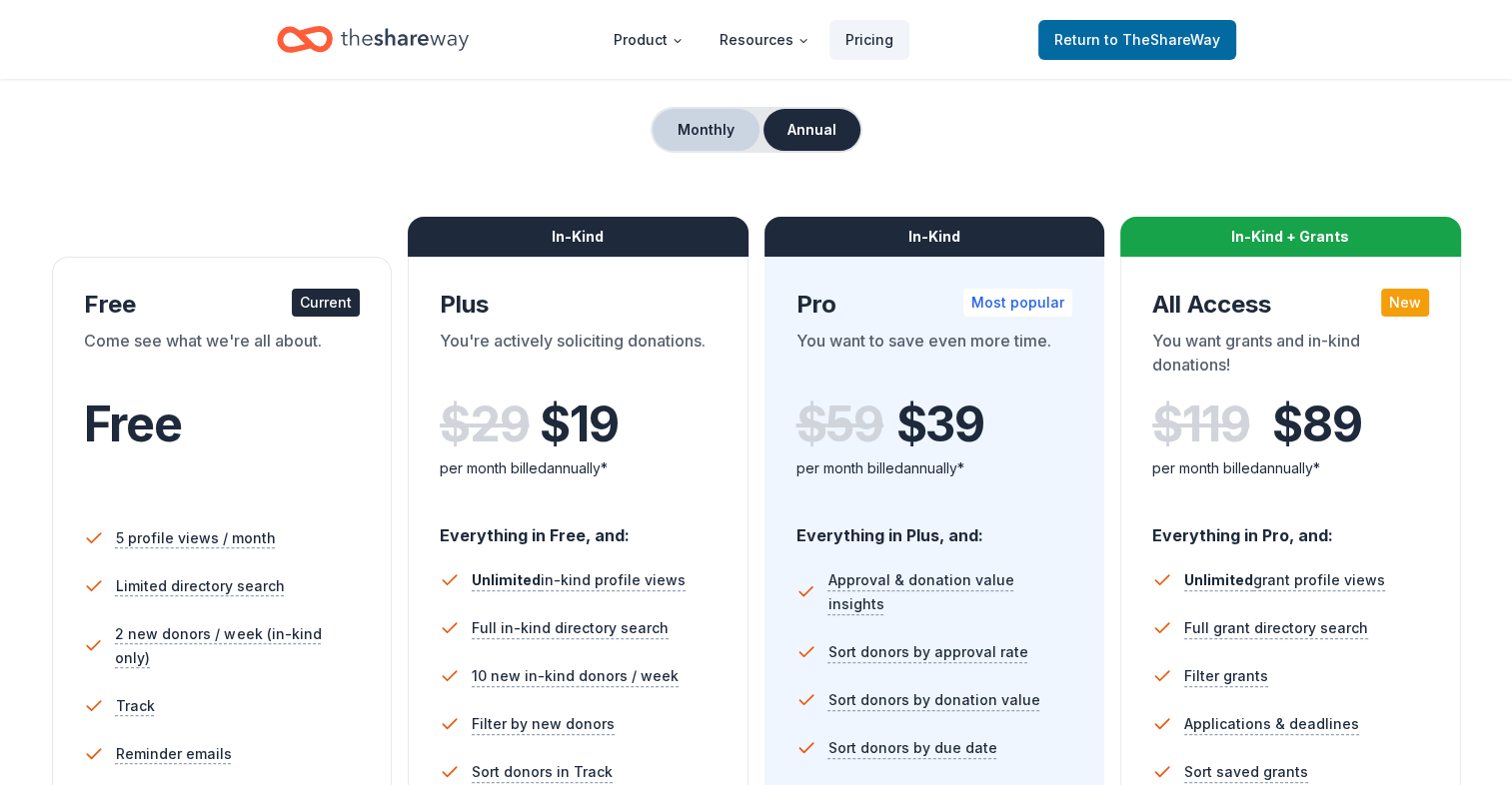 click on "Monthly" at bounding box center (706, 130) 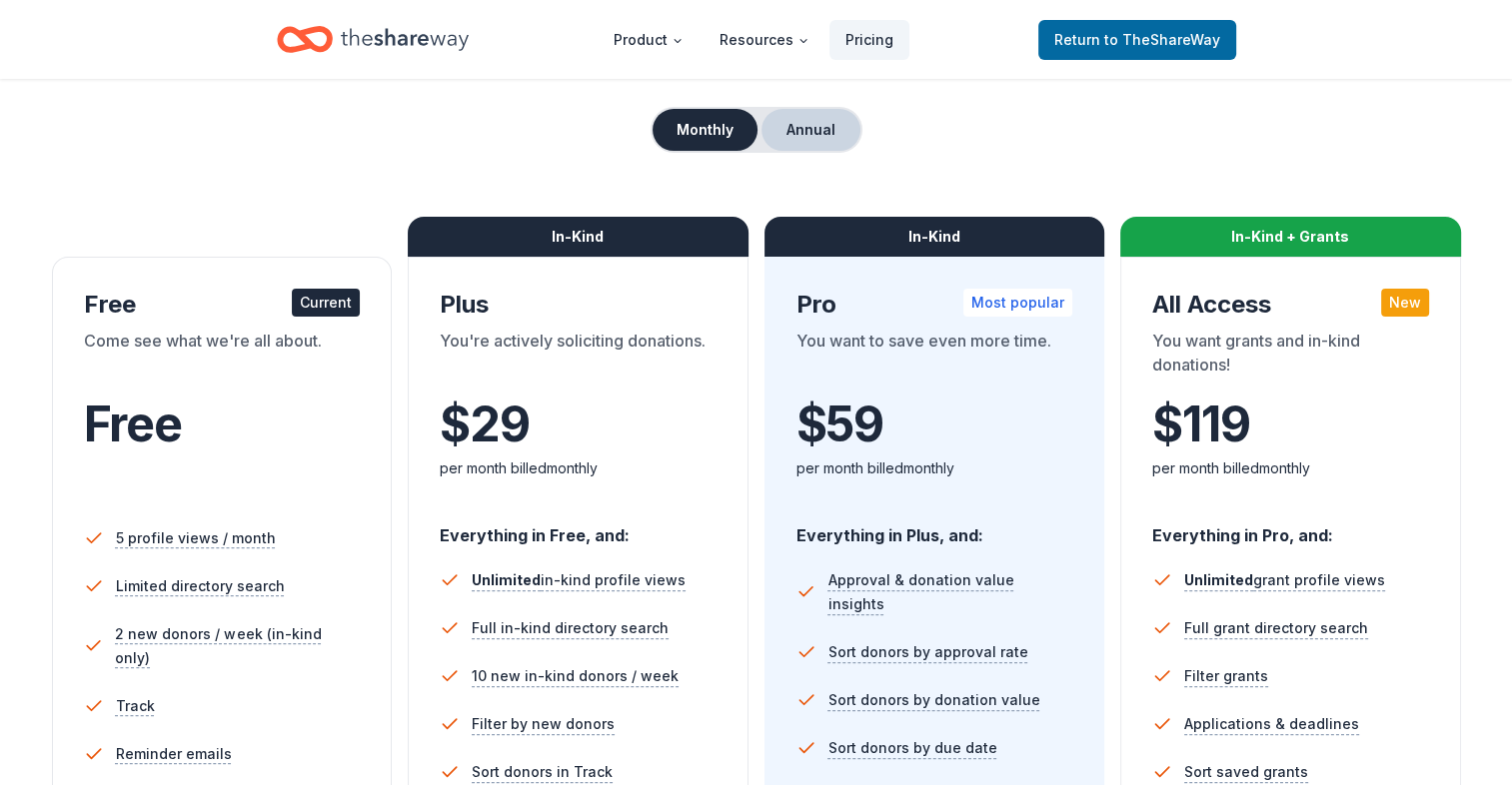 click on "Annual" at bounding box center (810, 130) 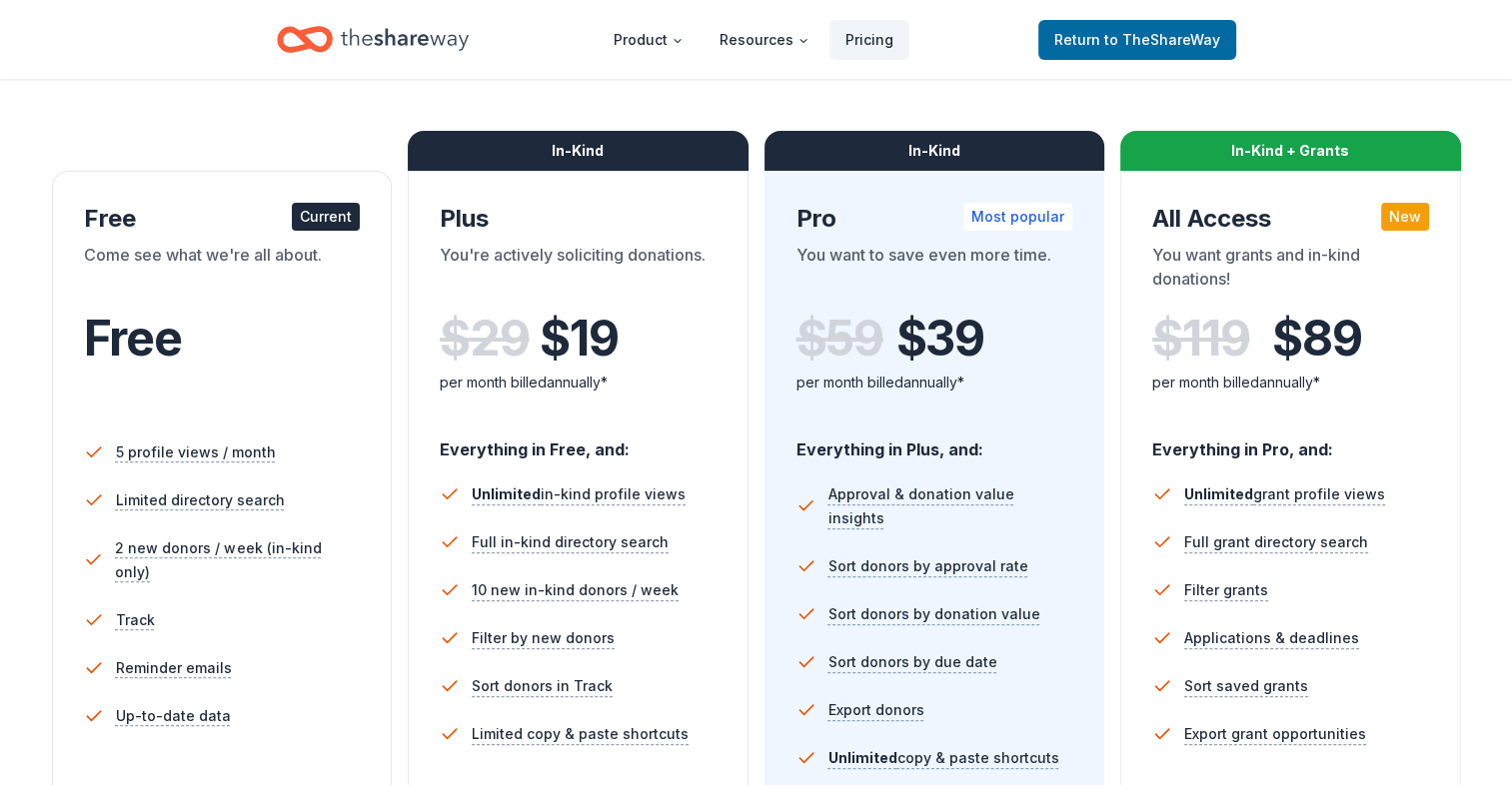 scroll, scrollTop: 148, scrollLeft: 0, axis: vertical 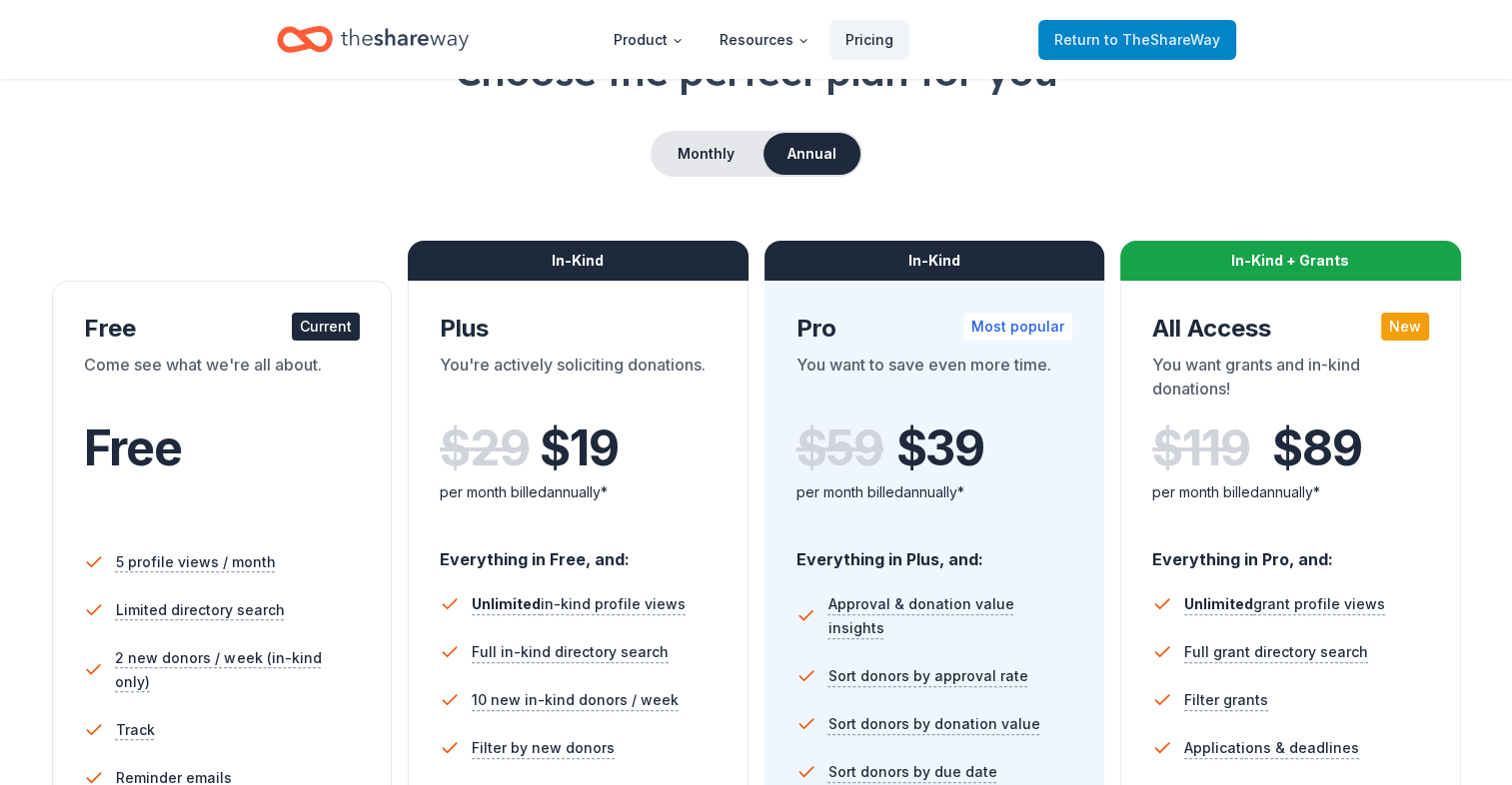 click on "to TheShareWay" at bounding box center [1162, 39] 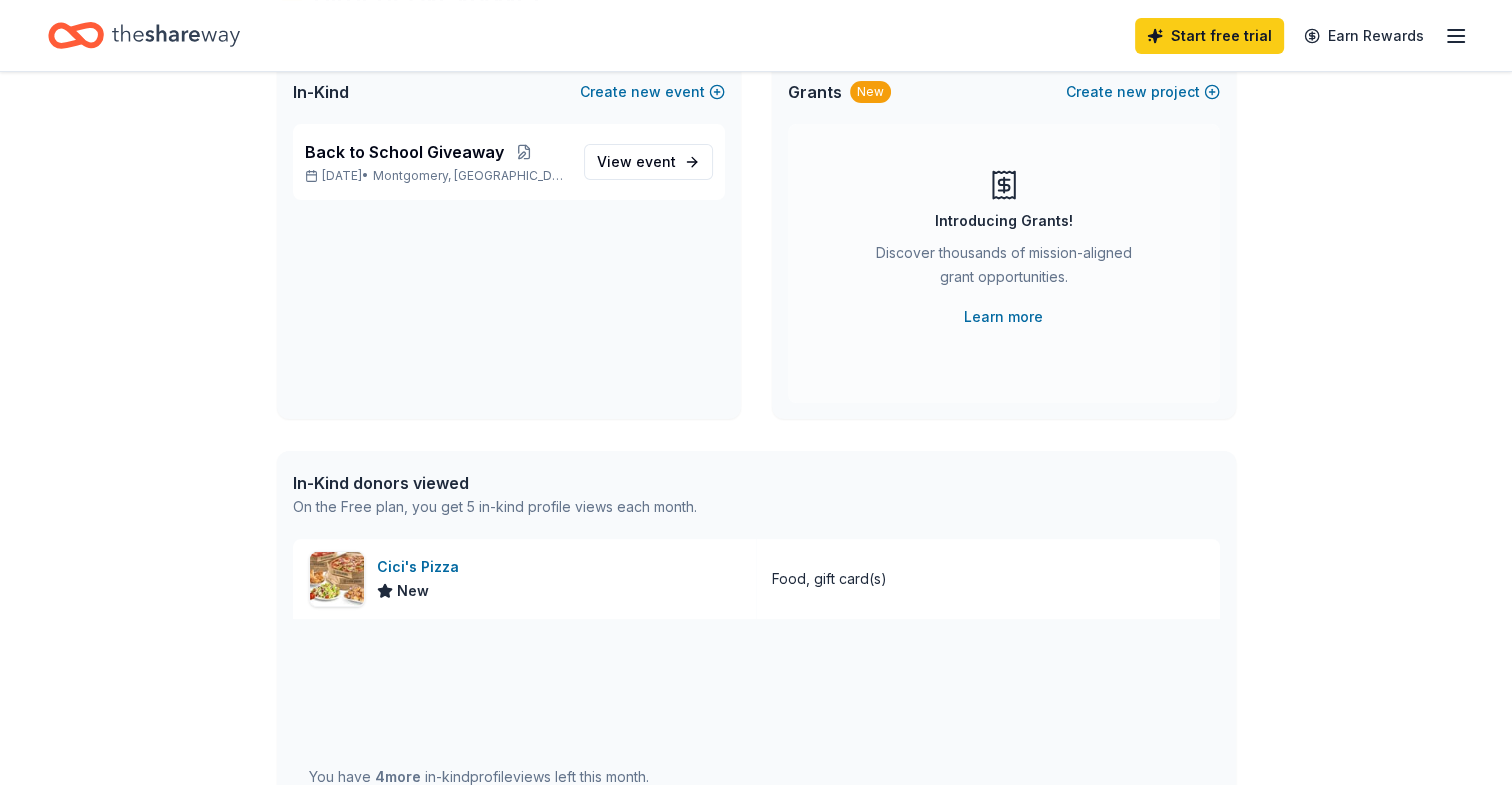 scroll, scrollTop: 0, scrollLeft: 0, axis: both 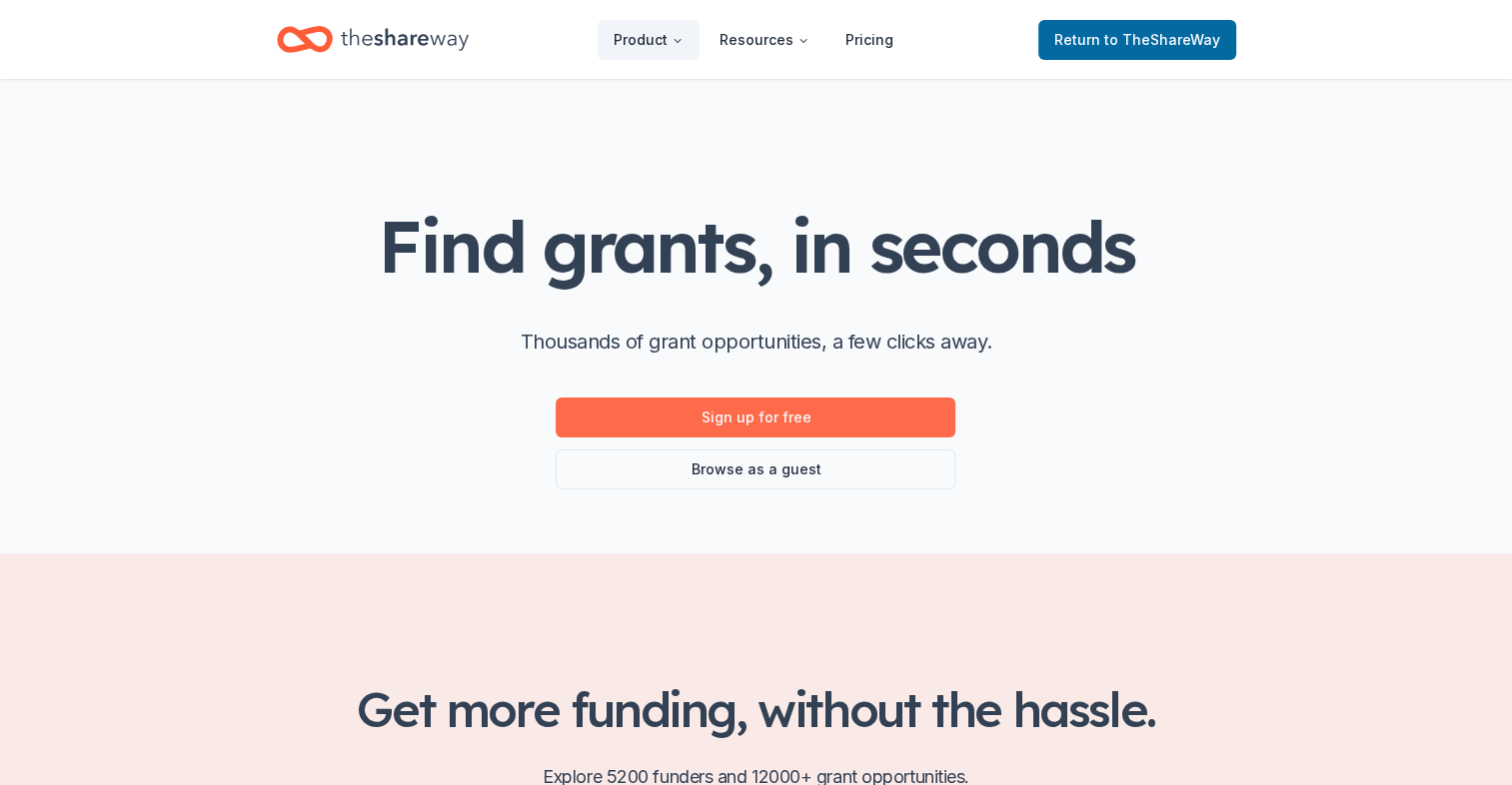 click on "Sign up for free" at bounding box center (756, 417) 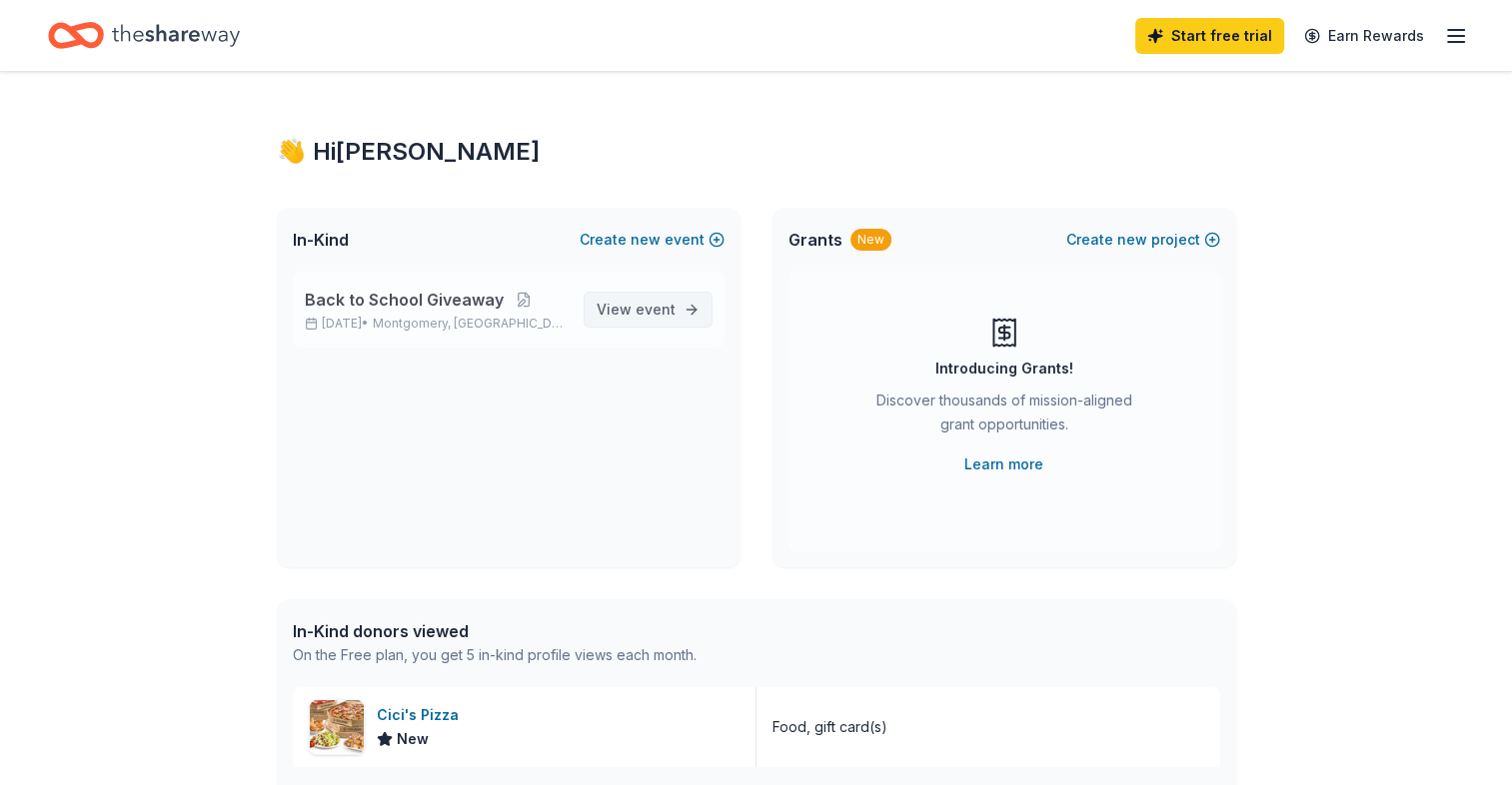 click on "event" at bounding box center (656, 309) 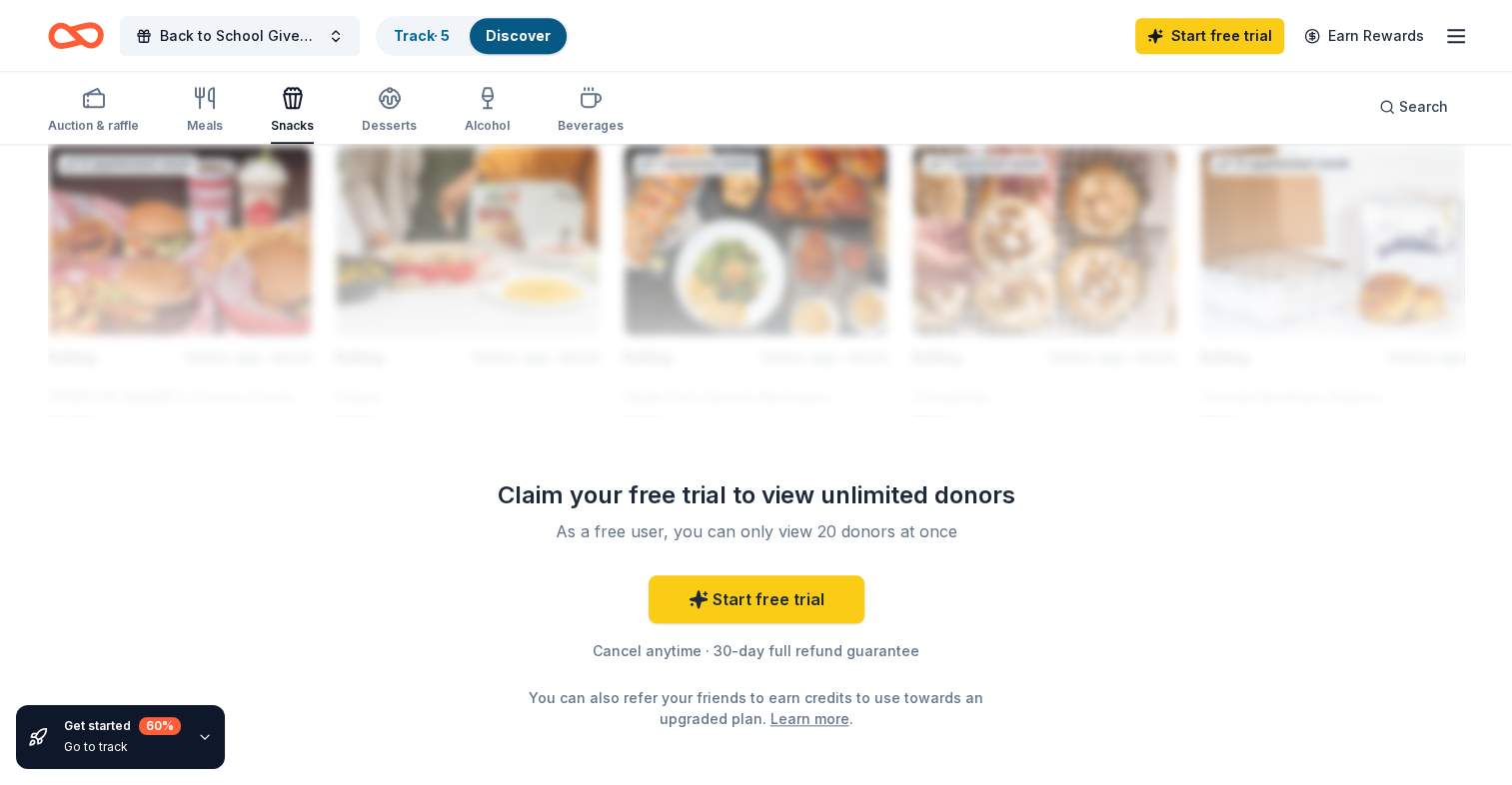 scroll, scrollTop: 1850, scrollLeft: 0, axis: vertical 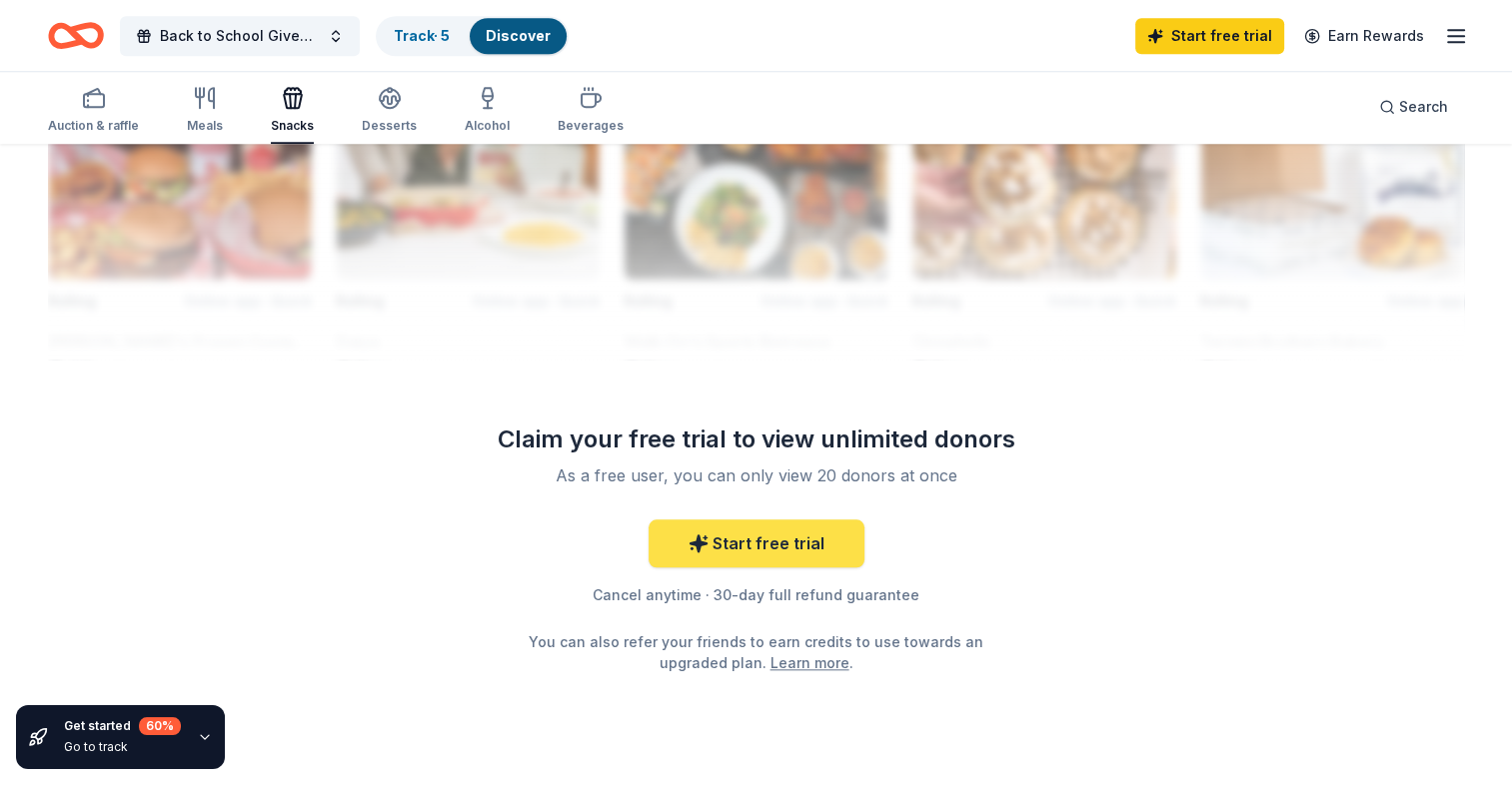click on "Start free  trial" at bounding box center [756, 543] 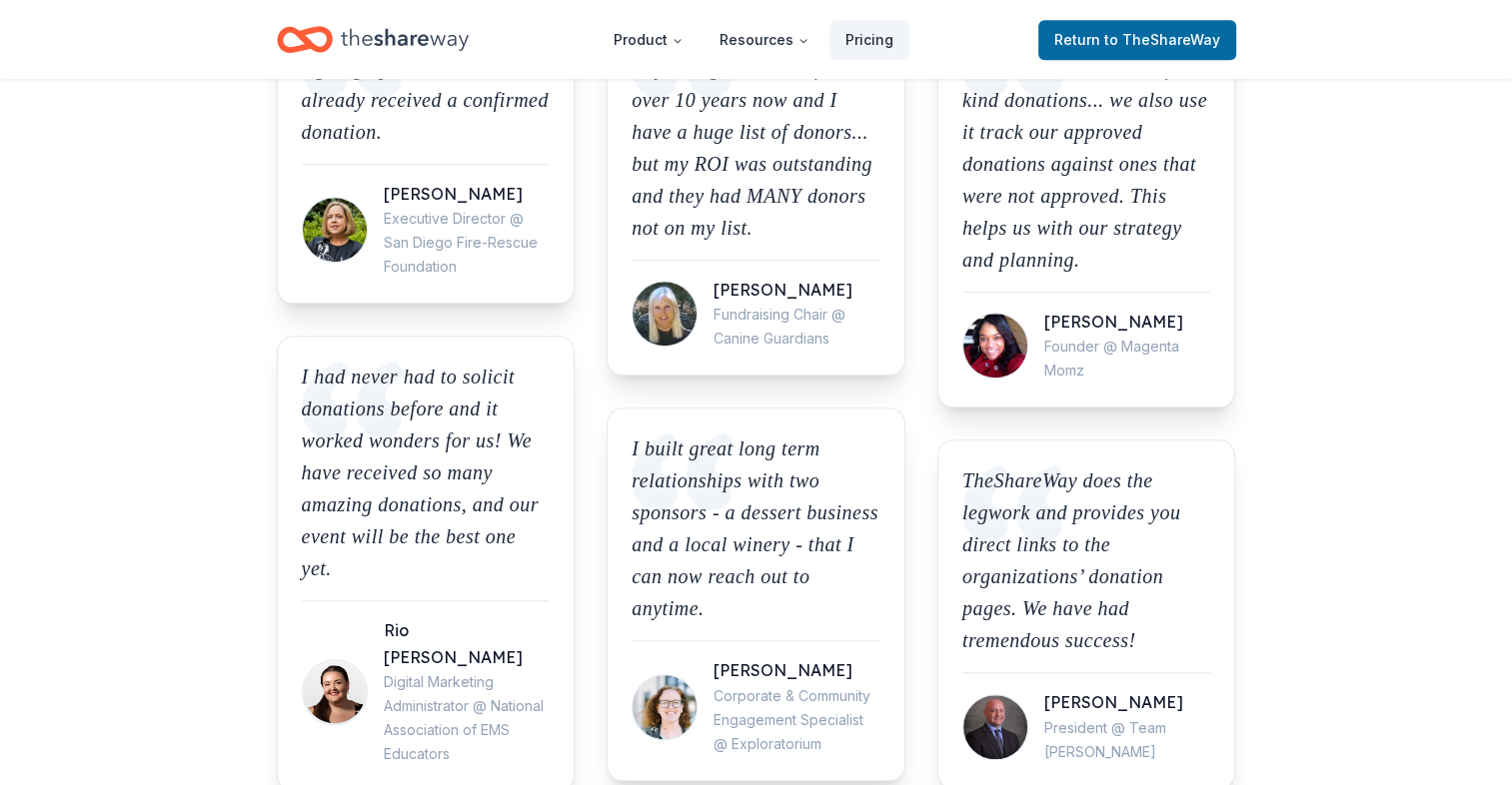 scroll, scrollTop: 0, scrollLeft: 0, axis: both 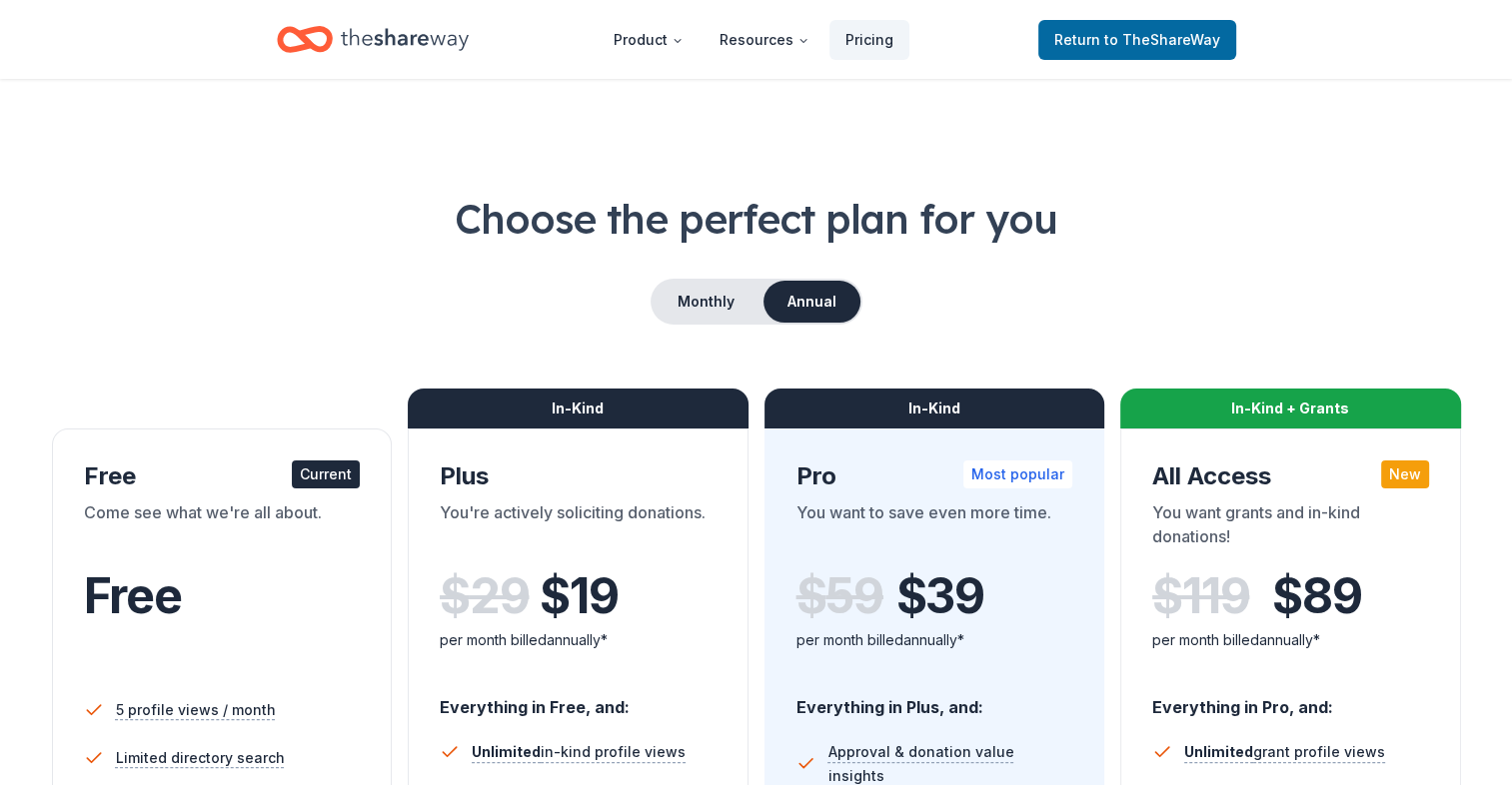 click on "Current" at bounding box center (326, 474) 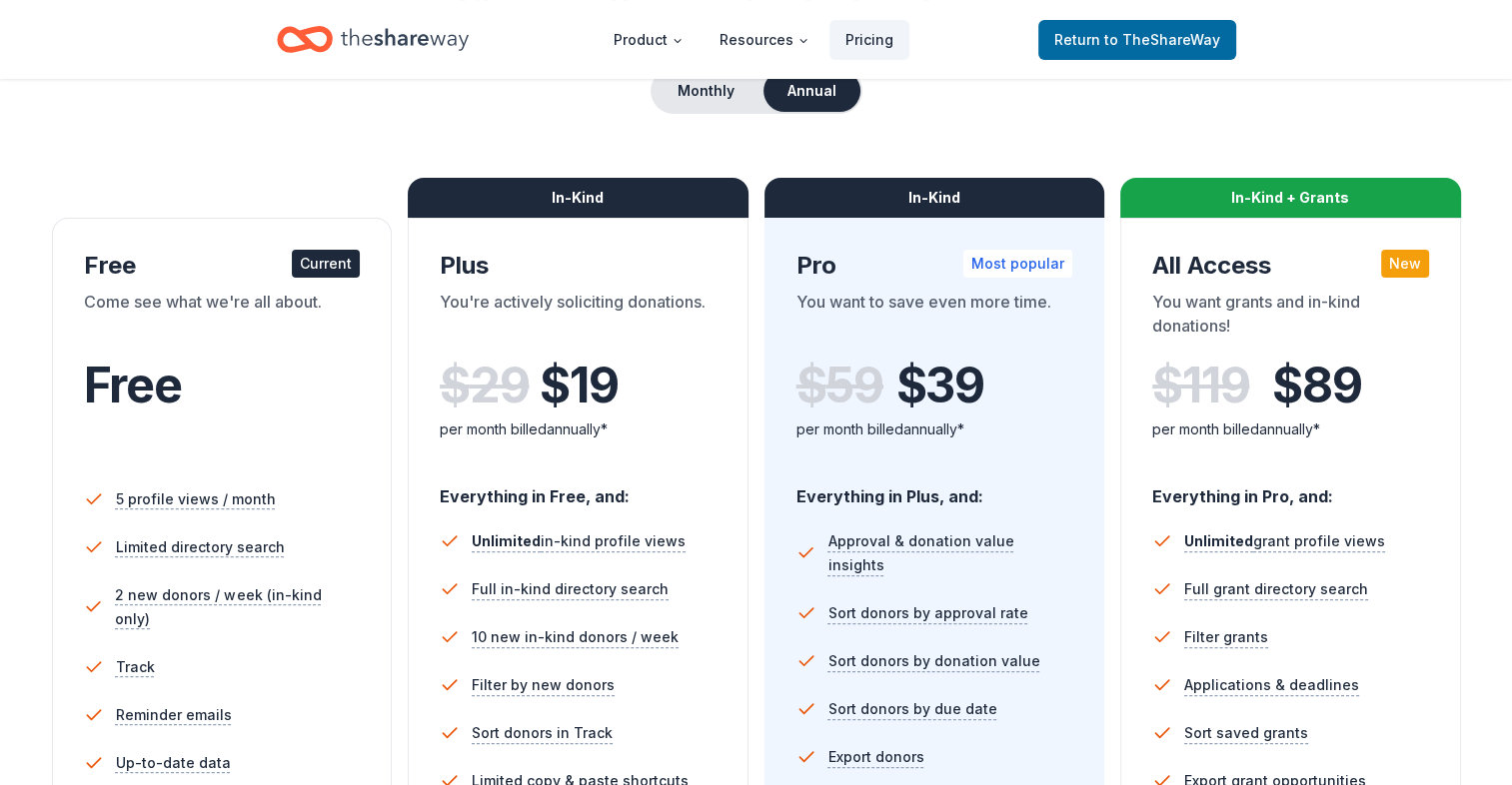 scroll, scrollTop: 0, scrollLeft: 0, axis: both 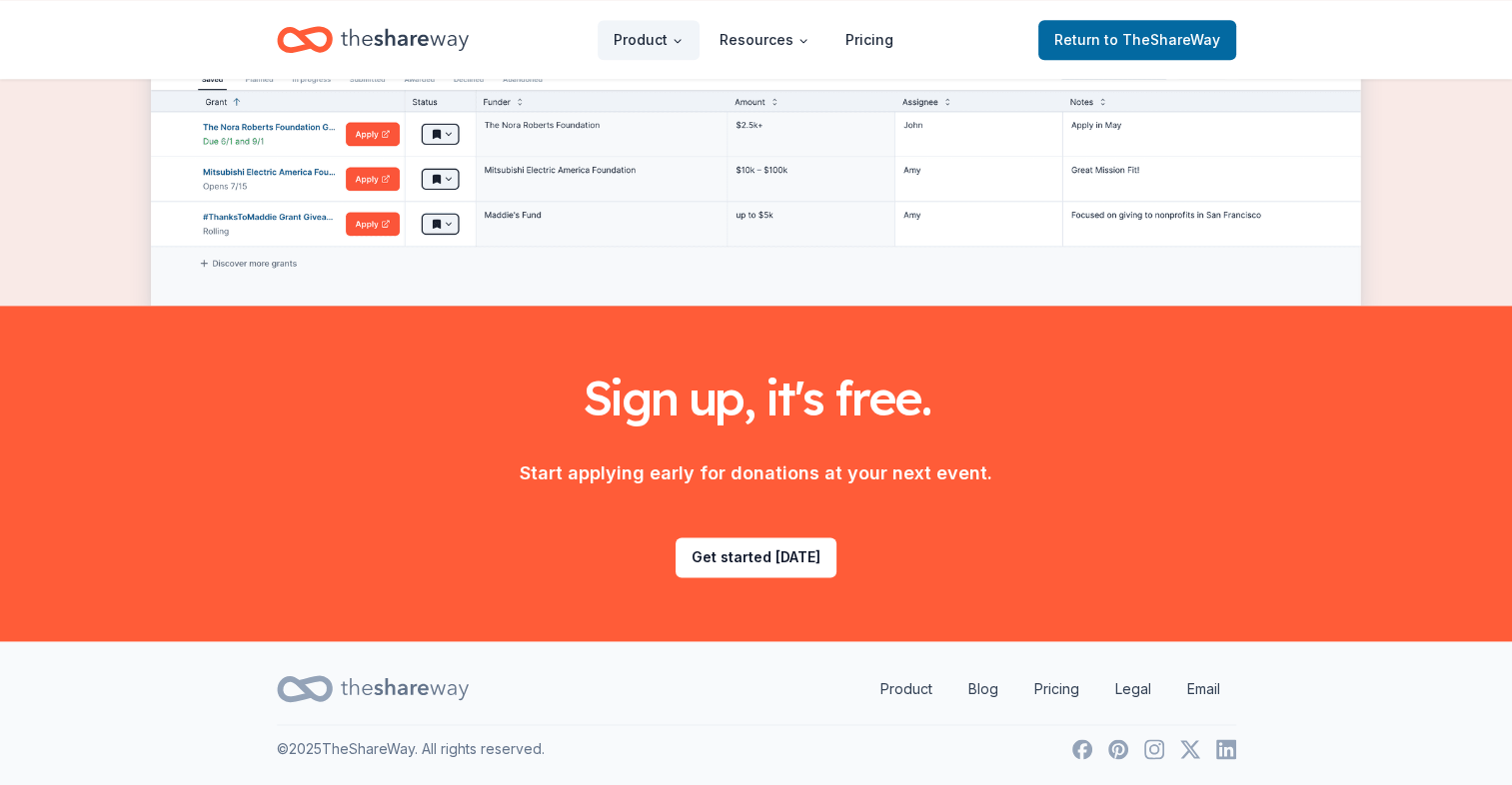 click 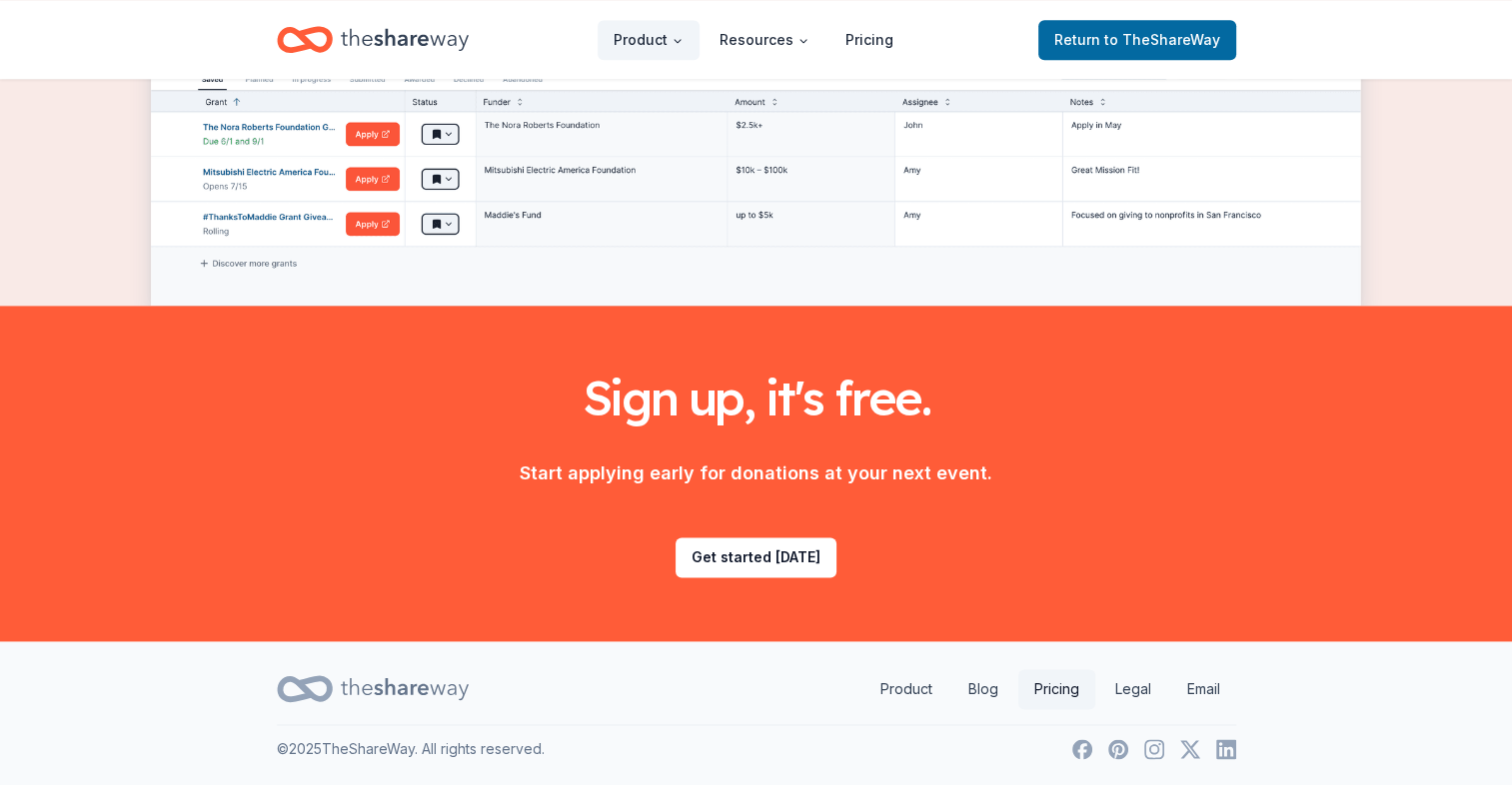 click on "Pricing" at bounding box center [1056, 689] 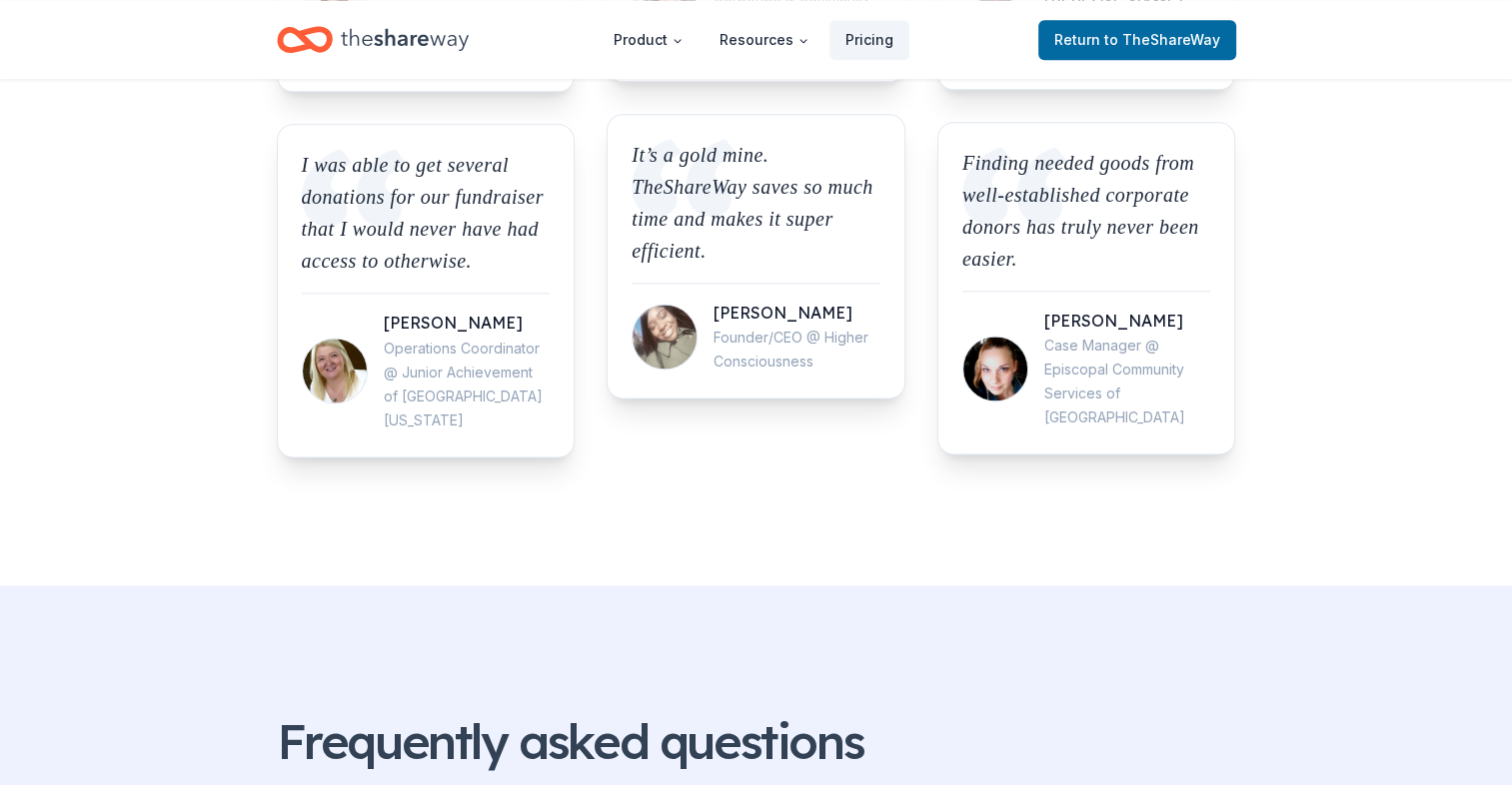 scroll, scrollTop: 0, scrollLeft: 0, axis: both 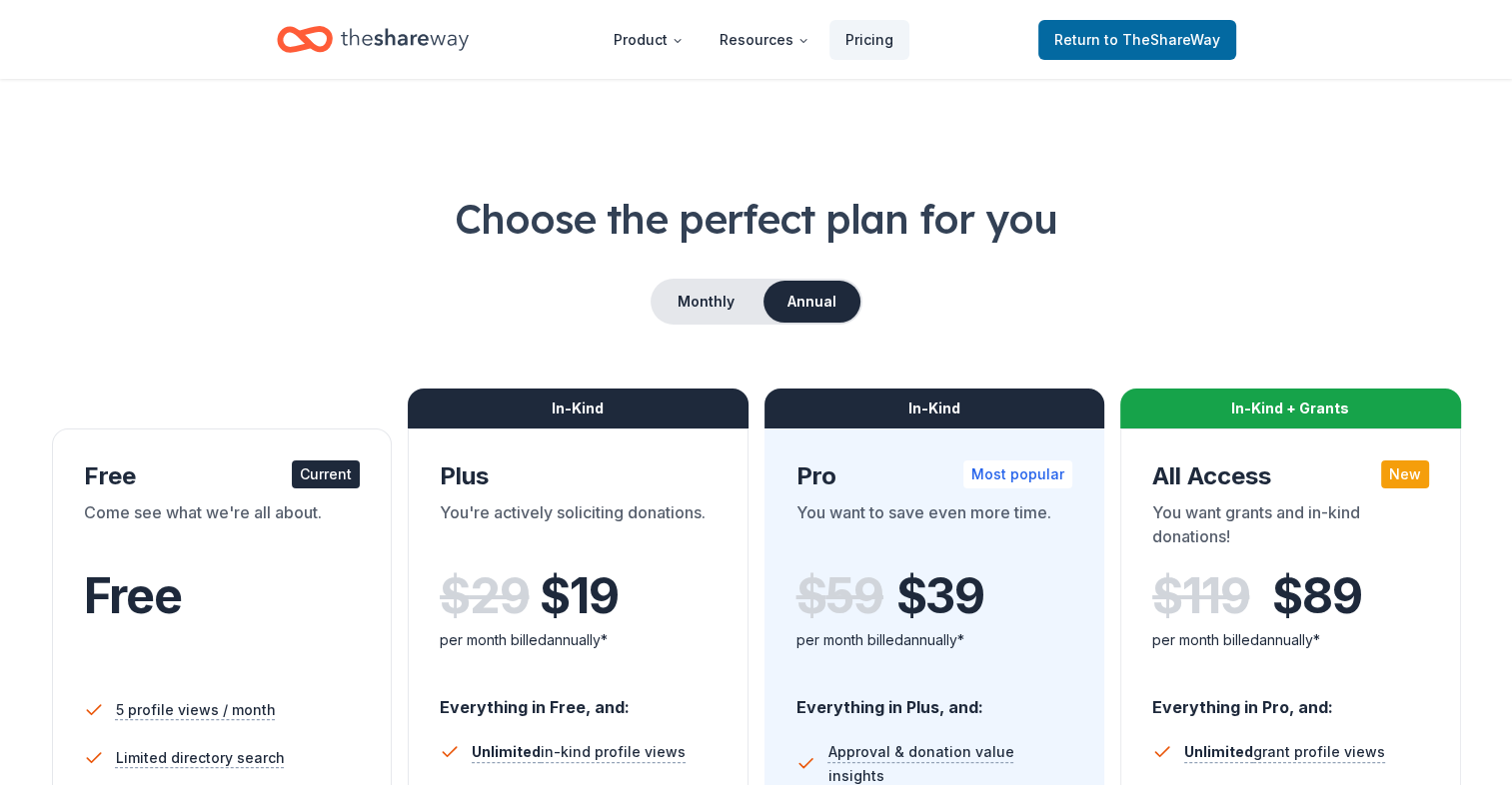 click on "Everything in Plus, and:" at bounding box center [934, 699] 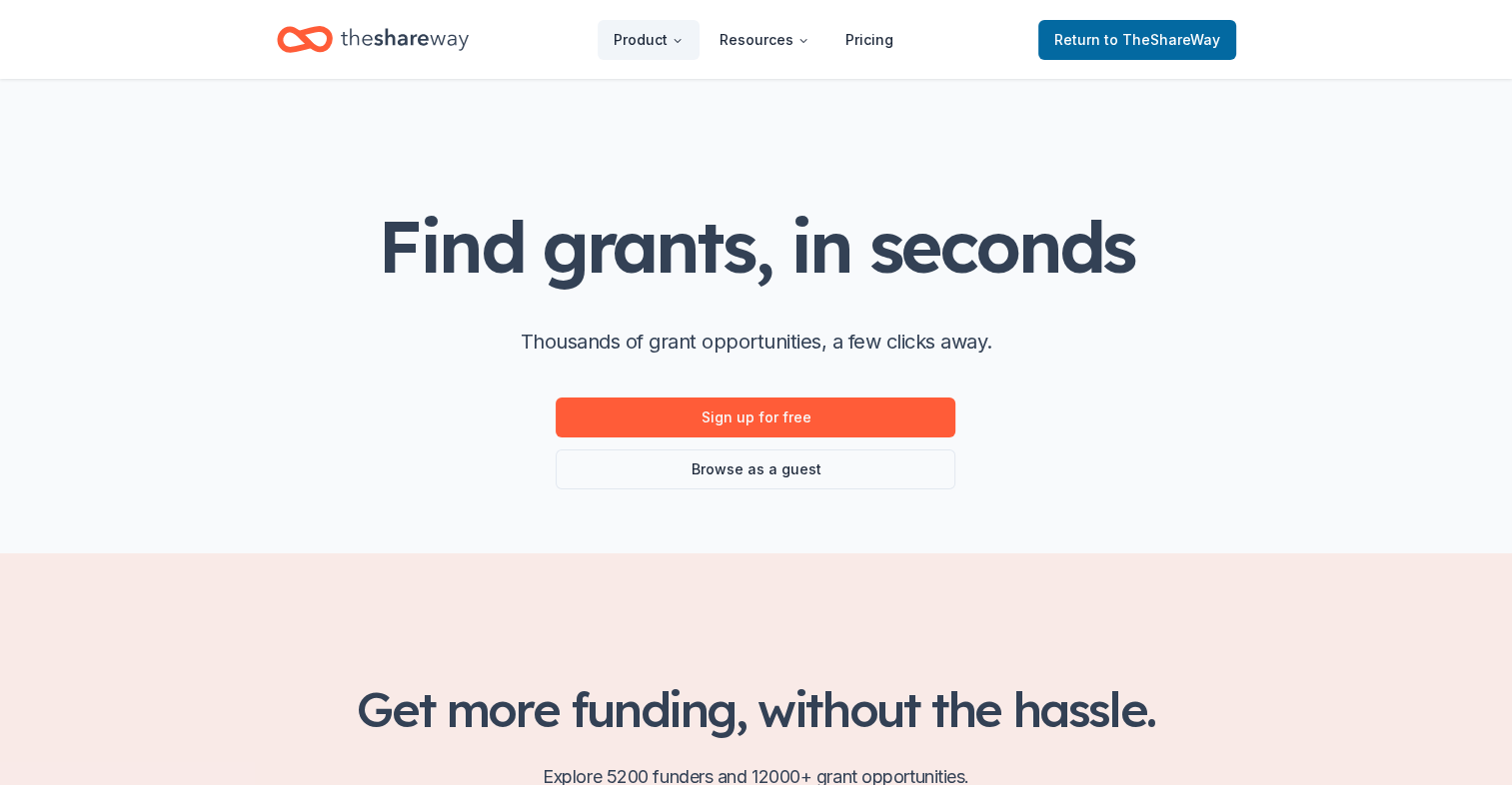 scroll, scrollTop: 2549, scrollLeft: 0, axis: vertical 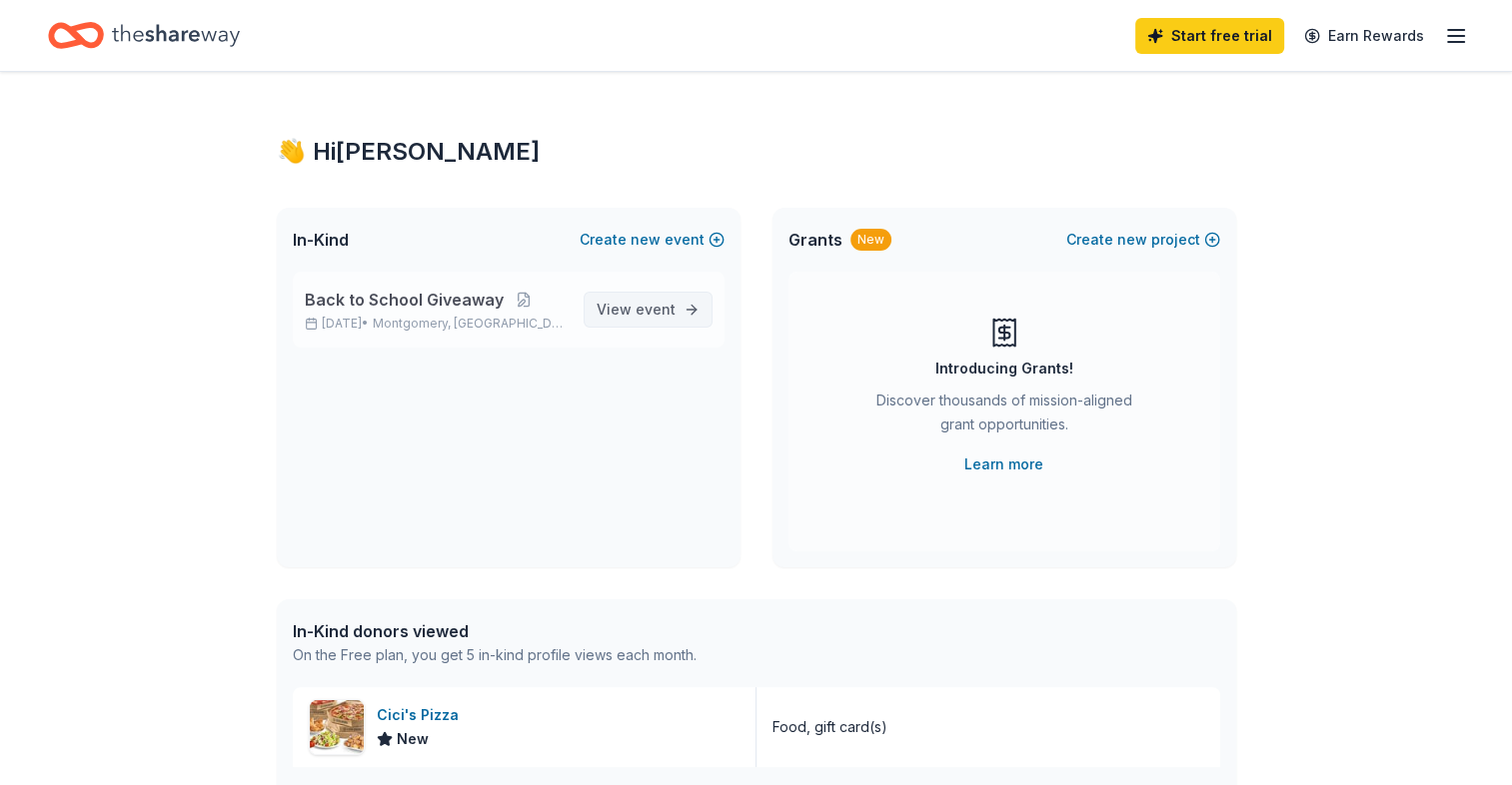 click on "event" at bounding box center [656, 309] 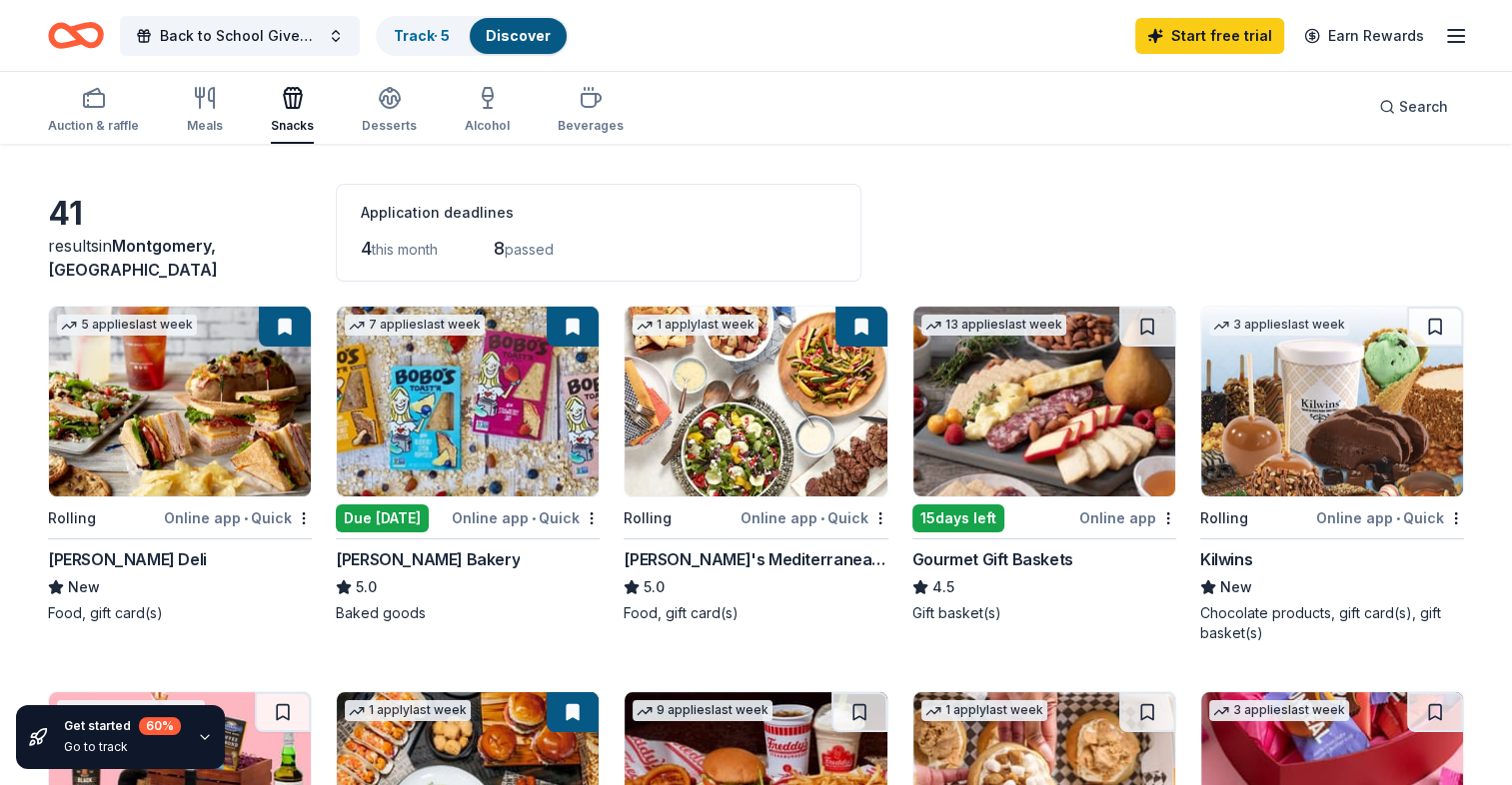 scroll, scrollTop: 65, scrollLeft: 0, axis: vertical 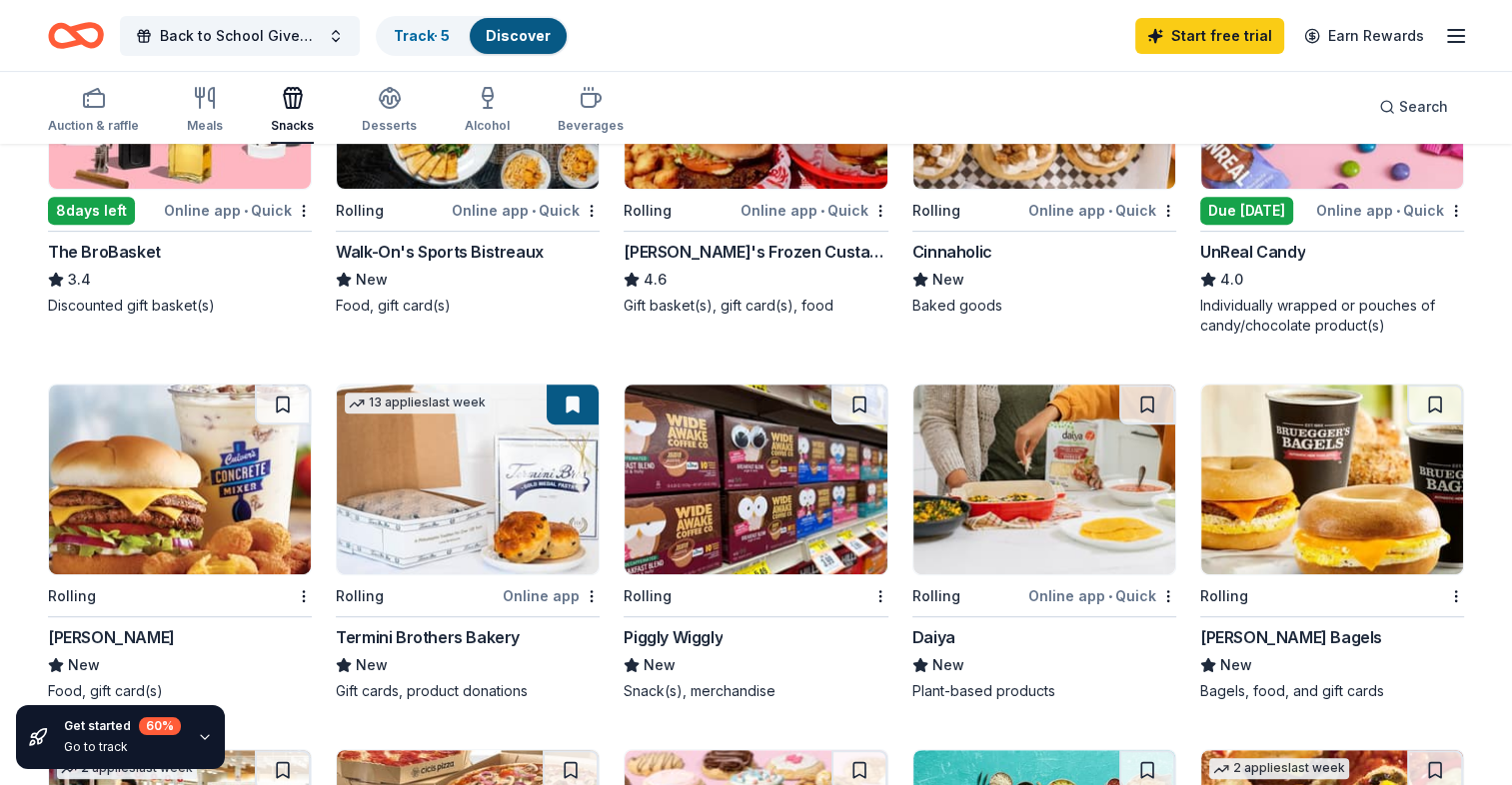 click on "Due [DATE]" at bounding box center [1246, 211] 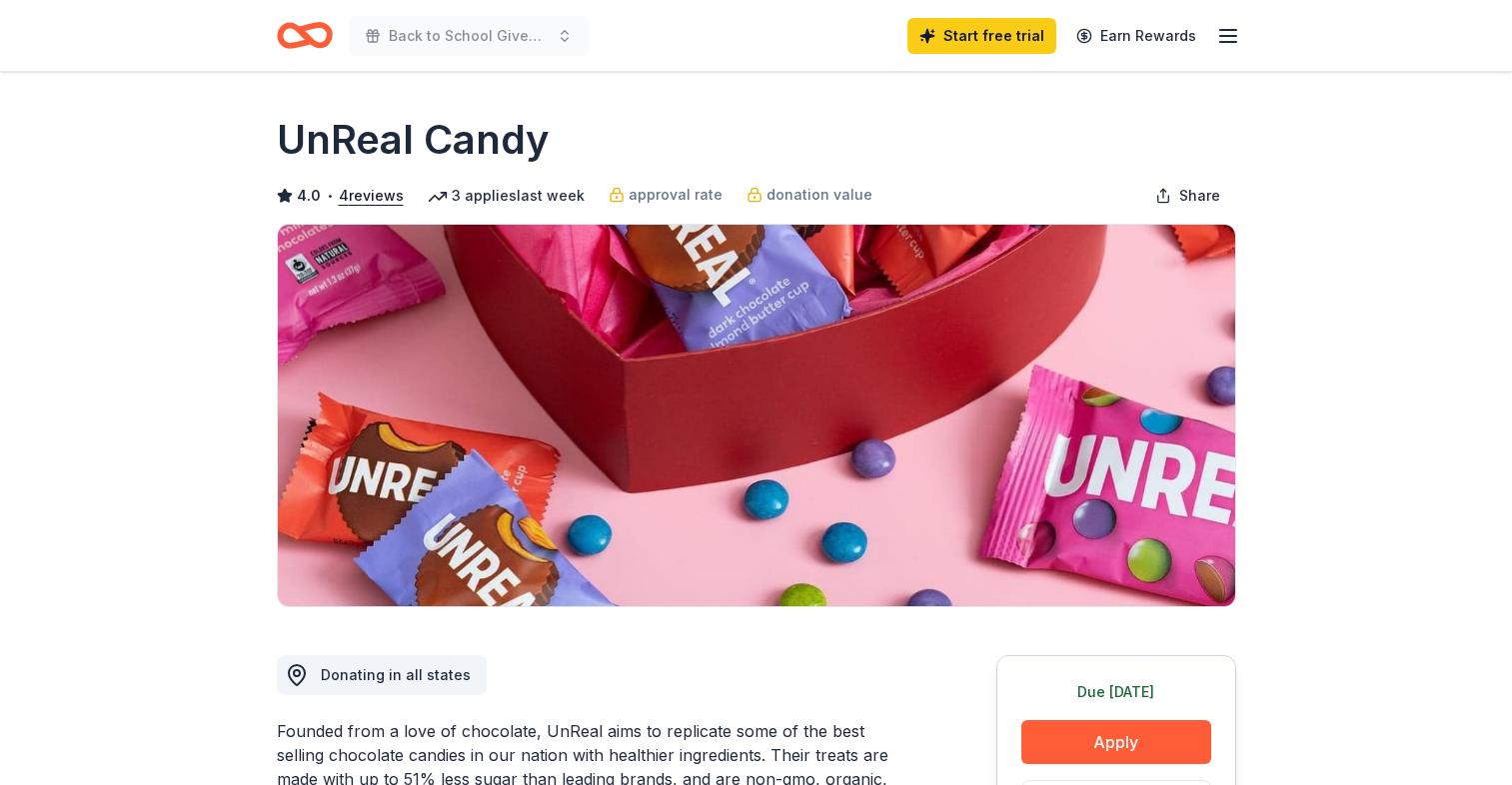 scroll, scrollTop: 0, scrollLeft: 0, axis: both 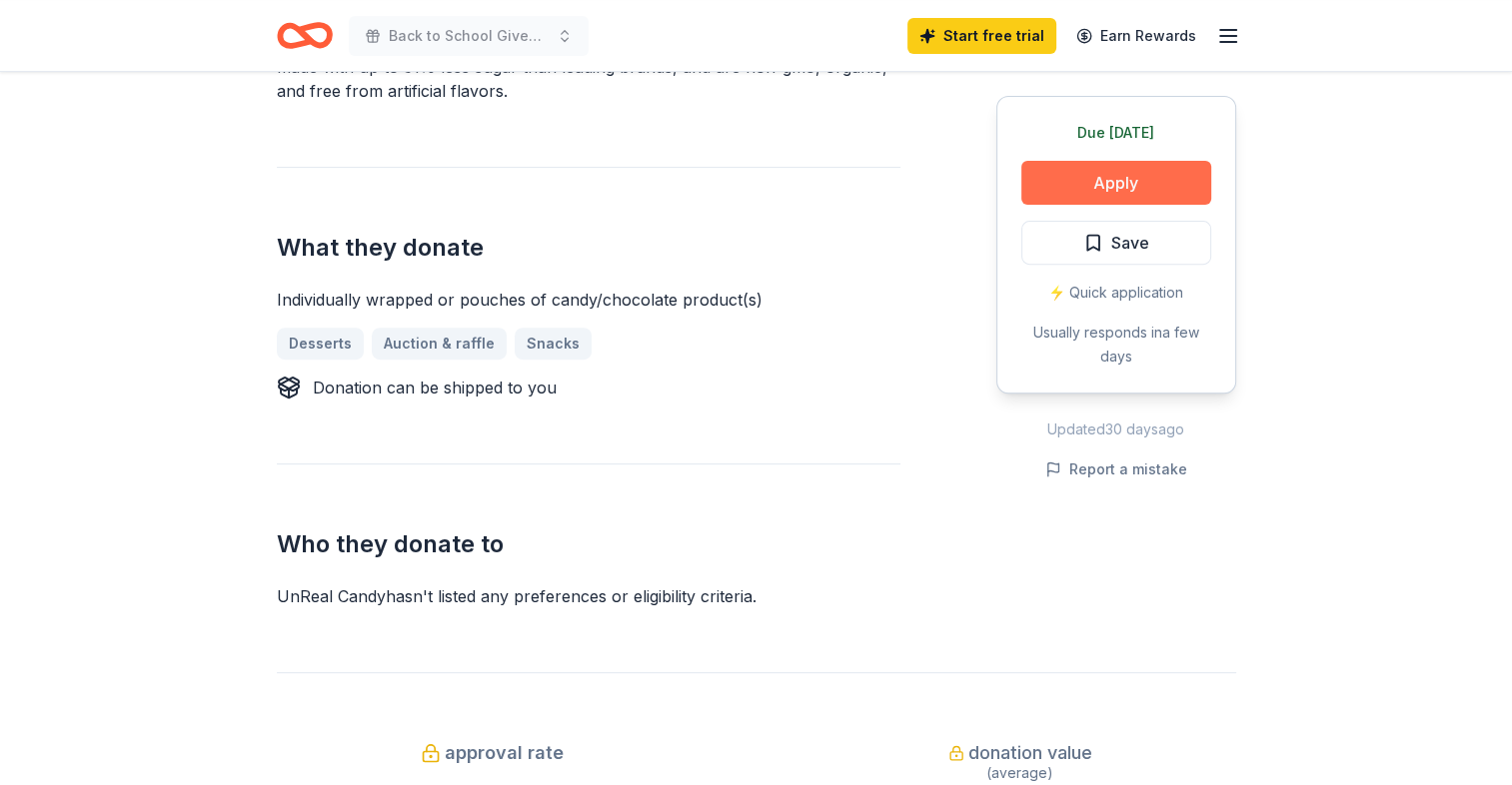 click on "Apply" at bounding box center (1116, 183) 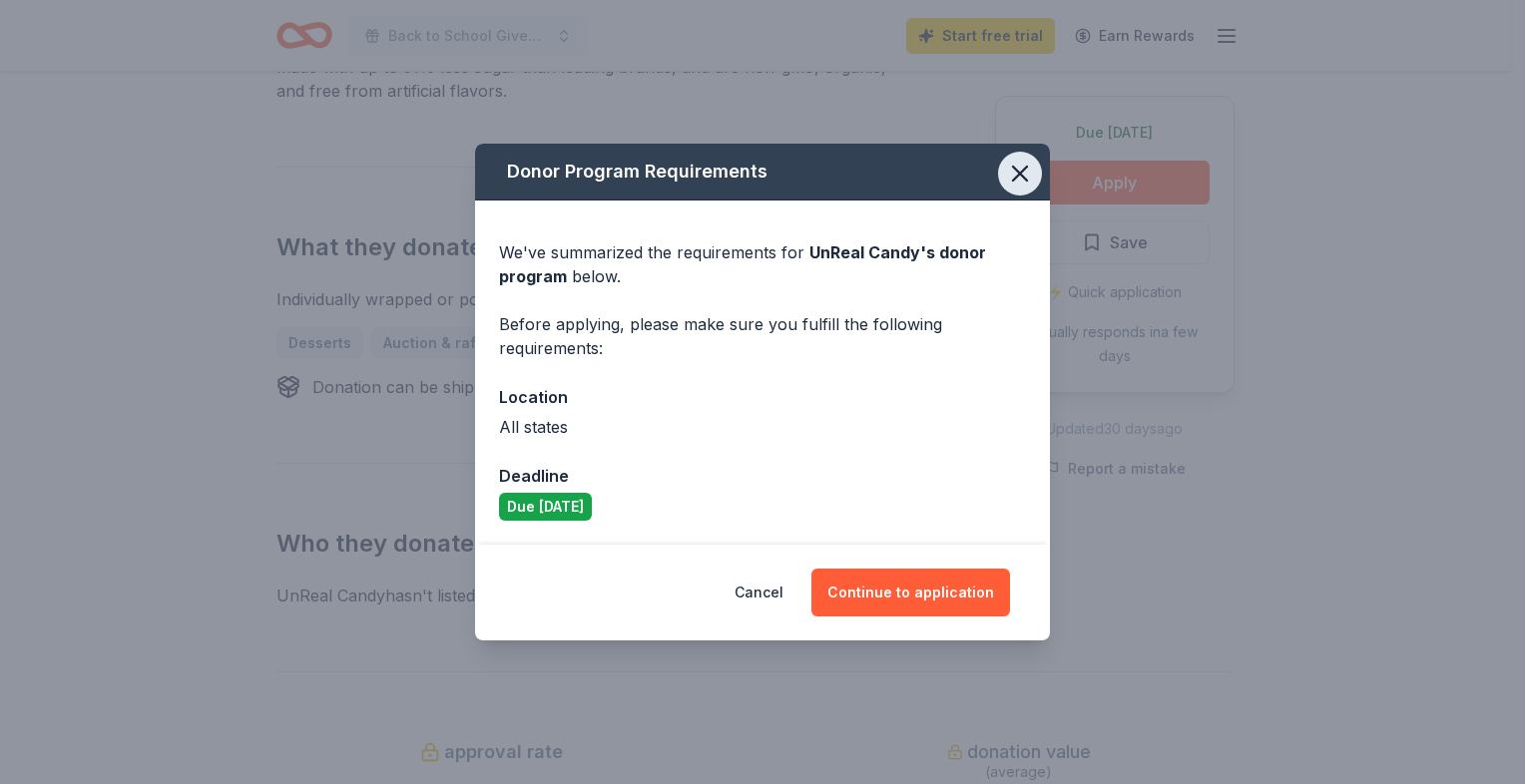 click 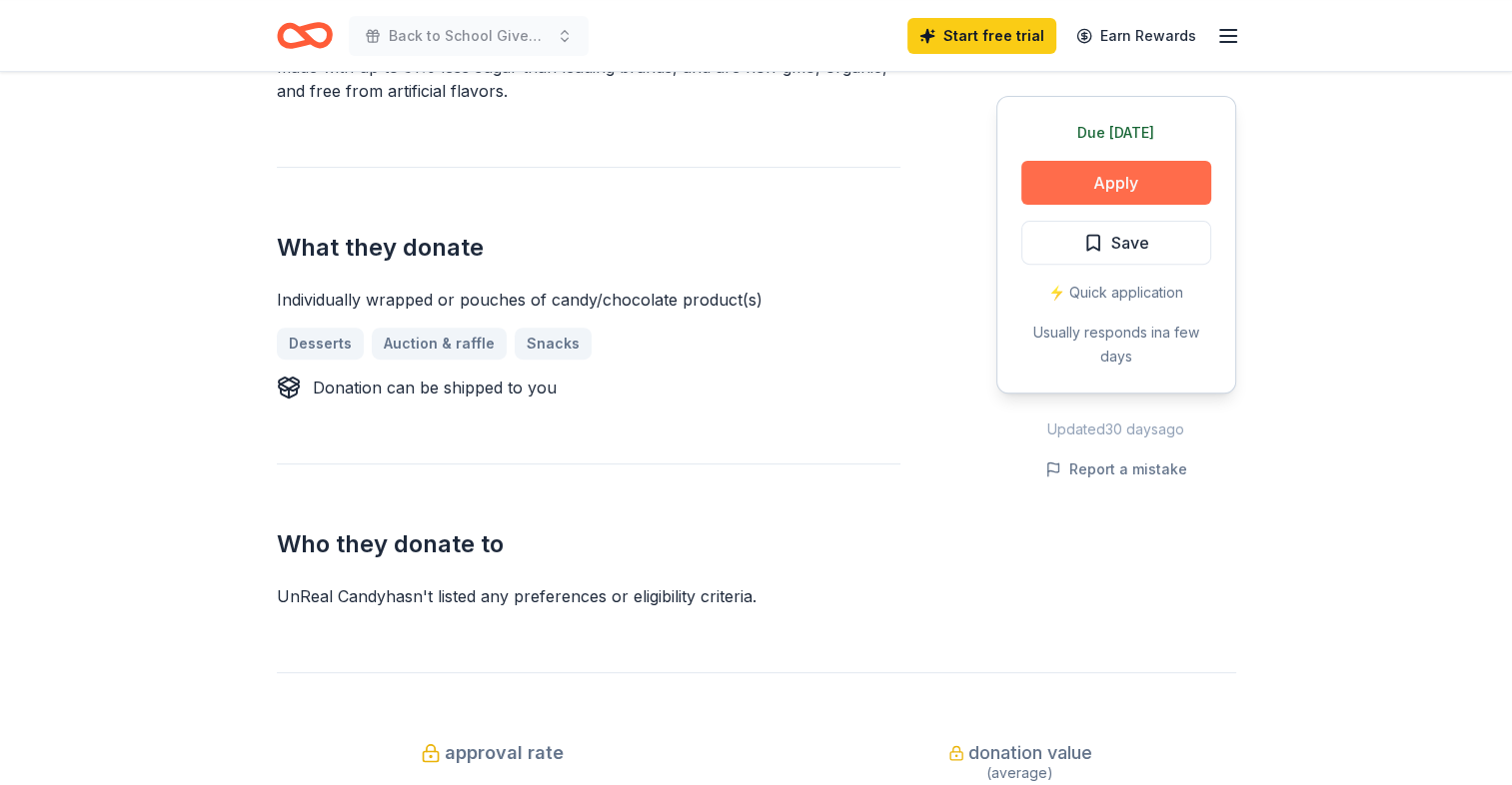 click on "Apply" at bounding box center [1116, 183] 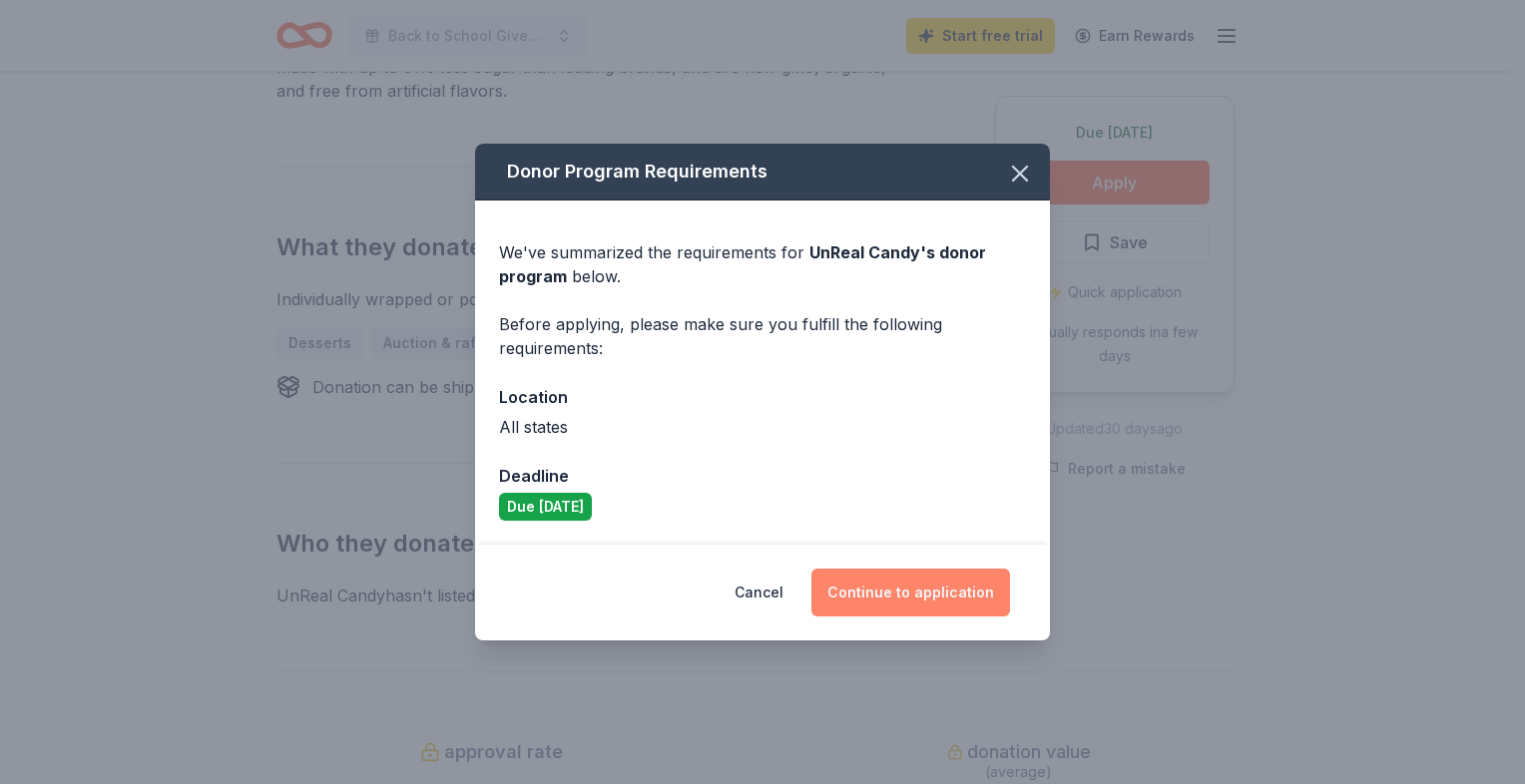 click on "Continue to application" at bounding box center (910, 592) 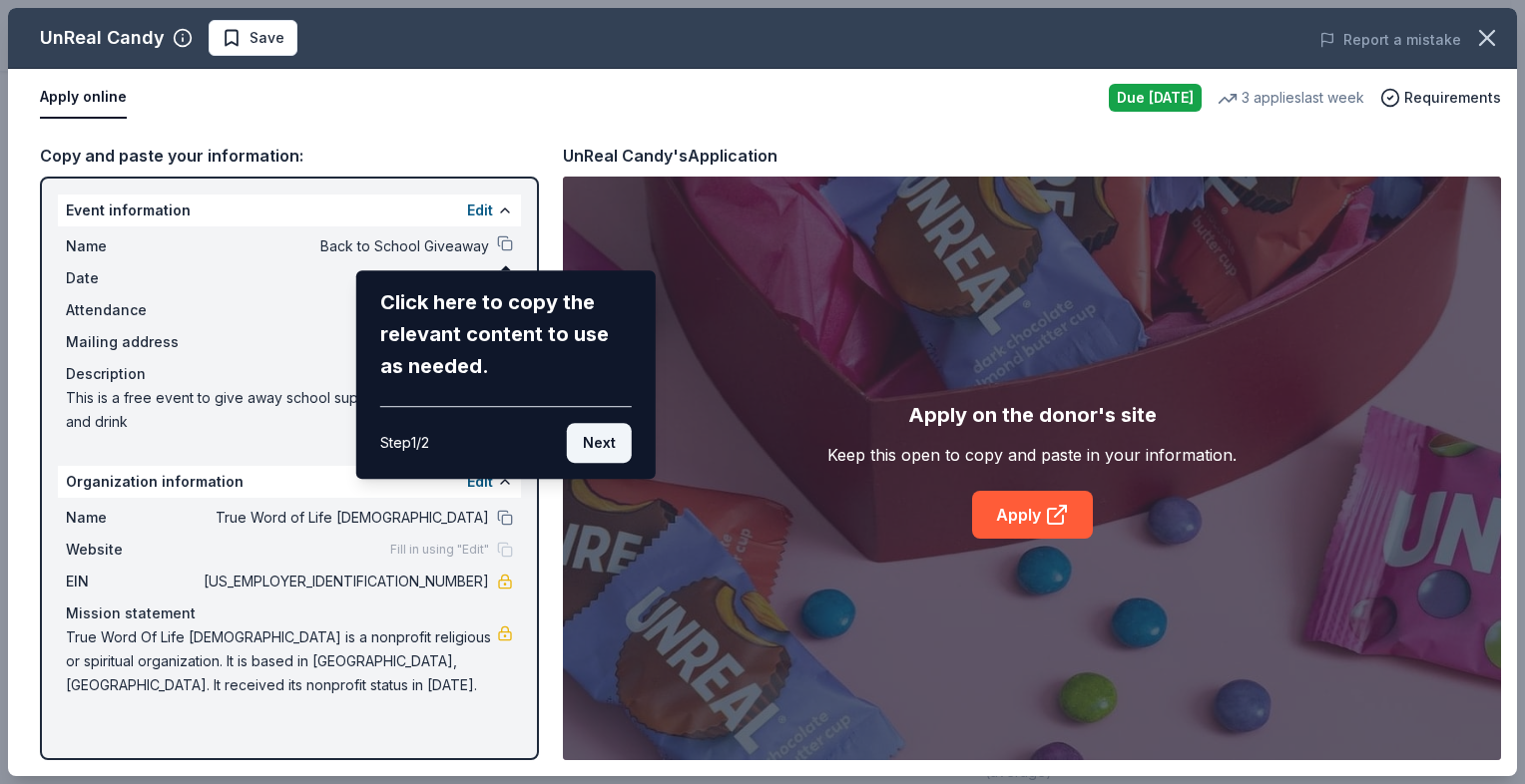 click on "Next" at bounding box center (599, 443) 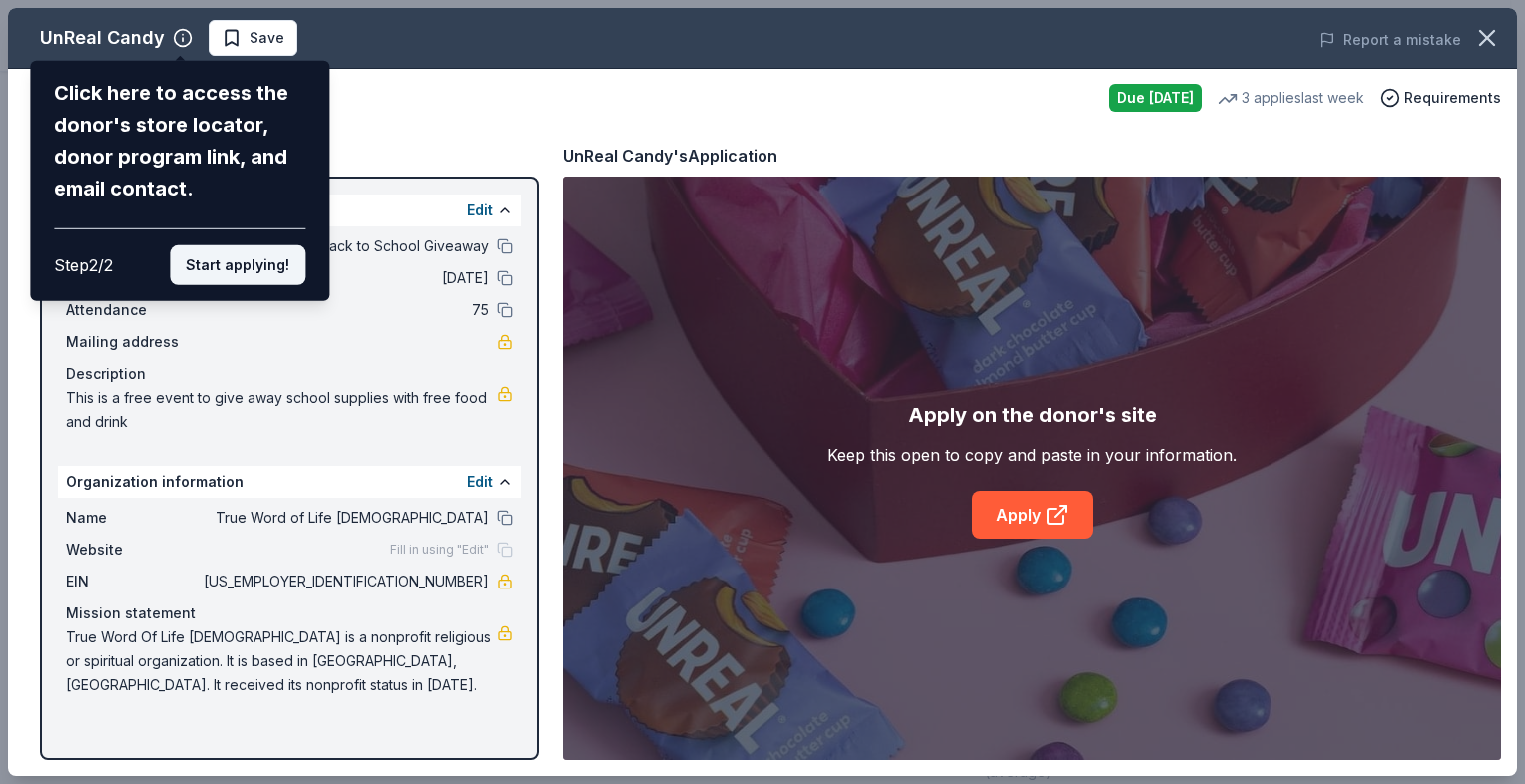 click on "Start applying!" at bounding box center [238, 265] 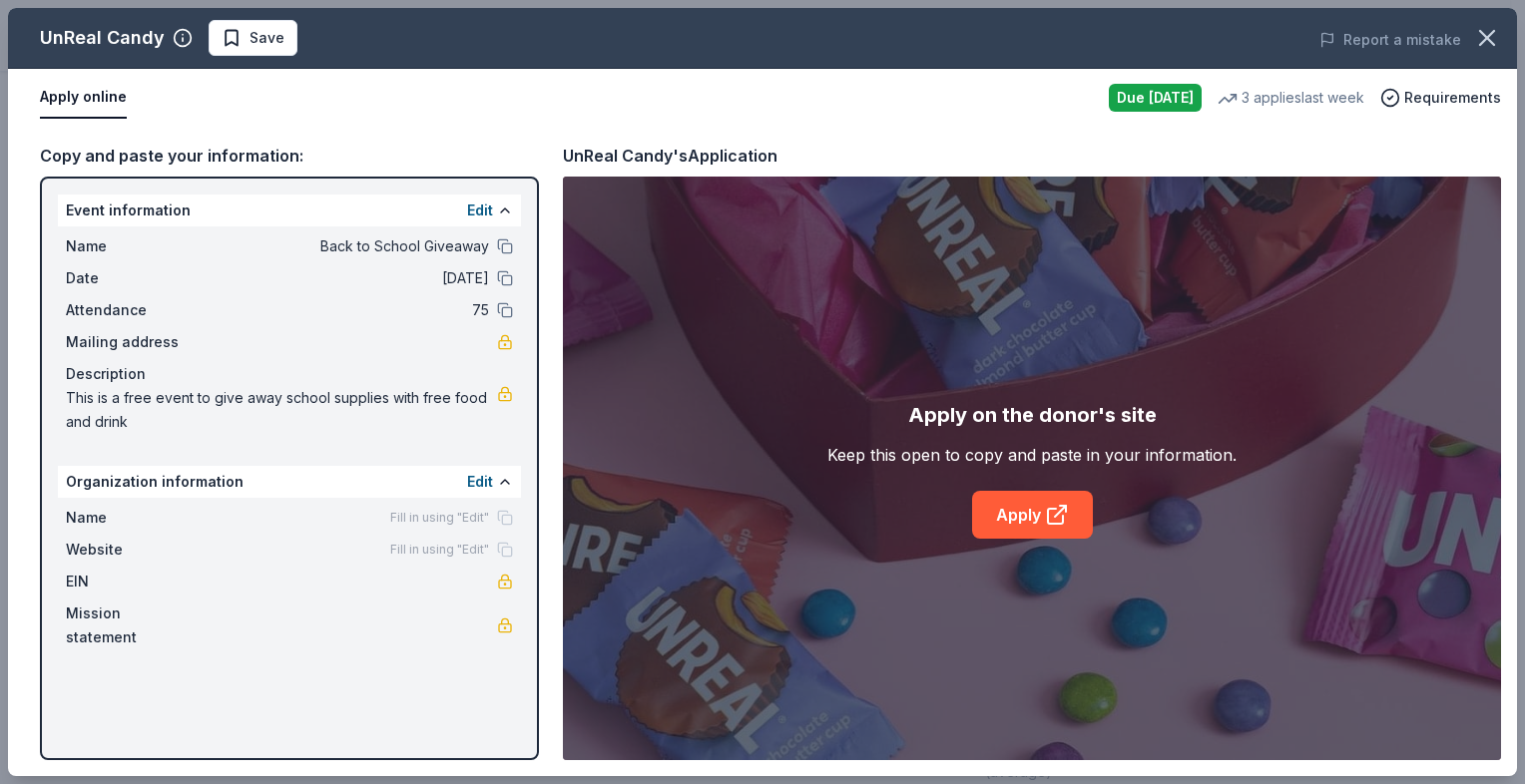 click on "UnReal Candy Save Report a mistake Apply online Due tomorrow 3   applies  last week Requirements Copy and paste your information: Event information Edit Name Back to School Giveaway Date 08/02/25 Attendance 75 Mailing address Description This is a free event to give away school supplies with free food and drink Organization information Edit Name Fill in using "Edit" Website Fill in using "Edit" EIN Mission statement UnReal Candy's  Application Apply on the donor's site Keep this open to copy and paste in your information. Apply" at bounding box center [762, 392] 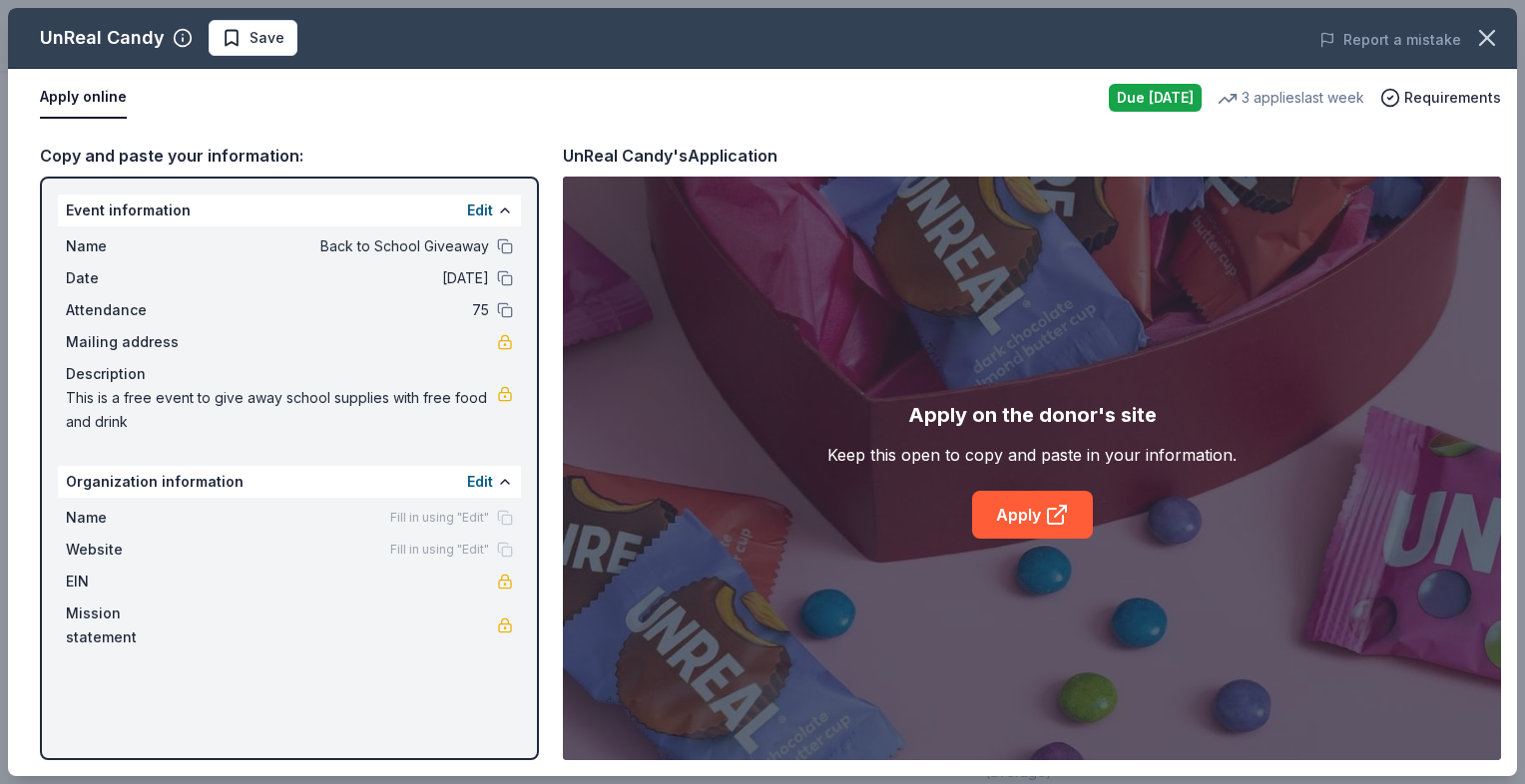 click on "UnReal Candy Save Report a mistake Apply online Due tomorrow 3   applies  last week Requirements Copy and paste your information: Event information Edit Name Back to School Giveaway Date 08/02/25 Attendance 75 Mailing address Description This is a free event to give away school supplies with free food and drink Organization information Edit Name Fill in using "Edit" Website Fill in using "Edit" EIN Mission statement UnReal Candy's  Application Apply on the donor's site Keep this open to copy and paste in your information. Apply" at bounding box center (762, 392) 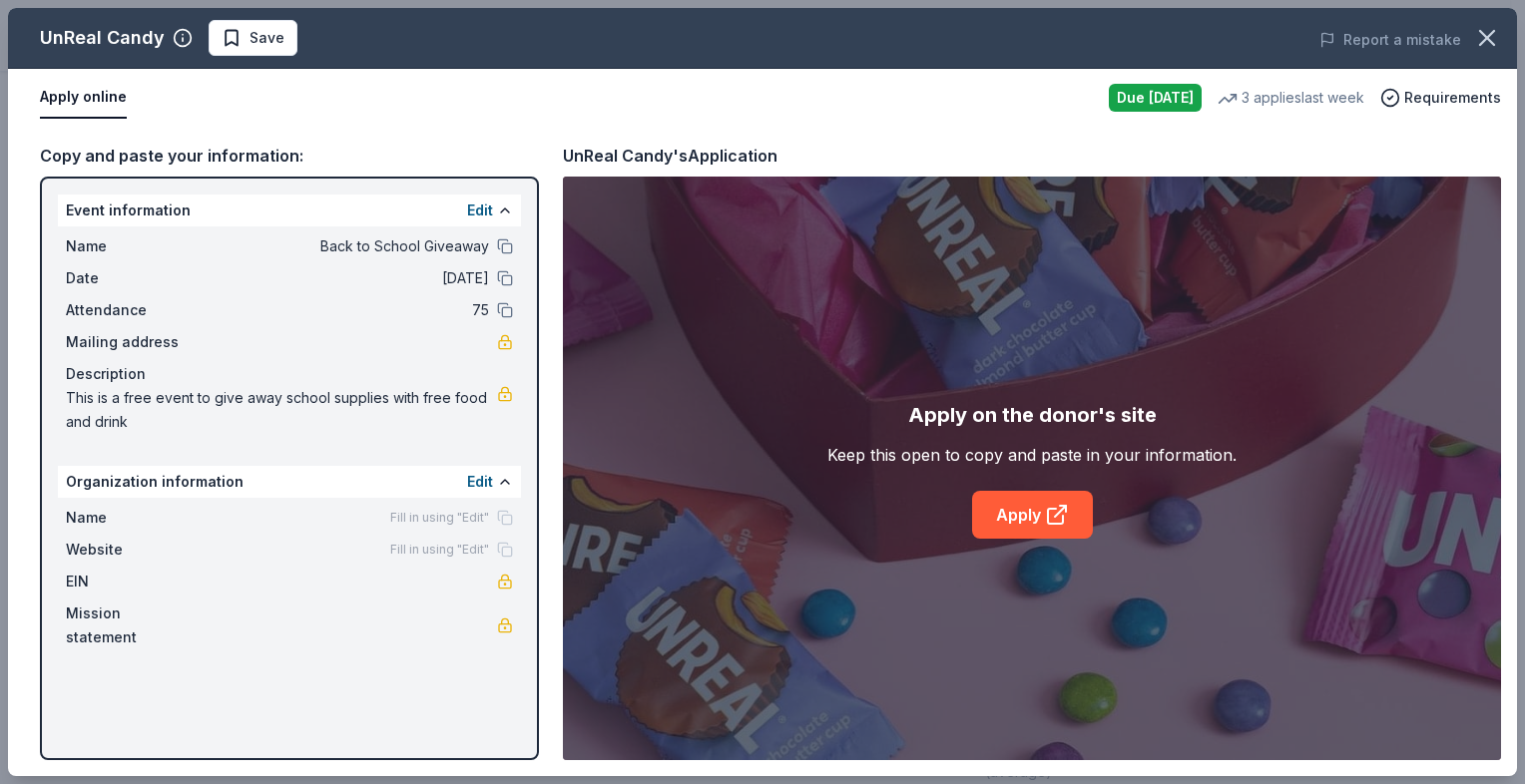 click on "UnReal Candy Save Report a mistake Apply online Due tomorrow 3   applies  last week Requirements Copy and paste your information: Event information Edit Name Back to School Giveaway Date 08/02/25 Attendance 75 Mailing address Description This is a free event to give away school supplies with free food and drink Organization information Edit Name Fill in using "Edit" Website Fill in using "Edit" EIN Mission statement UnReal Candy's  Application Apply on the donor's site Keep this open to copy and paste in your information. Apply" at bounding box center (762, 392) 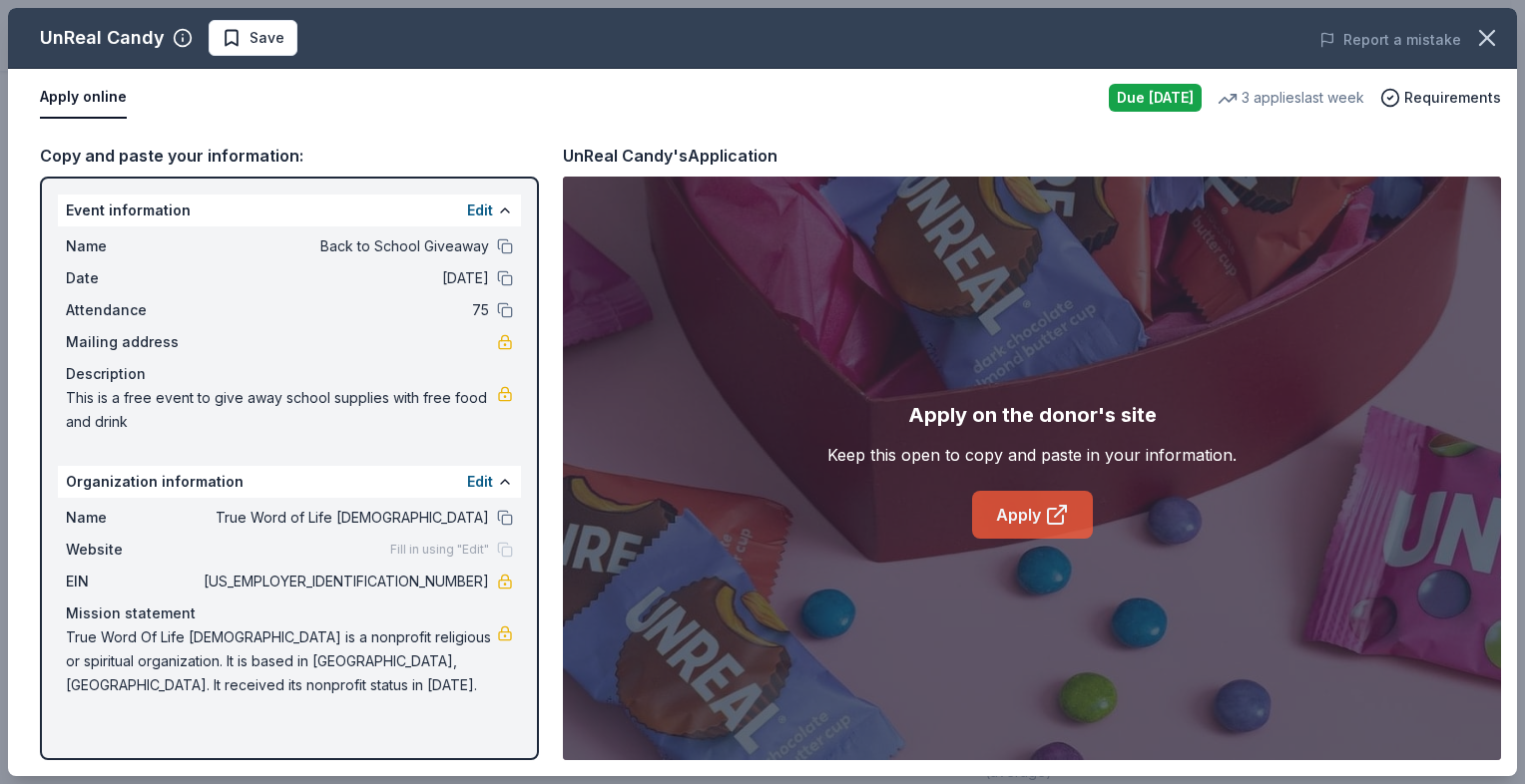 drag, startPoint x: 1044, startPoint y: 509, endPoint x: 1000, endPoint y: 508, distance: 44.011362 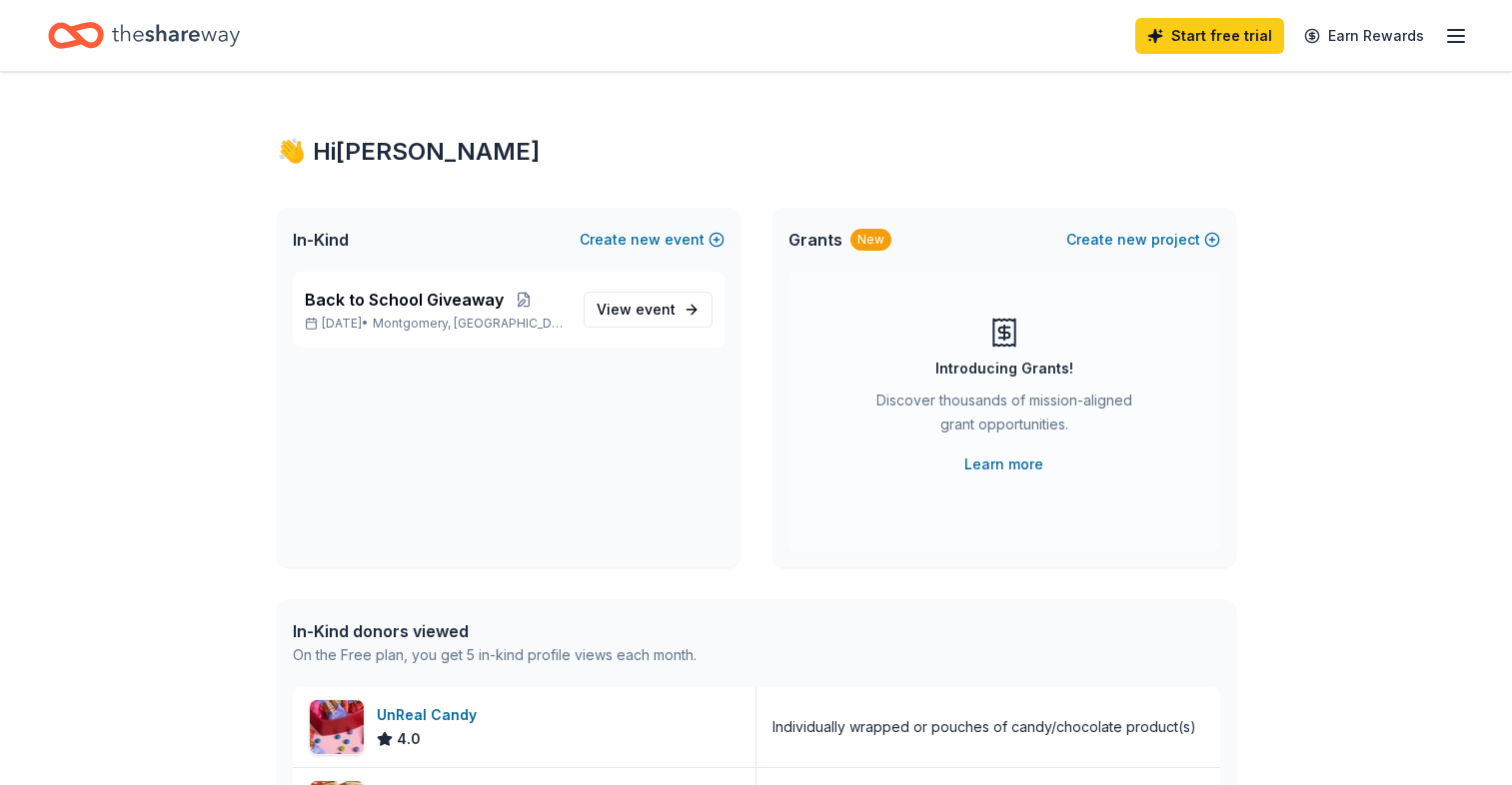 scroll, scrollTop: 0, scrollLeft: 0, axis: both 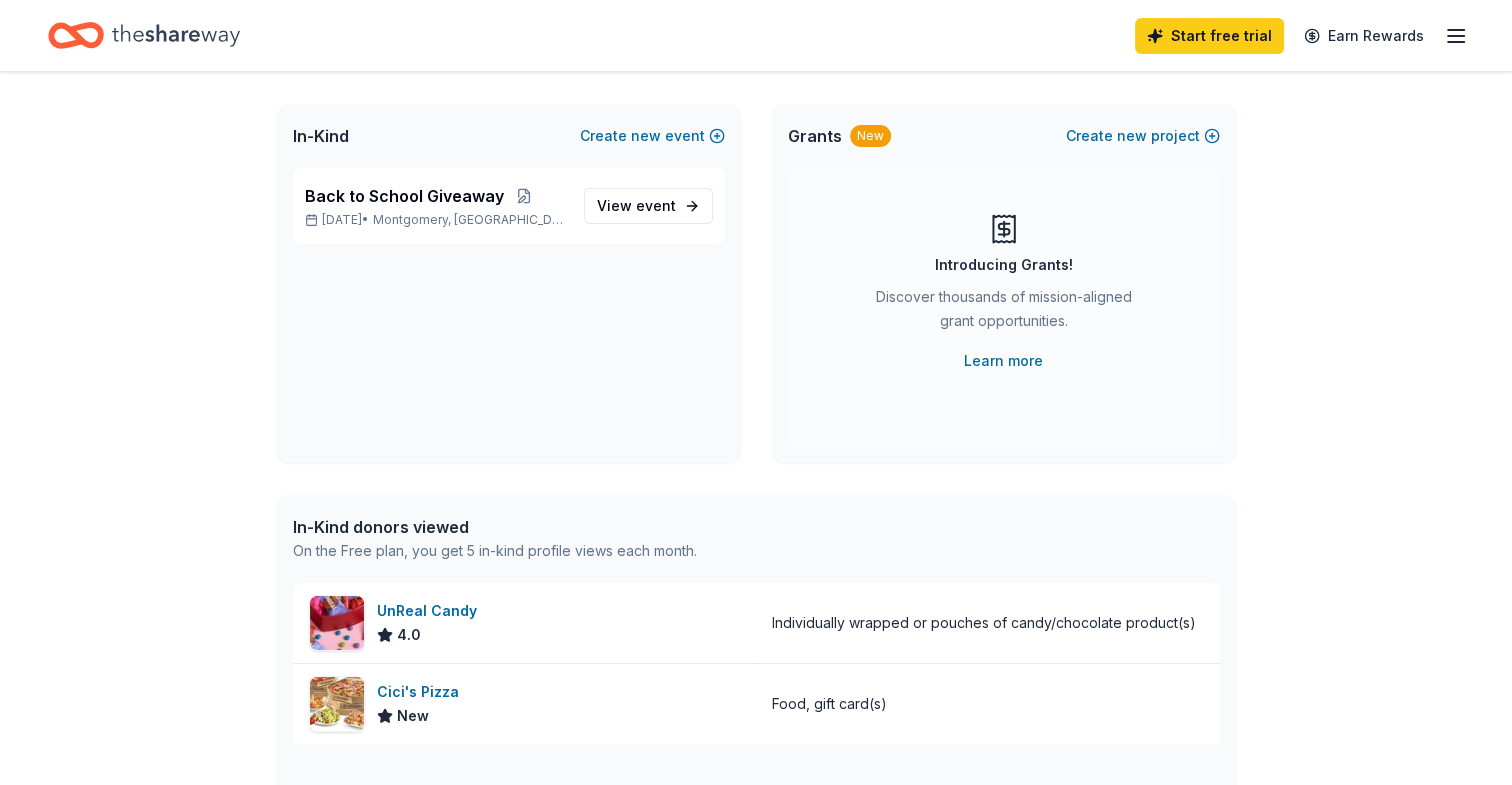 click 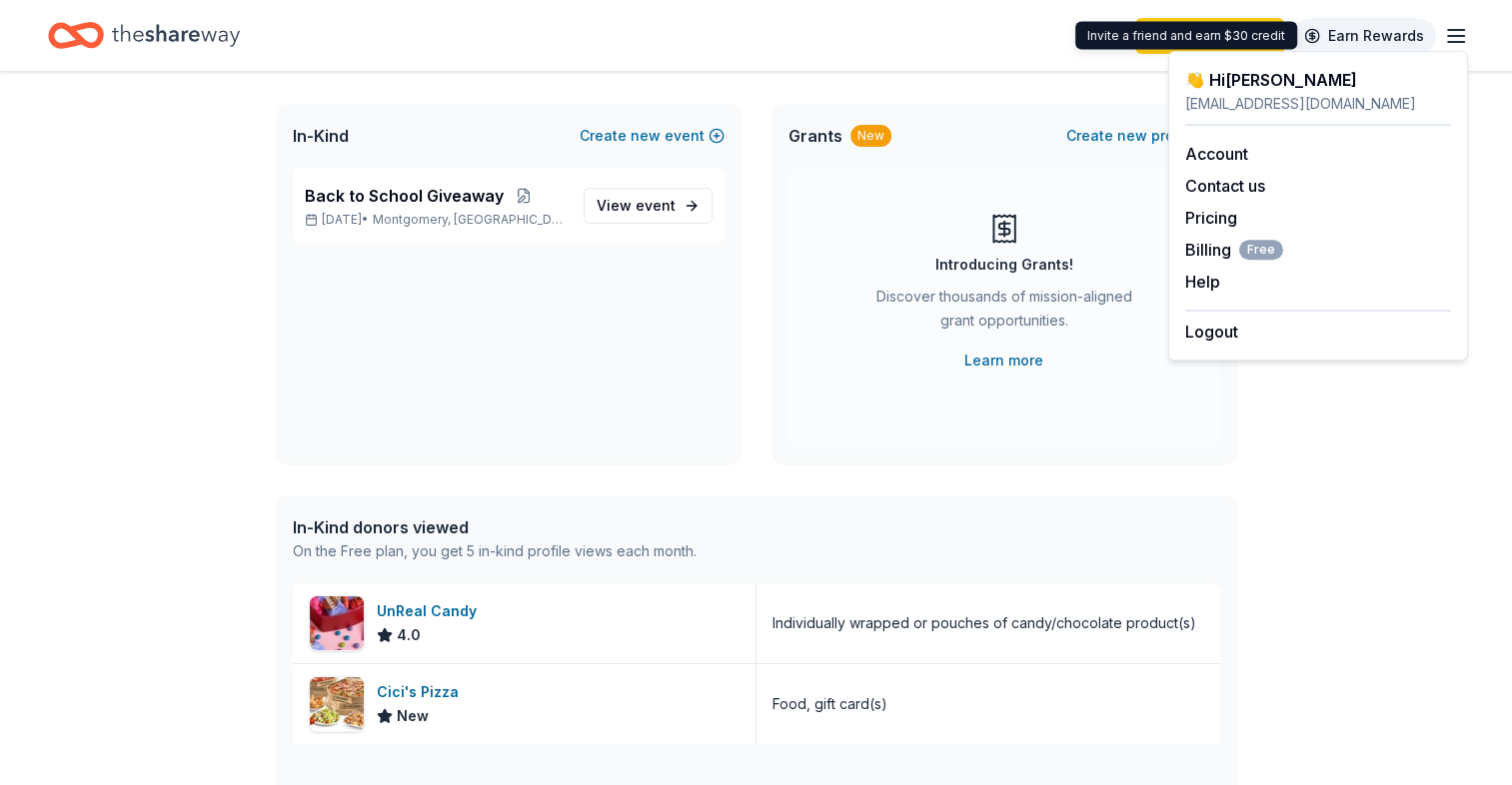 click on "Earn Rewards" at bounding box center [1364, 36] 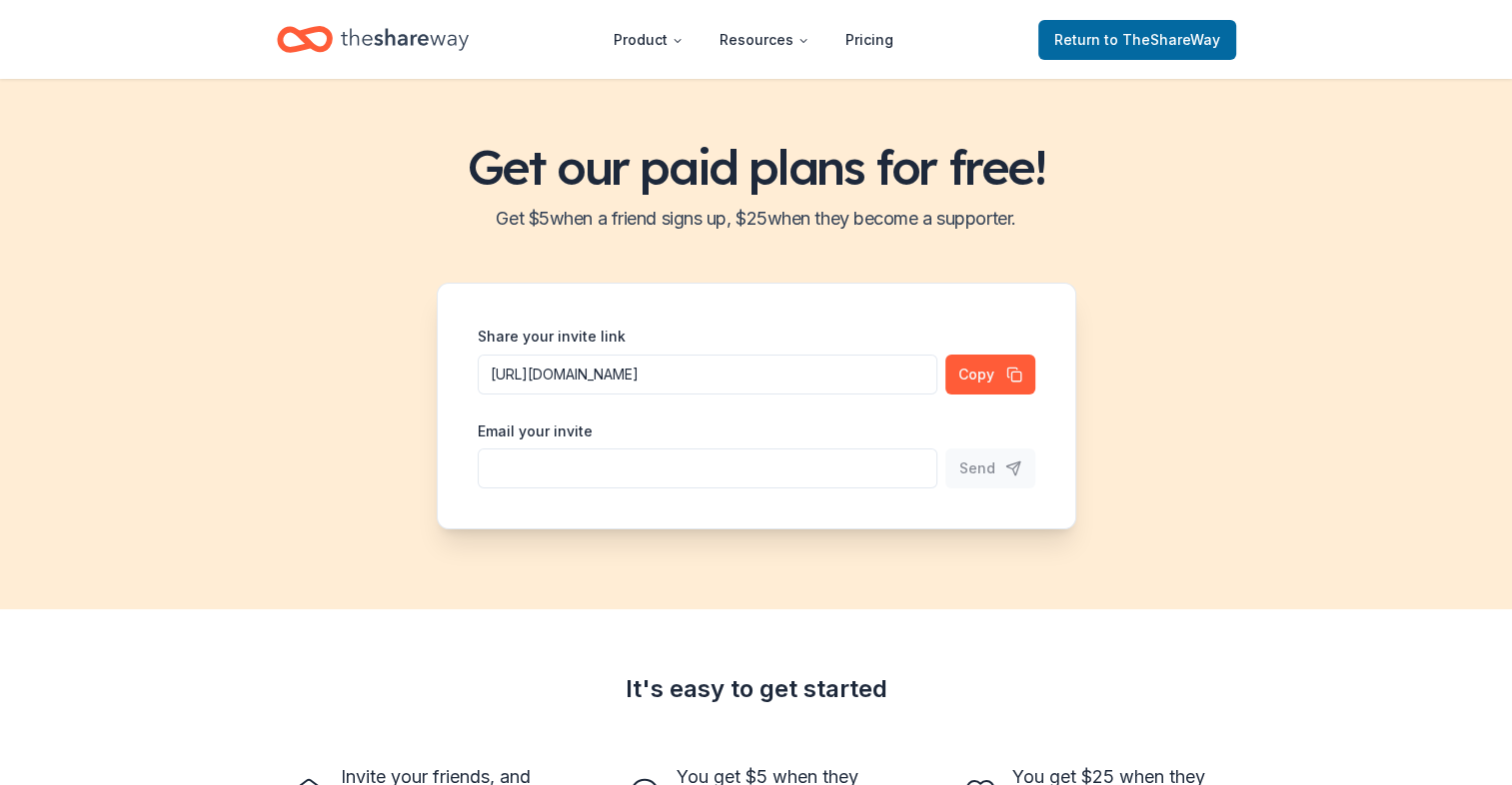 scroll, scrollTop: 0, scrollLeft: 0, axis: both 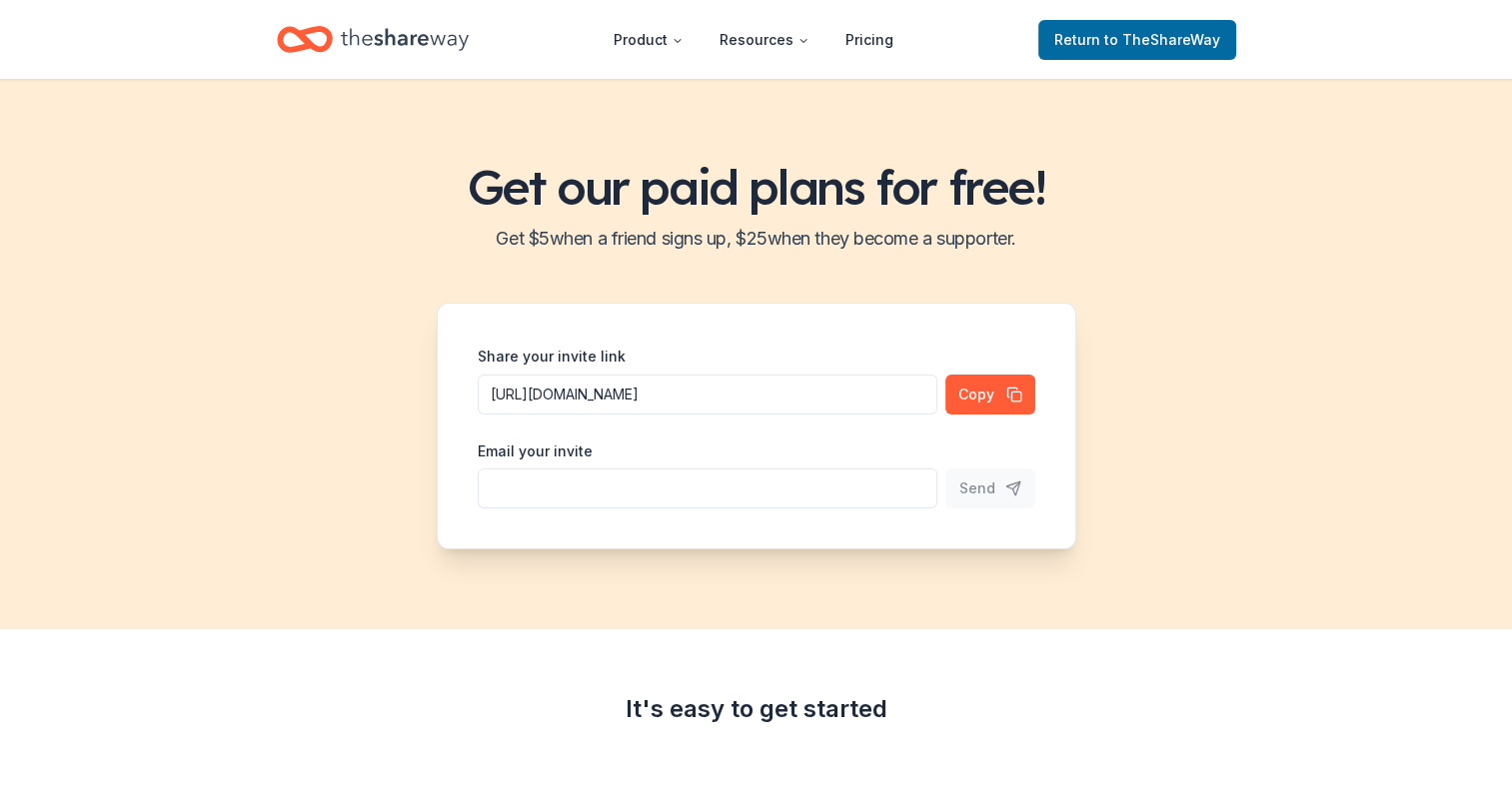 click on "Share your invite link" at bounding box center (708, 394) 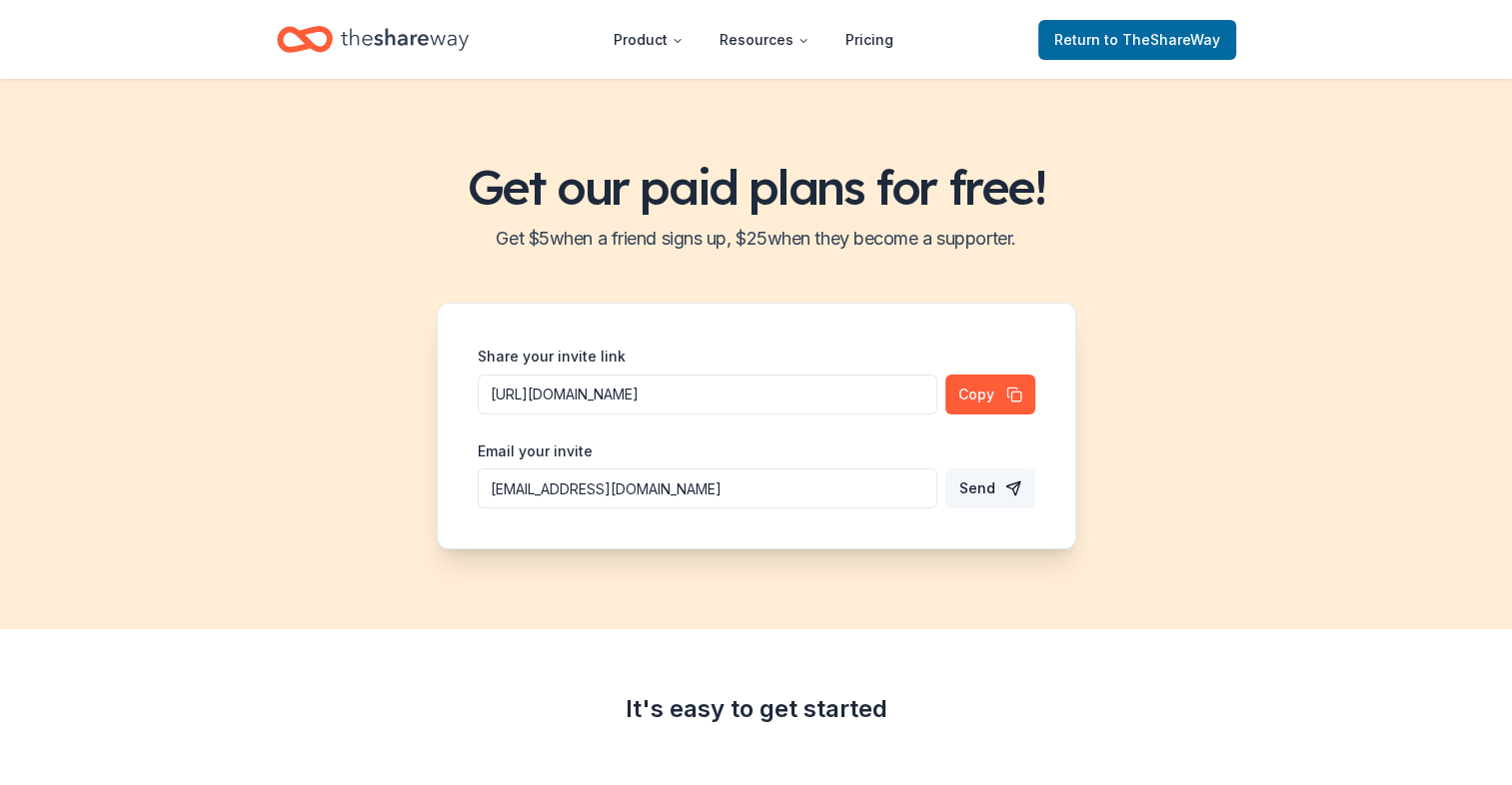 click on "Send" at bounding box center [977, 488] 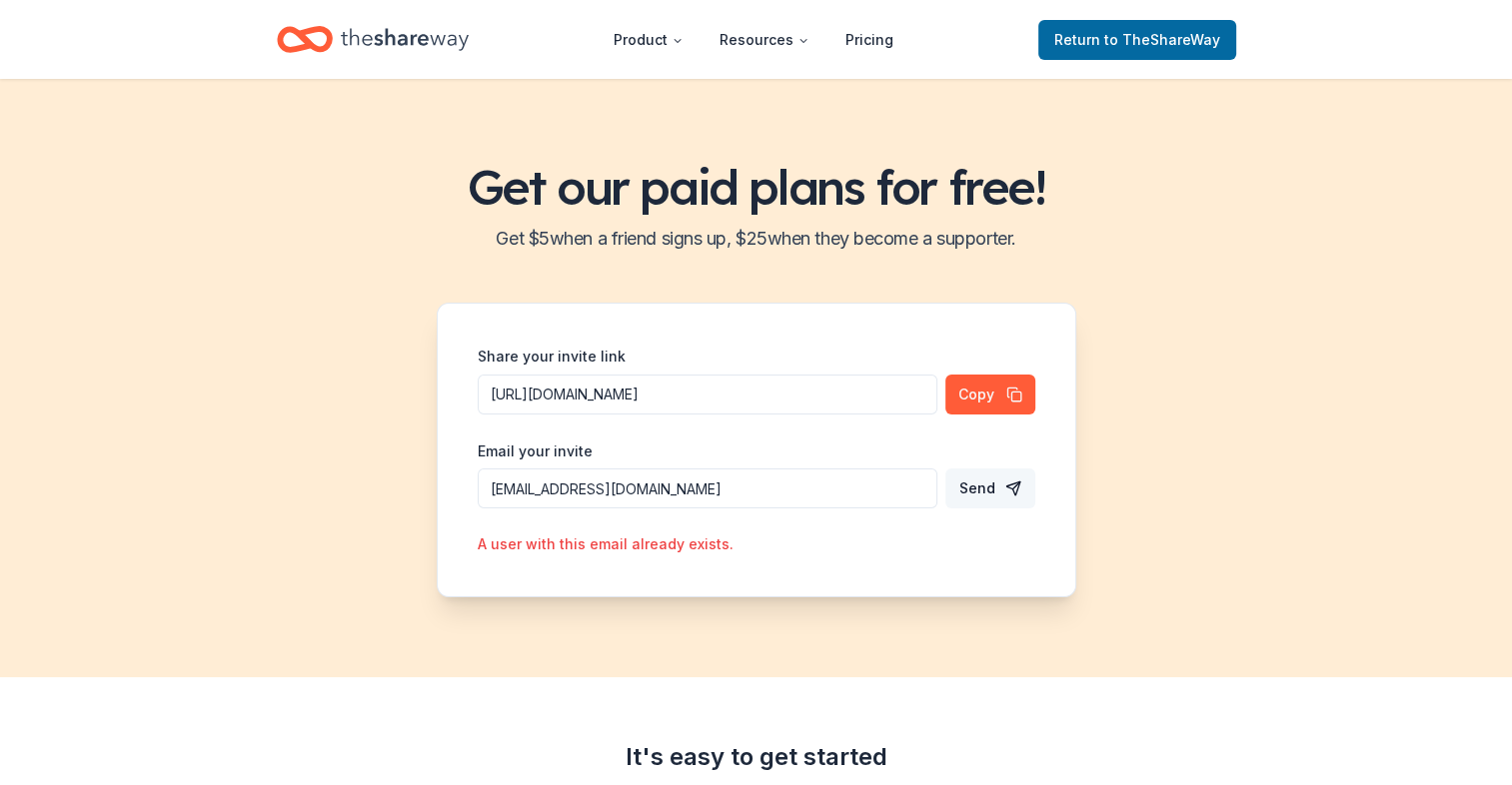 drag, startPoint x: 716, startPoint y: 495, endPoint x: 433, endPoint y: 475, distance: 283.70583 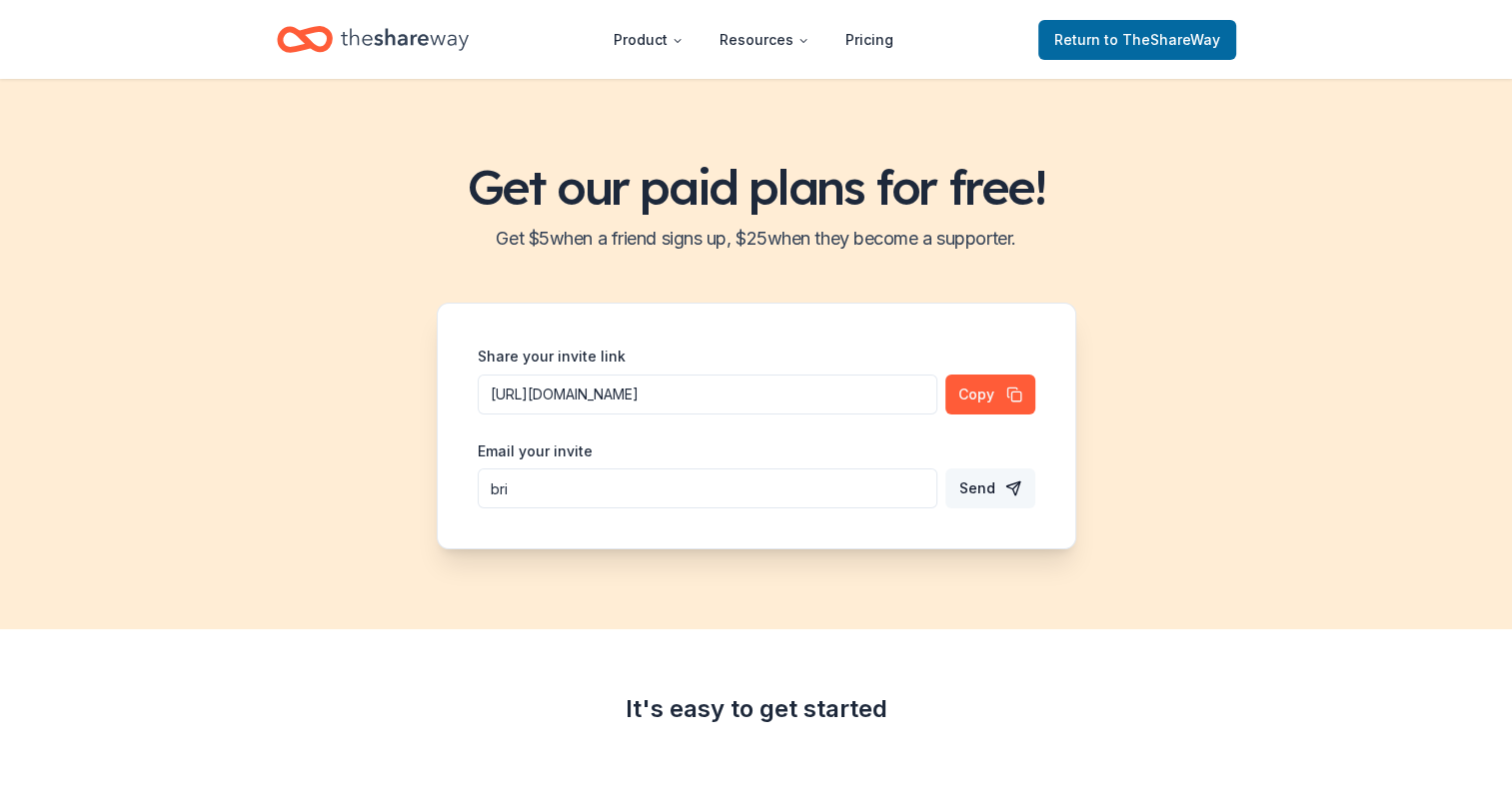 type on "[EMAIL_ADDRESS][DOMAIN_NAME]" 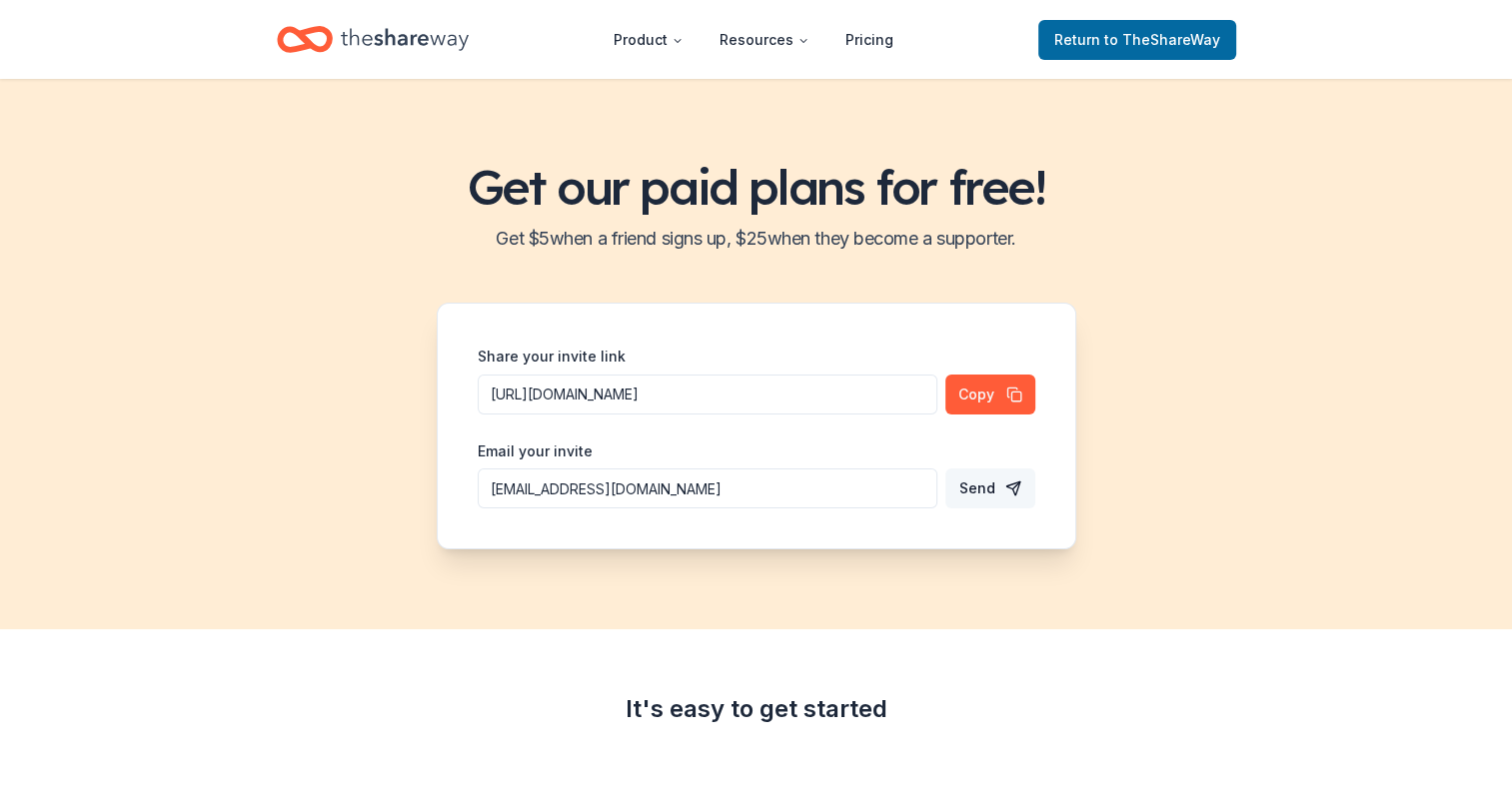 click on "Send" at bounding box center (990, 488) 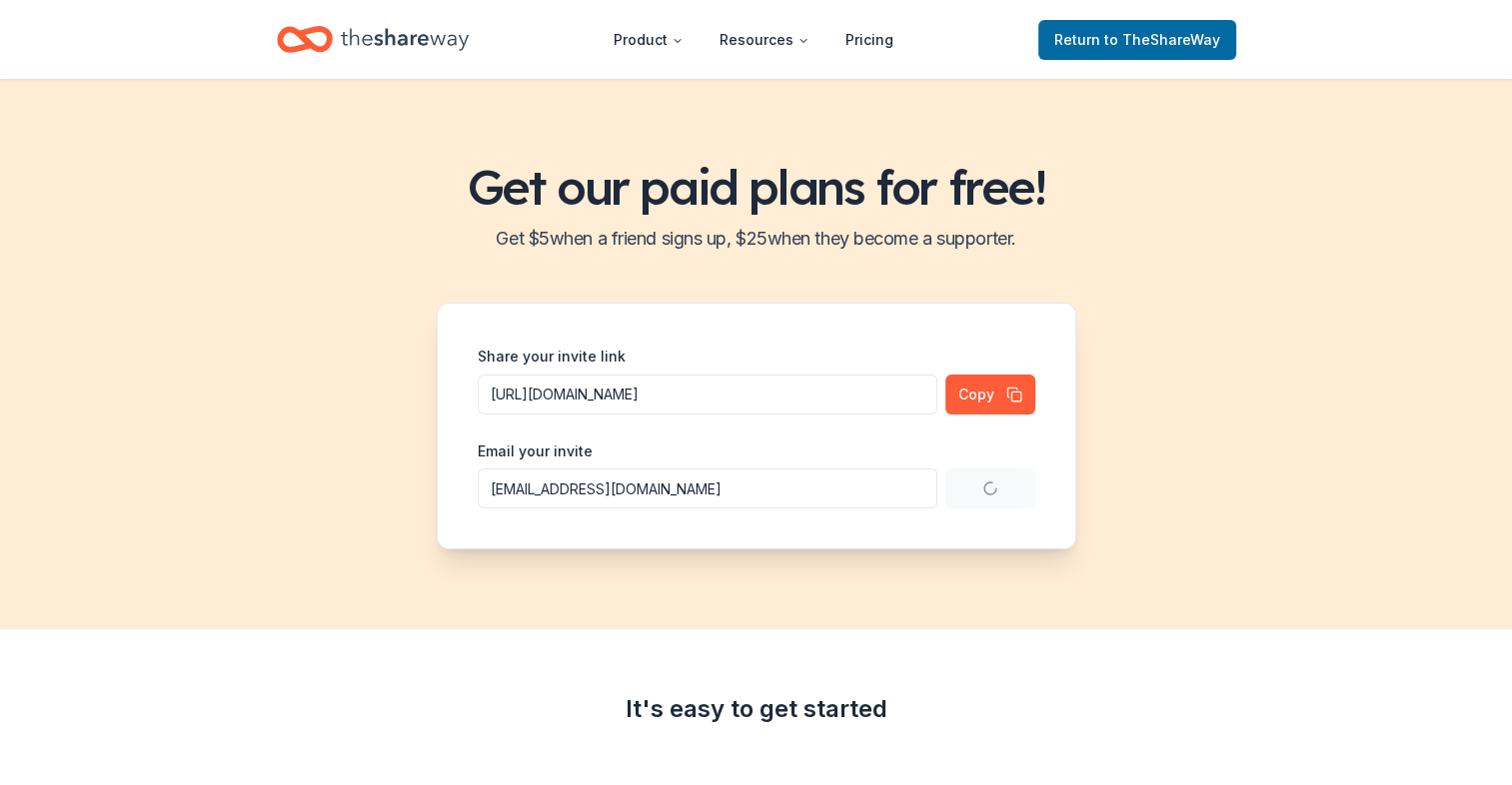 type 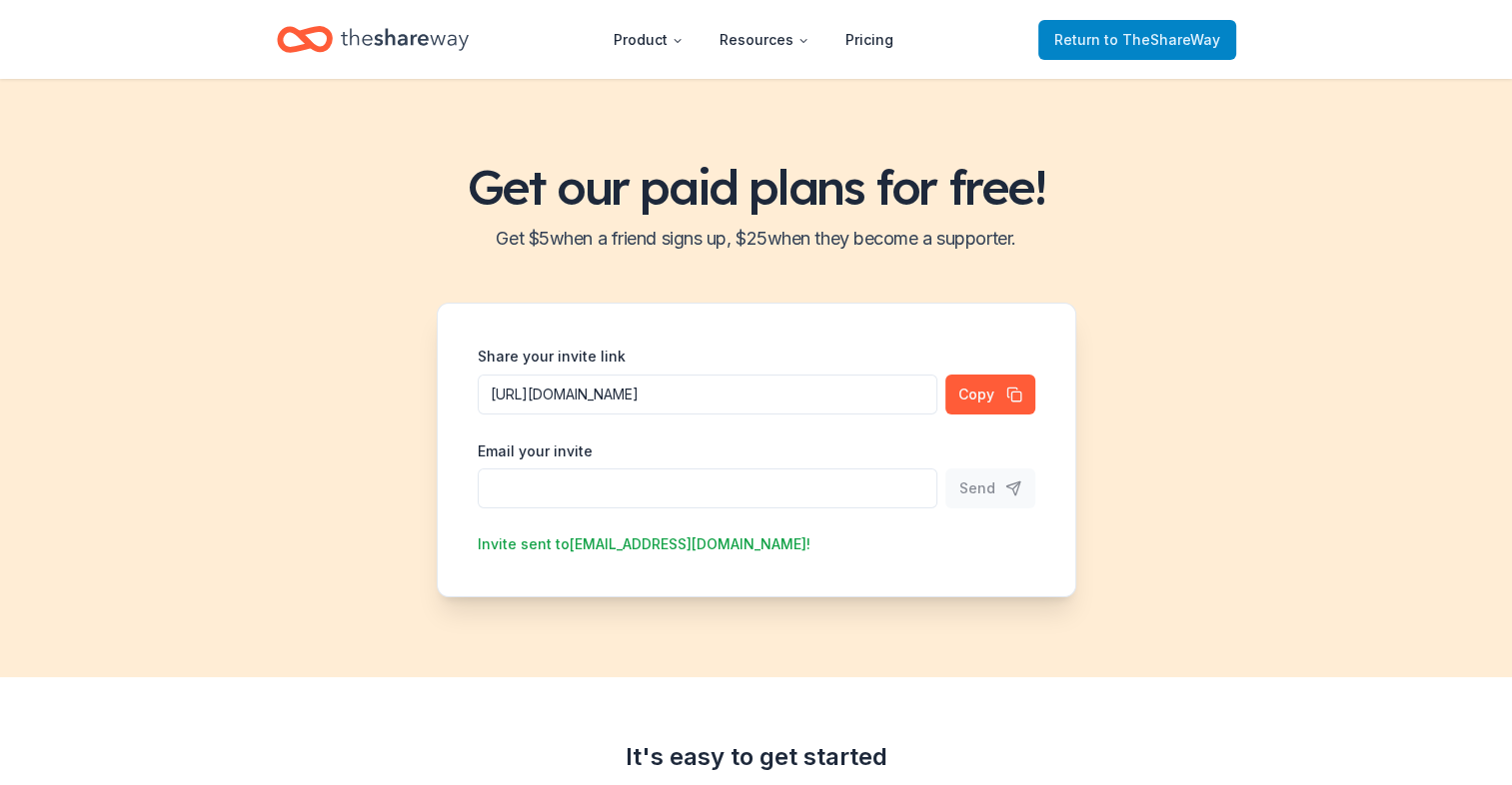 click on "to TheShareWay" at bounding box center [1162, 39] 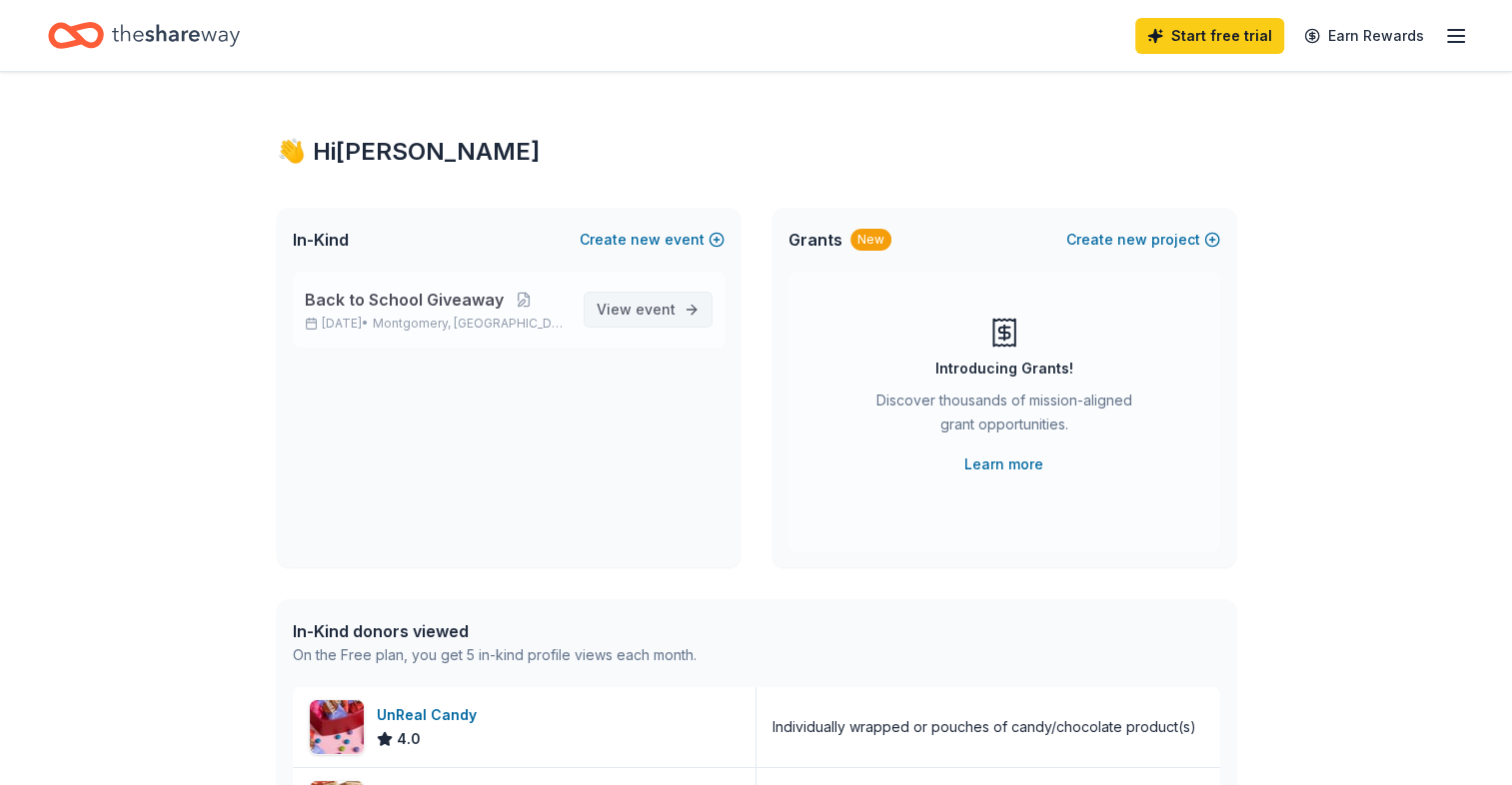 click on "event" at bounding box center (656, 309) 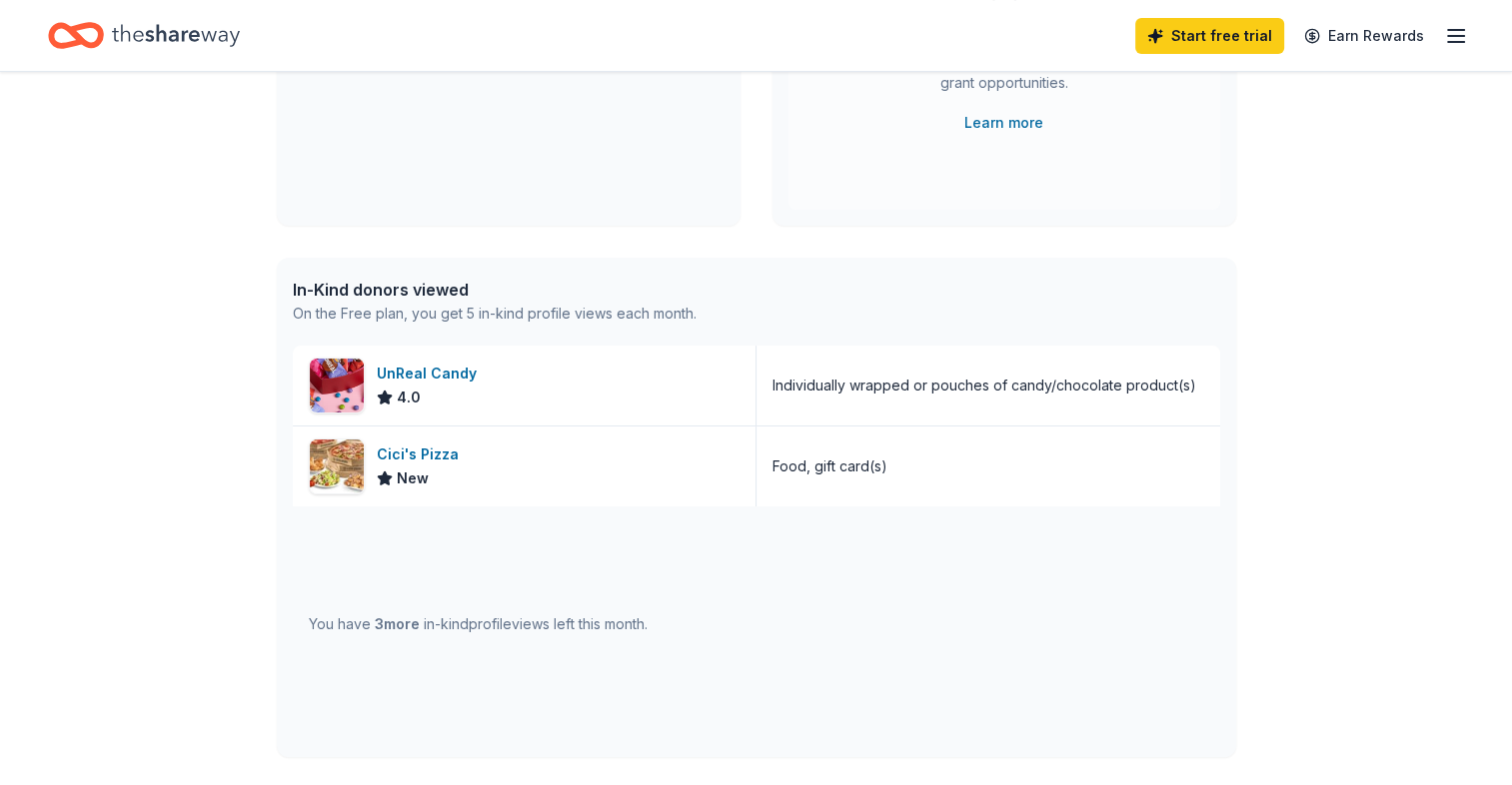 scroll, scrollTop: 363, scrollLeft: 0, axis: vertical 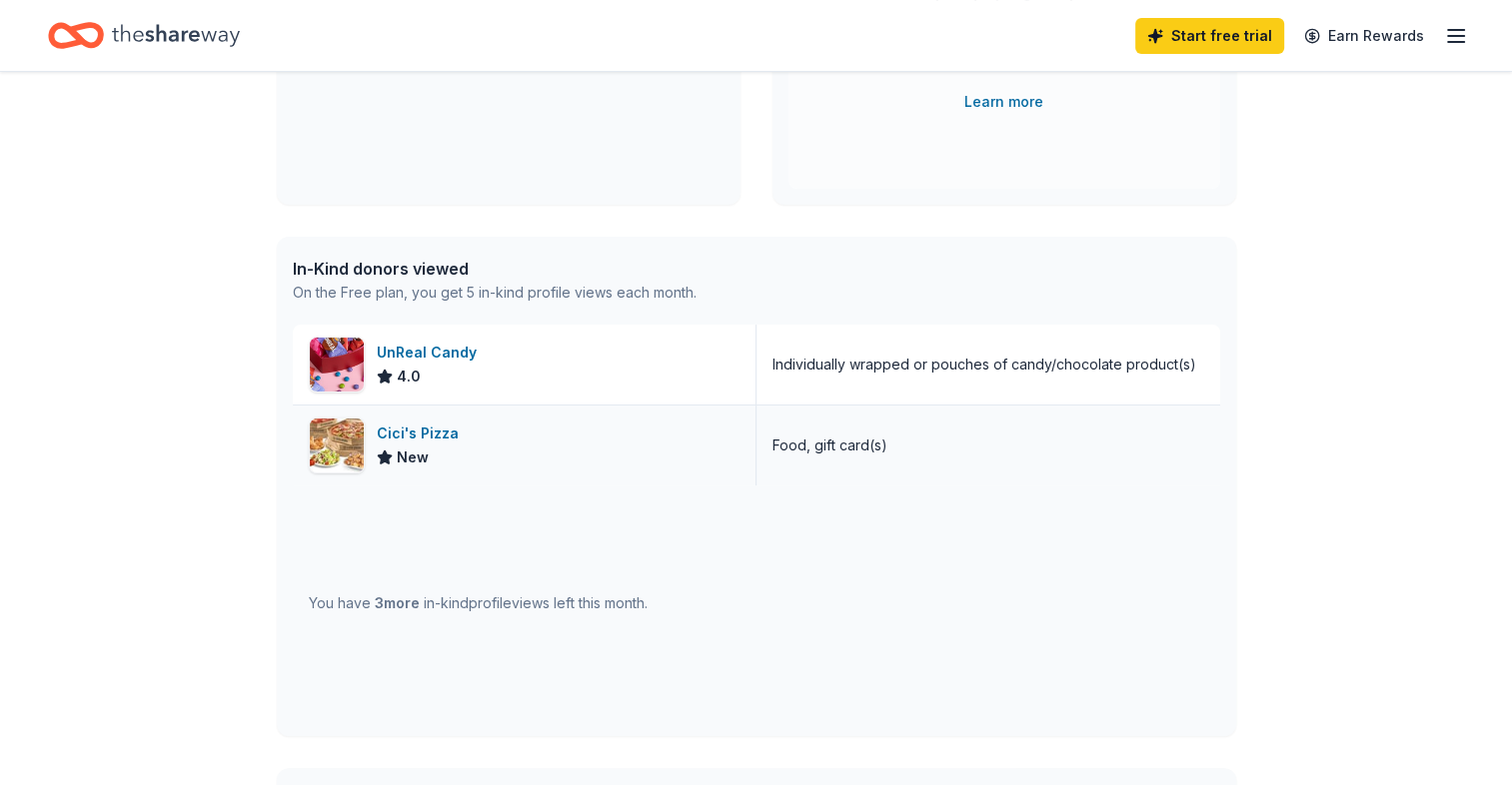 click on "[PERSON_NAME]'s Pizza New" at bounding box center [525, 445] 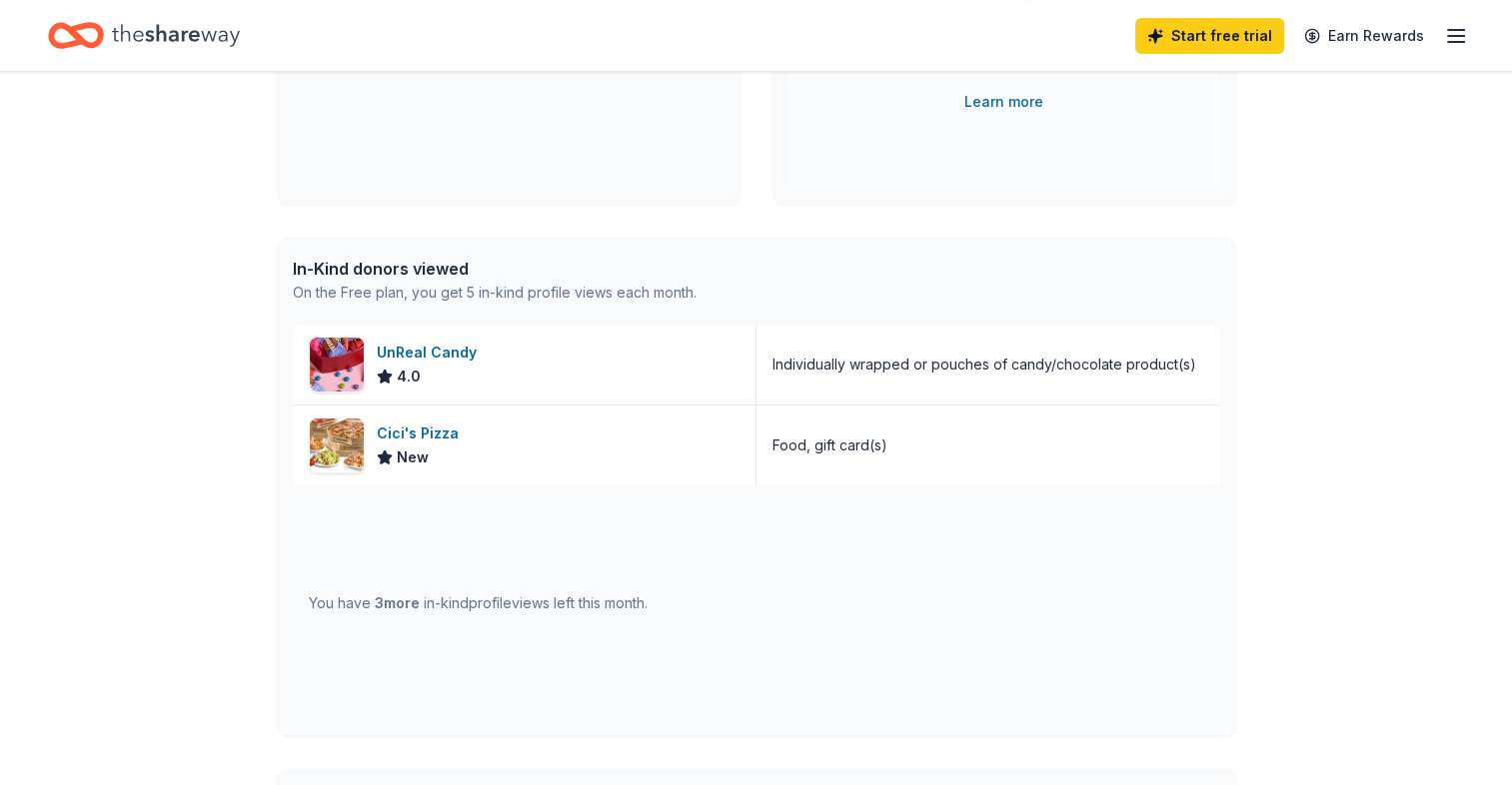drag, startPoint x: 556, startPoint y: 445, endPoint x: 1116, endPoint y: 533, distance: 566.87212 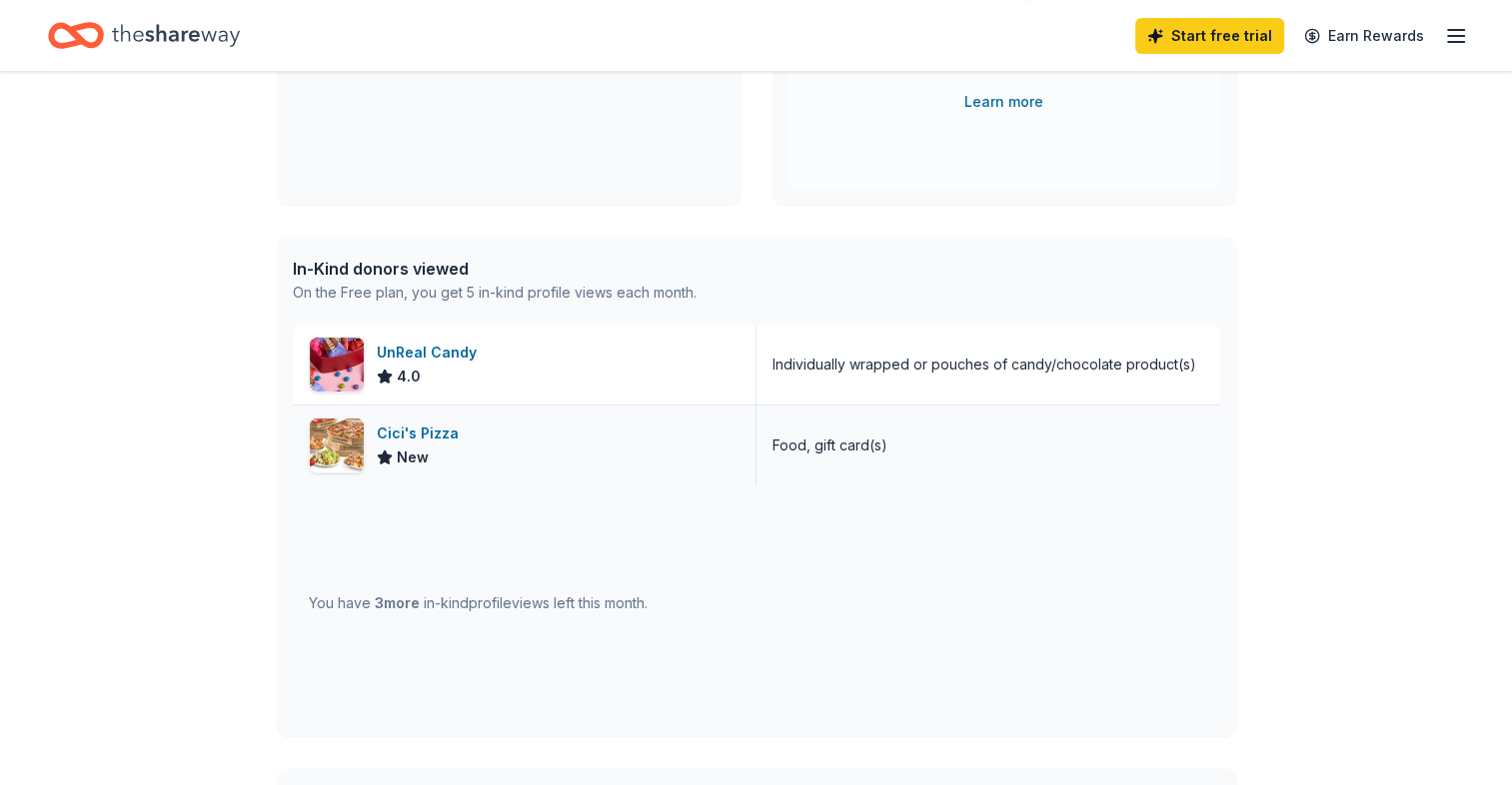 drag, startPoint x: 360, startPoint y: 439, endPoint x: 450, endPoint y: 451, distance: 90.79648 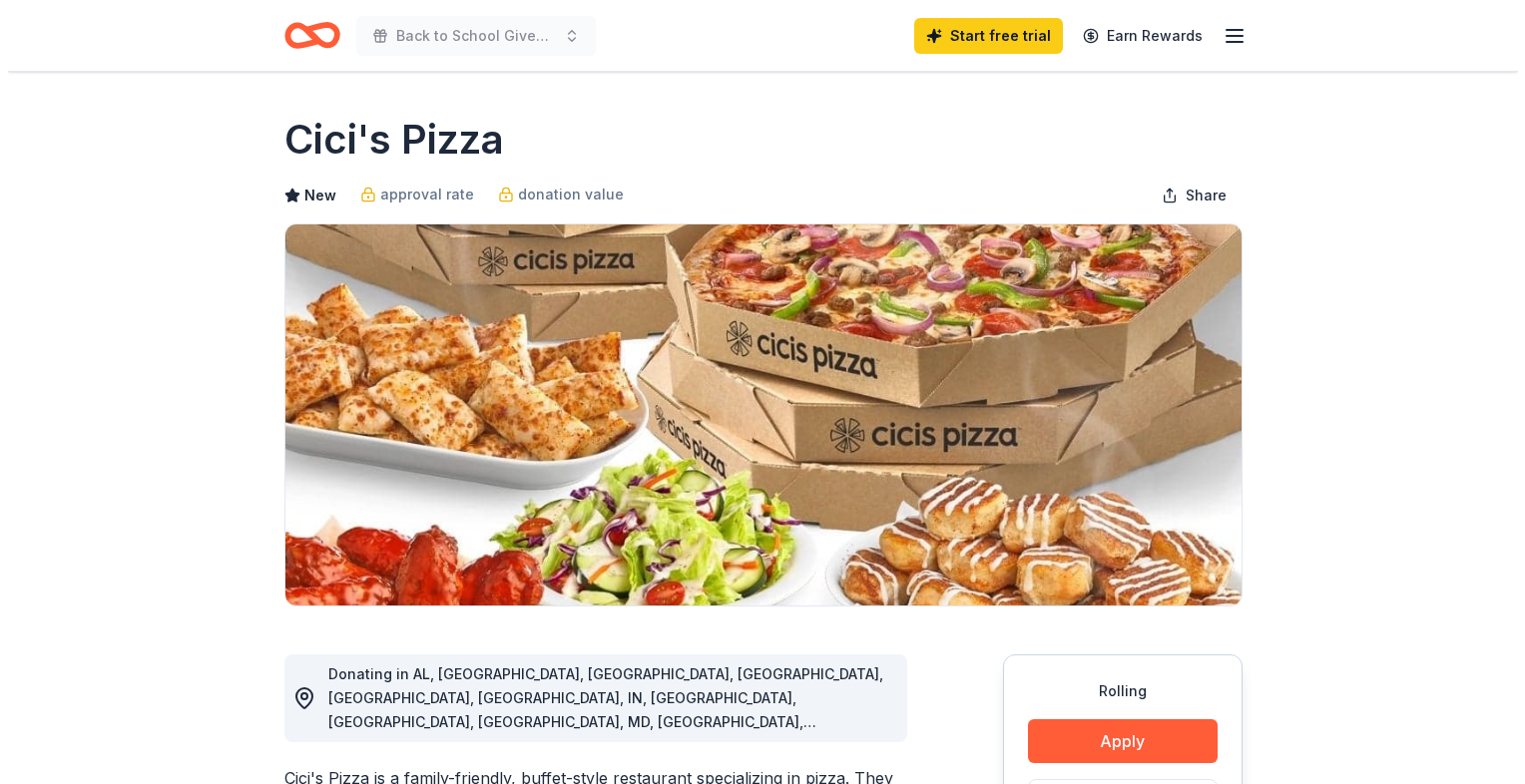 scroll, scrollTop: 0, scrollLeft: 0, axis: both 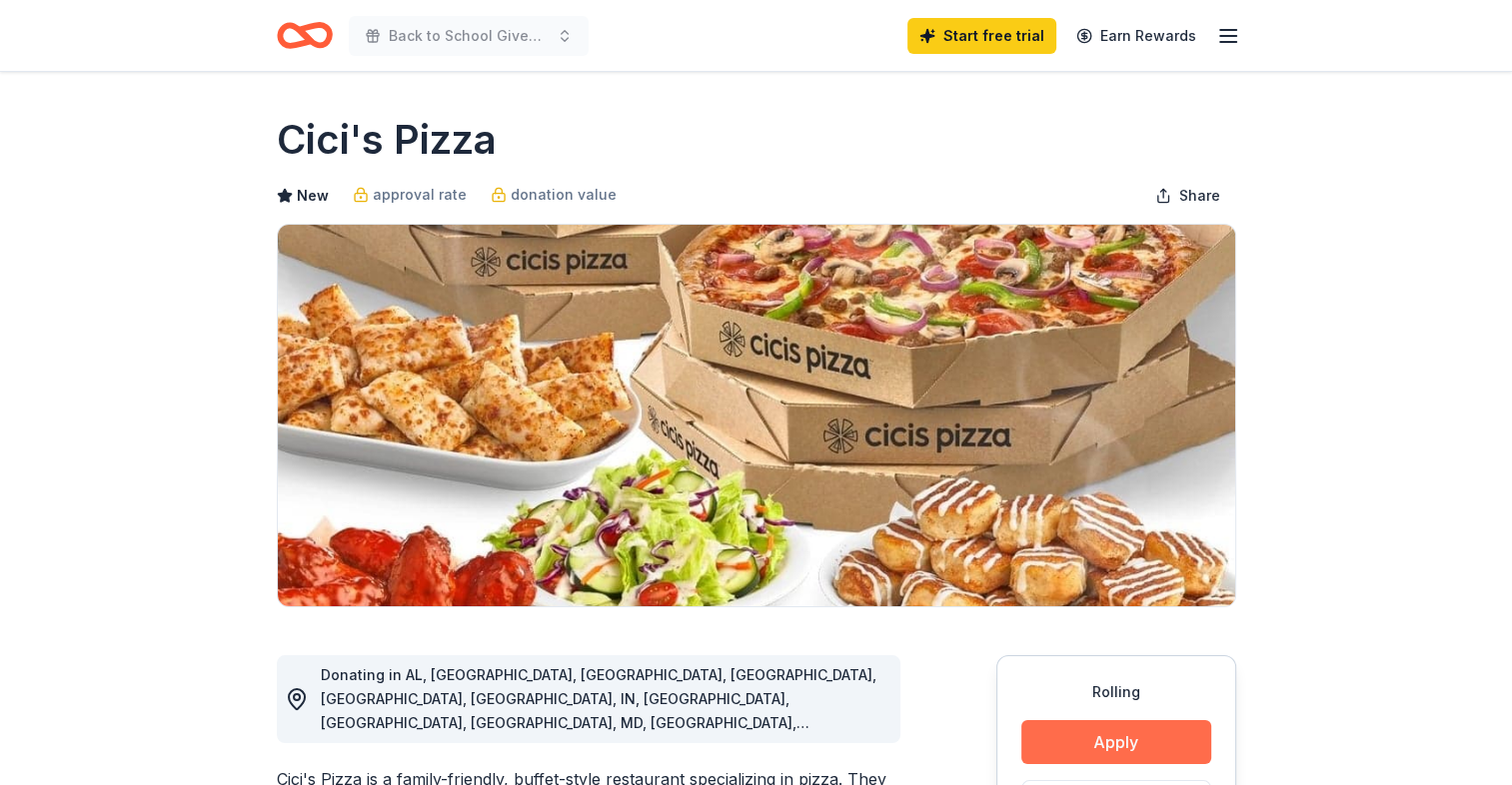 click on "Apply" at bounding box center (1116, 742) 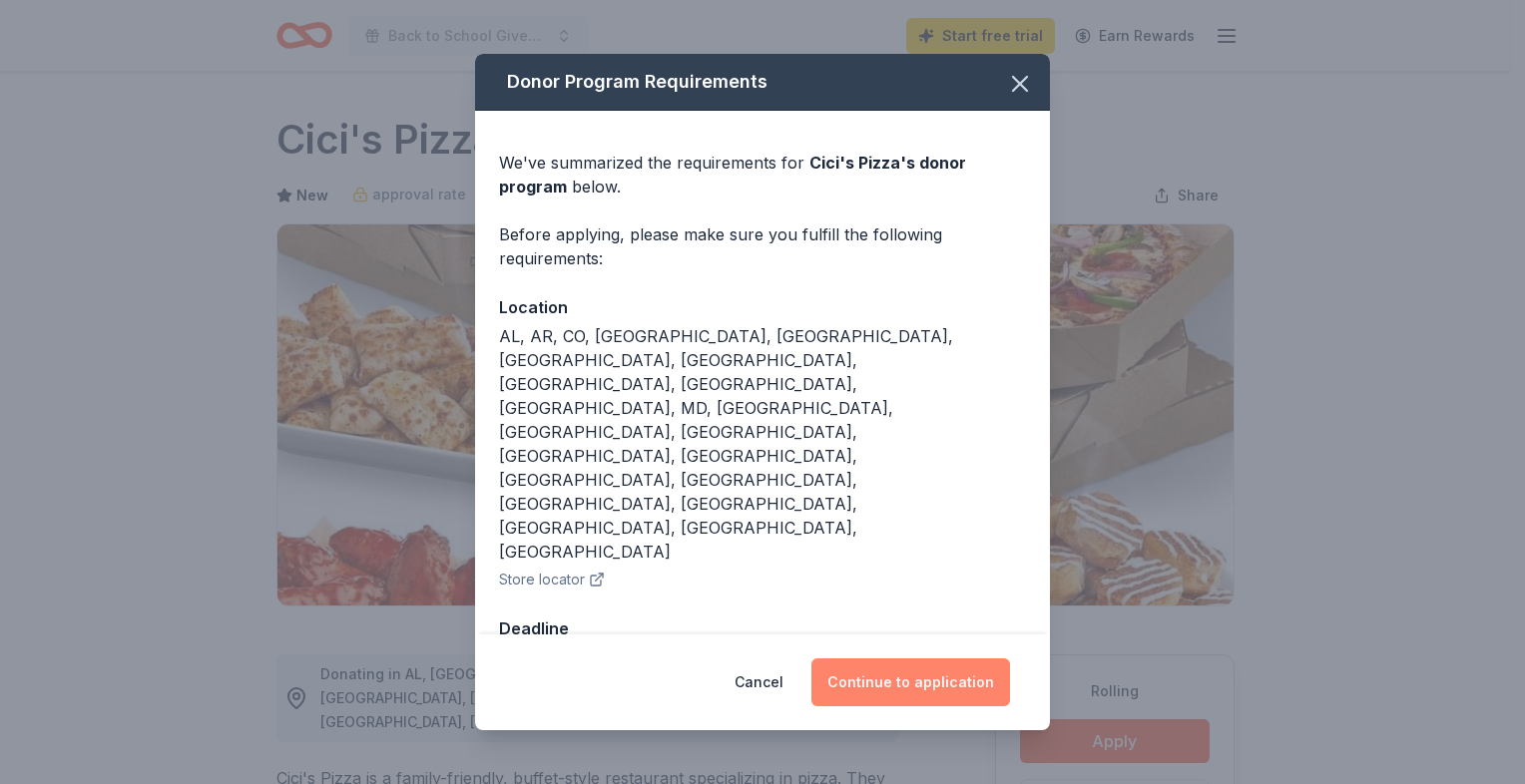 click on "Continue to application" at bounding box center (910, 682) 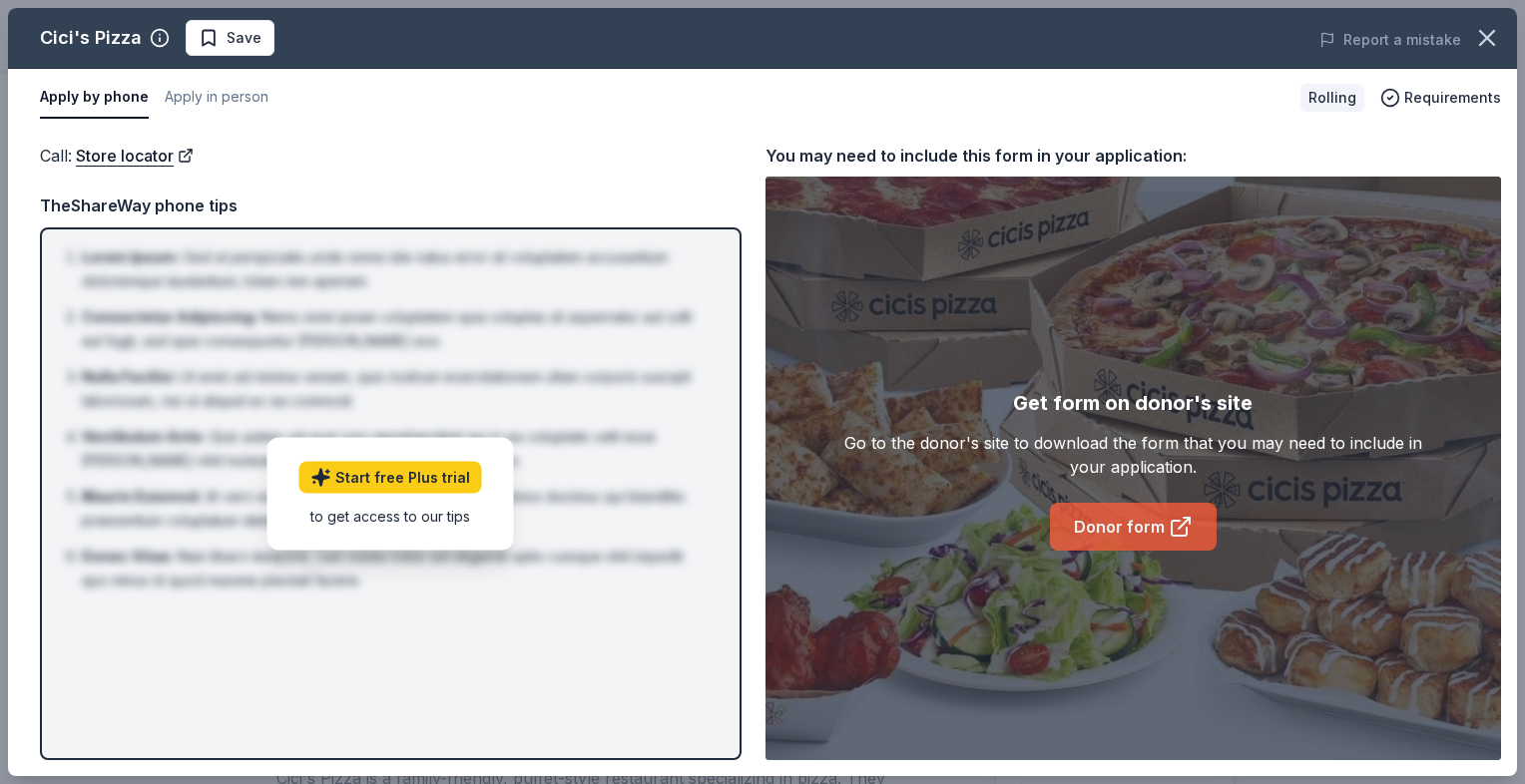 click 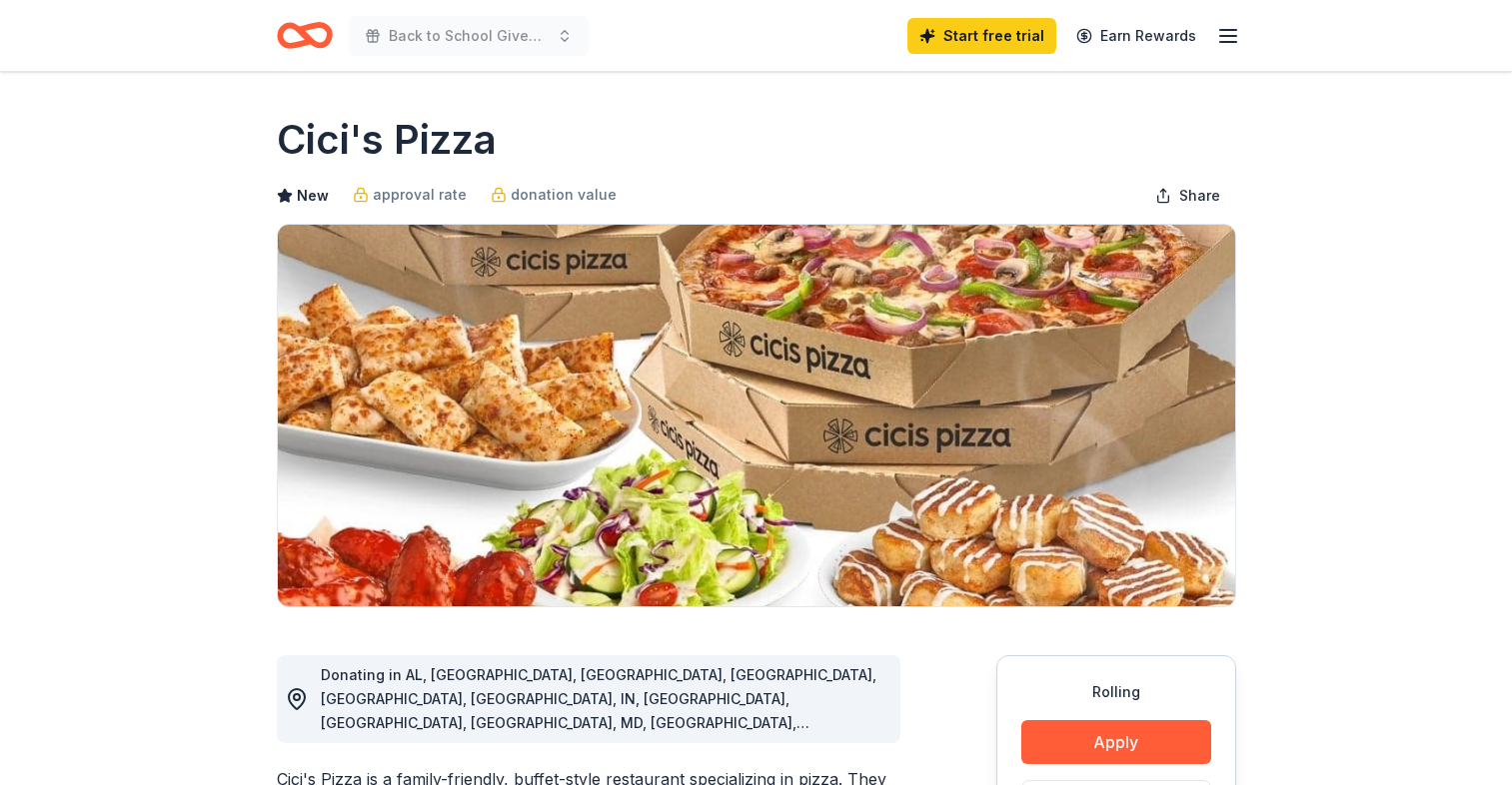scroll, scrollTop: 0, scrollLeft: 0, axis: both 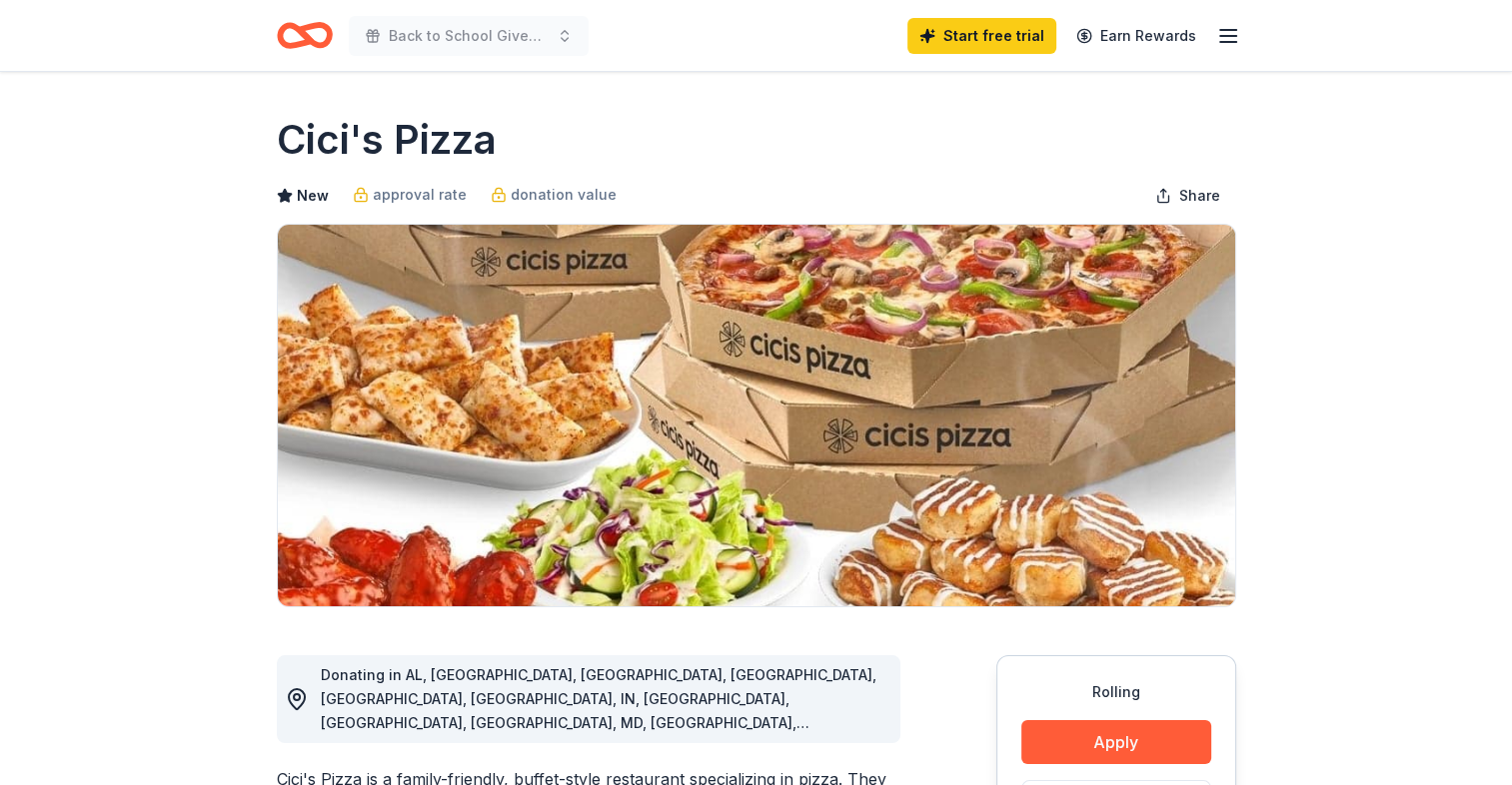 click 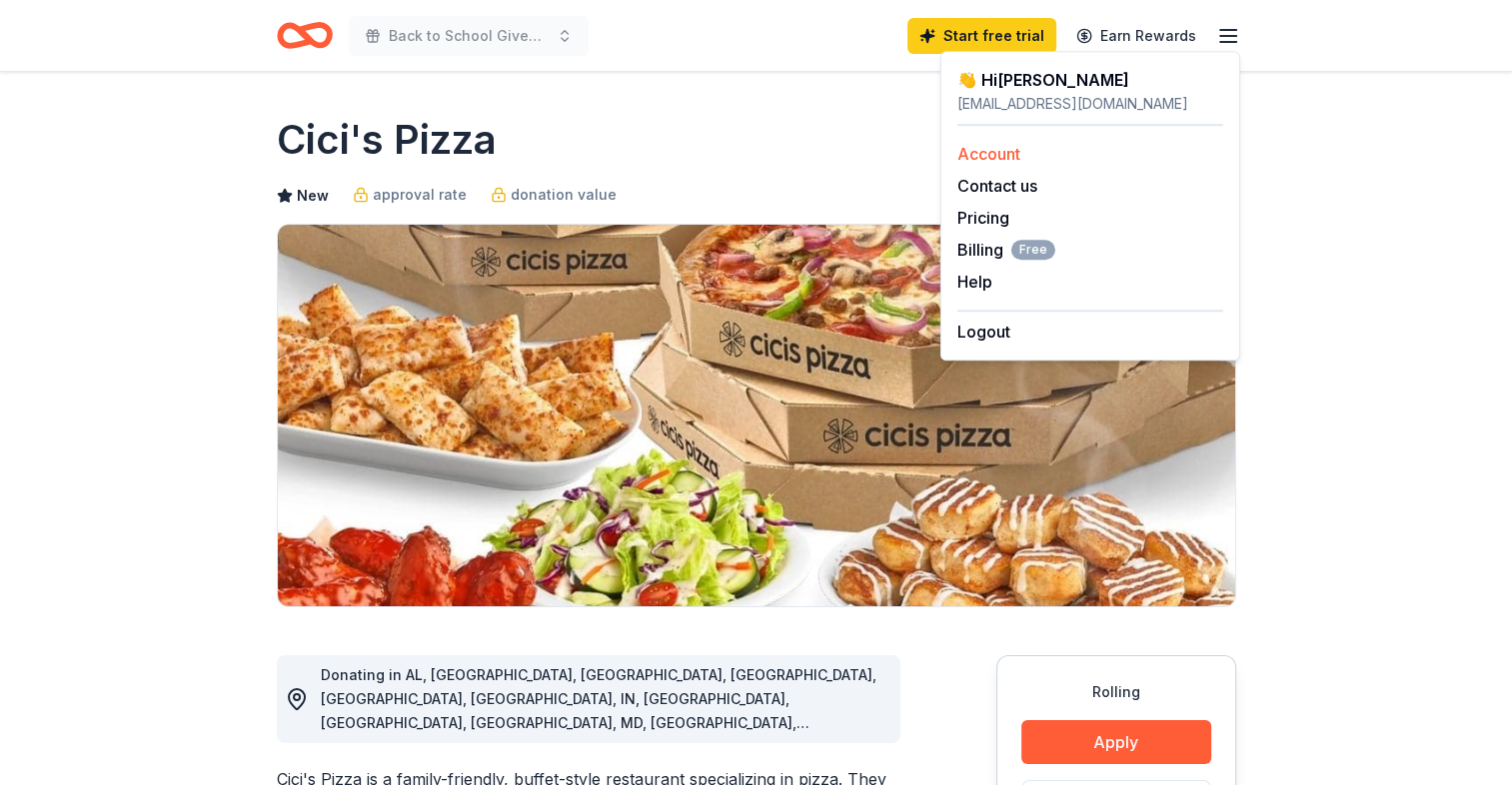 click on "Account" at bounding box center [988, 154] 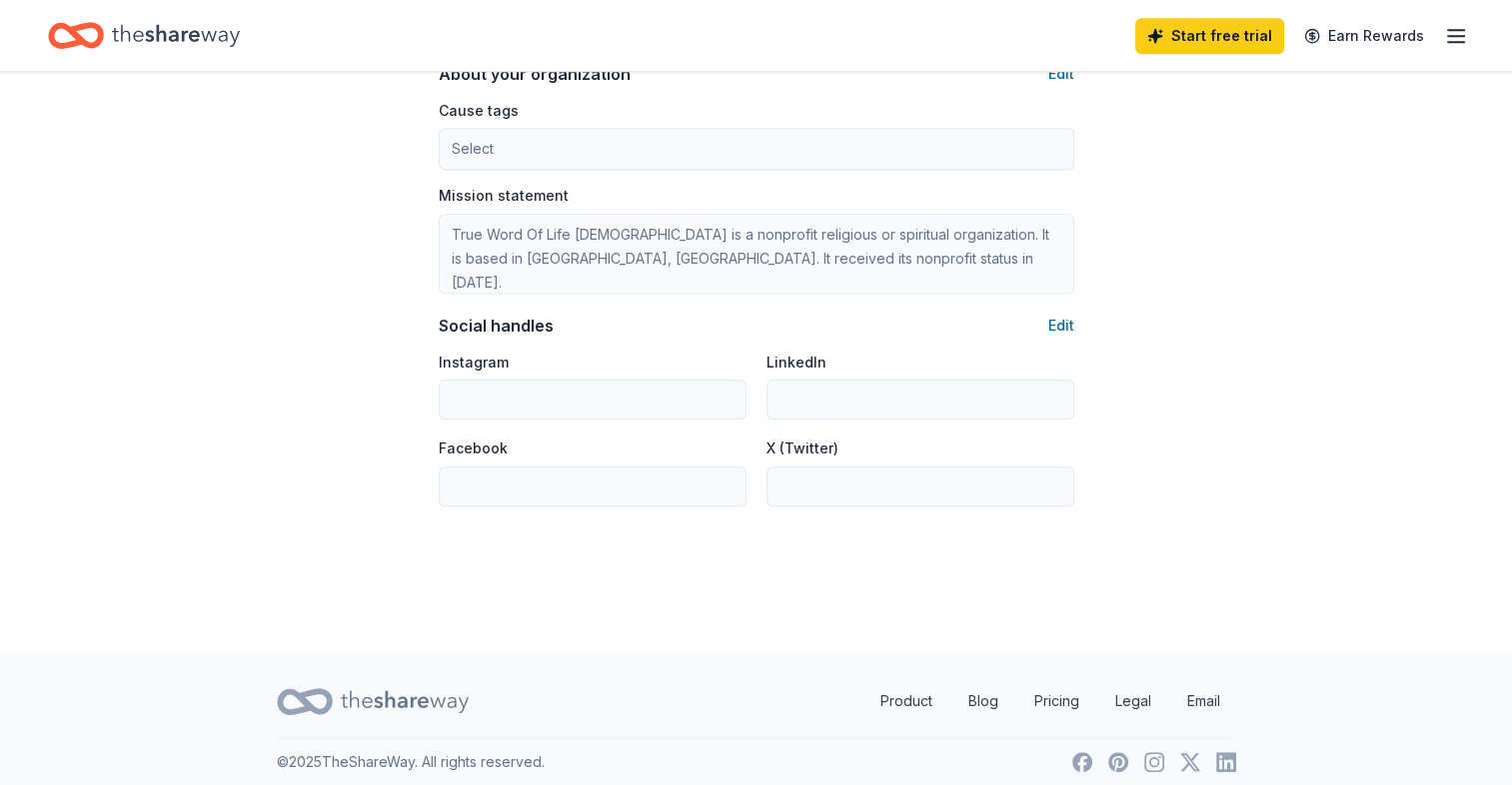 scroll, scrollTop: 1214, scrollLeft: 0, axis: vertical 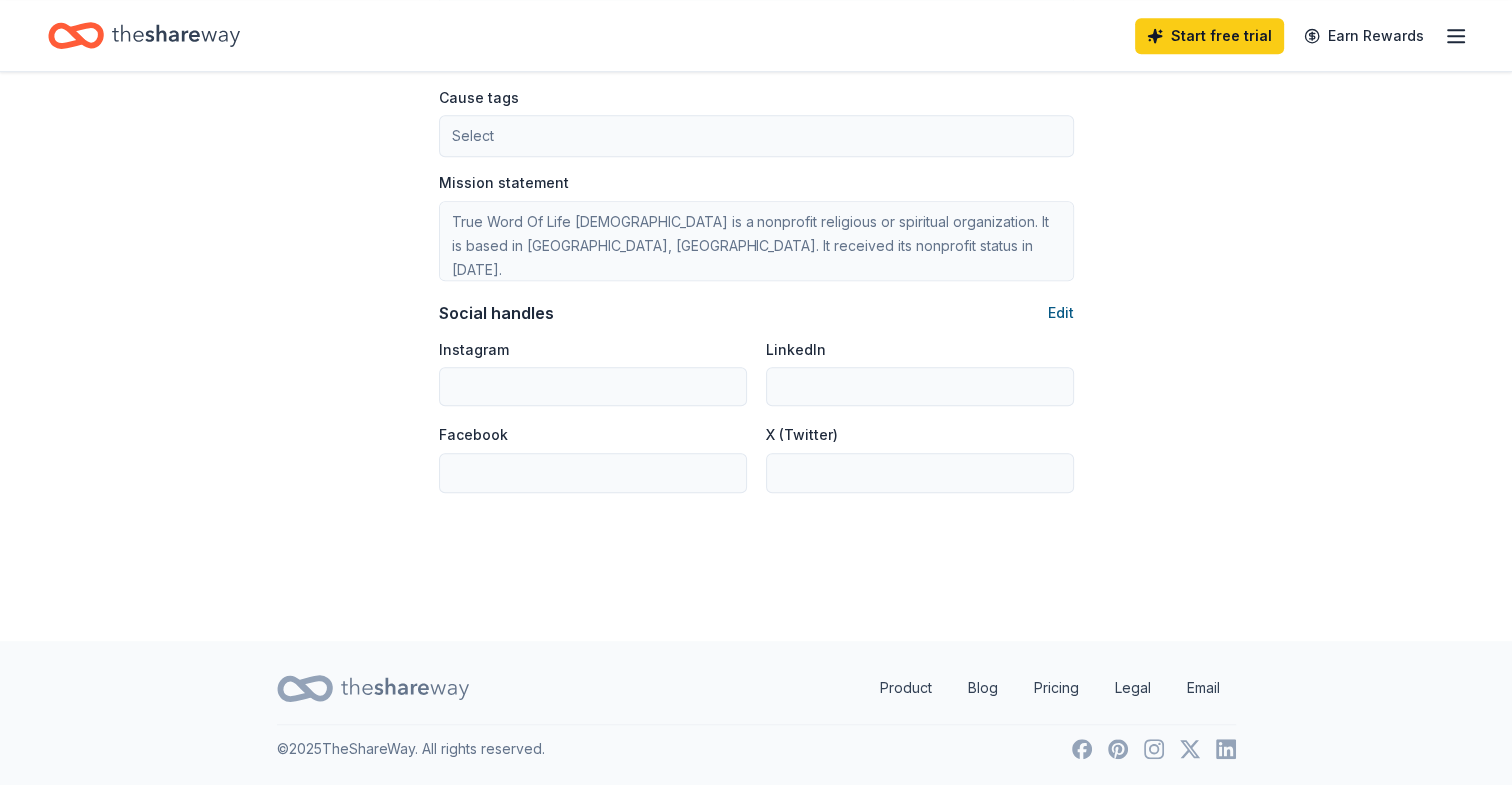 click on "Edit" at bounding box center [1061, 313] 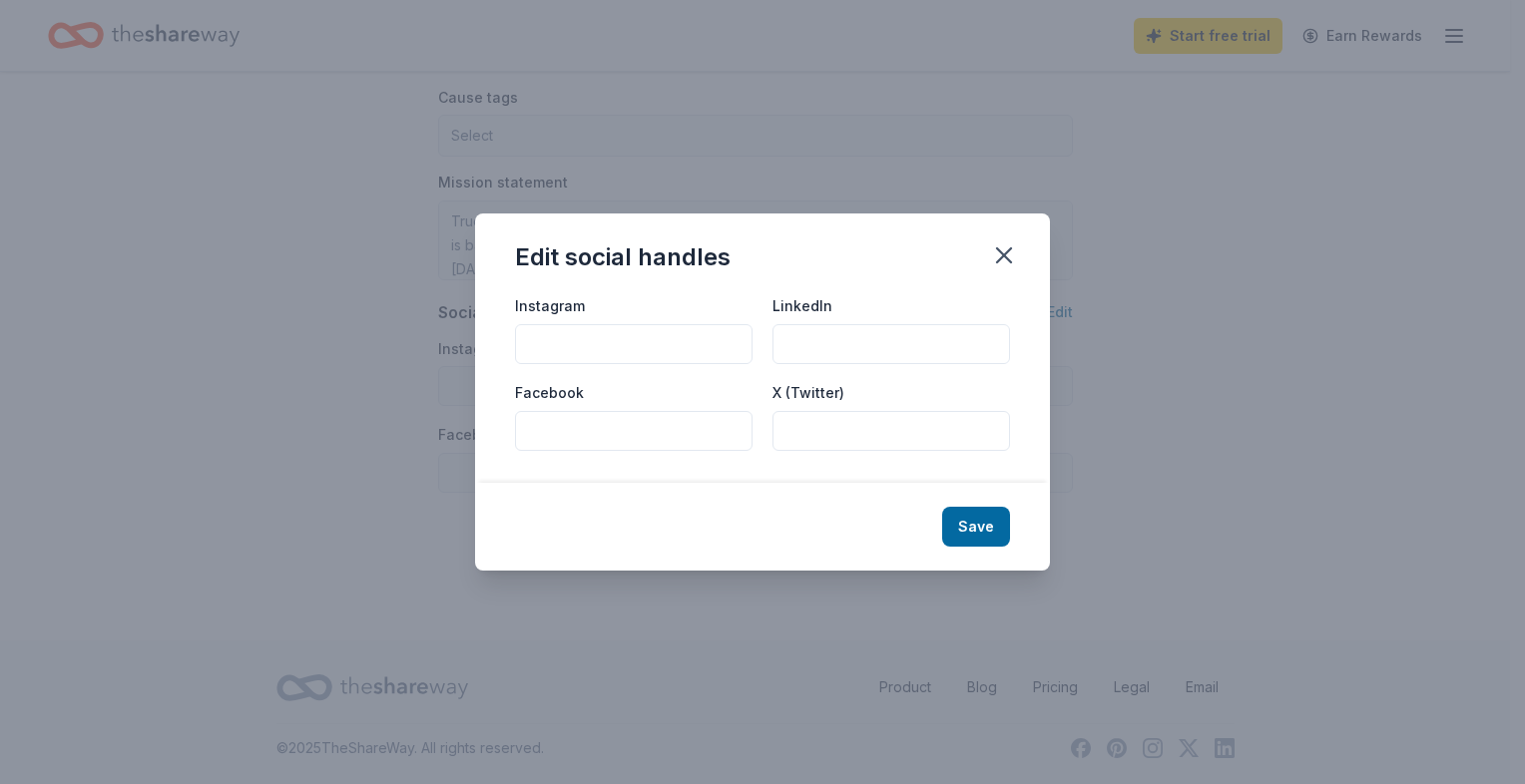 click on "Facebook" at bounding box center [634, 431] 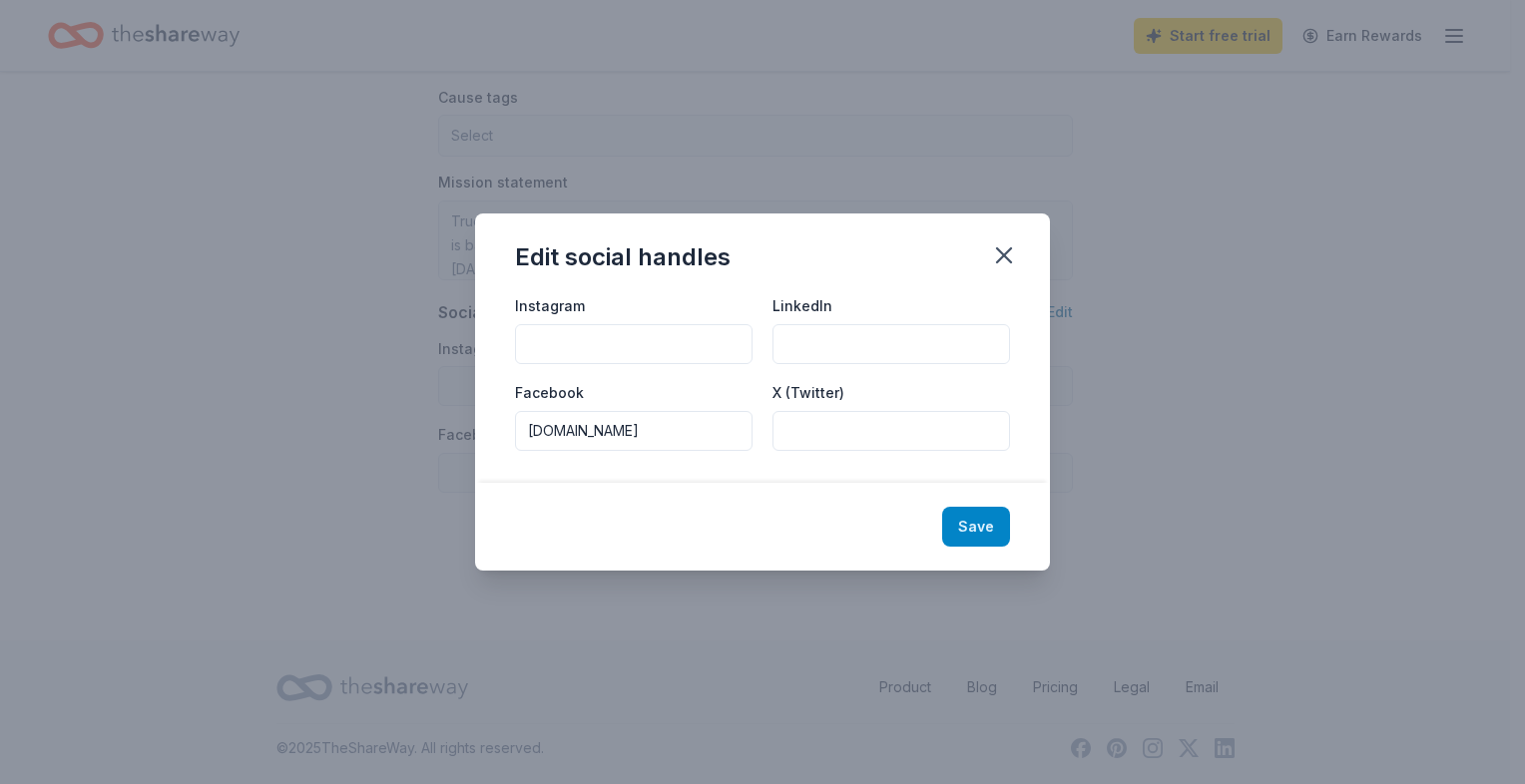 type on "[DOMAIN_NAME]" 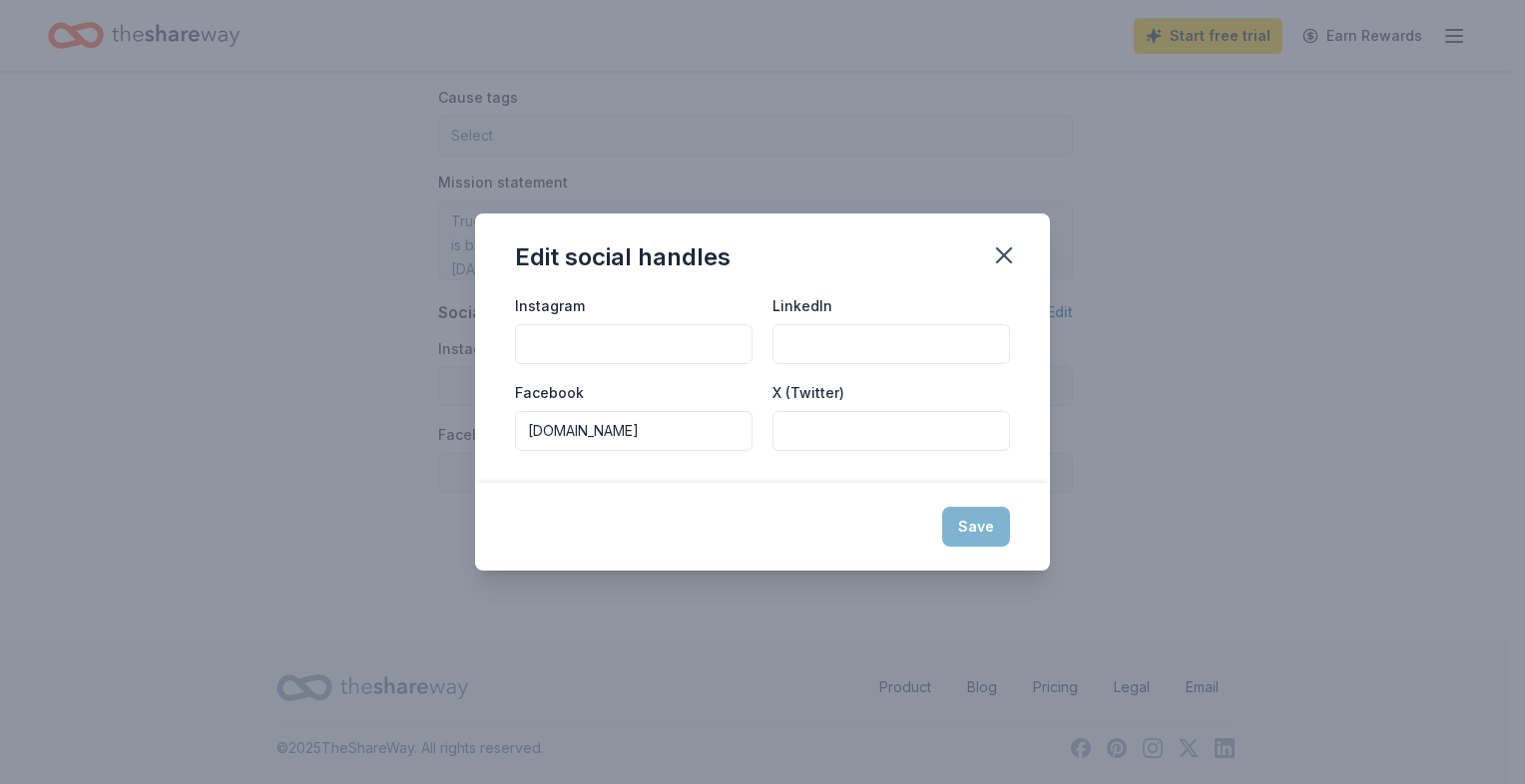 type on "[DOMAIN_NAME]" 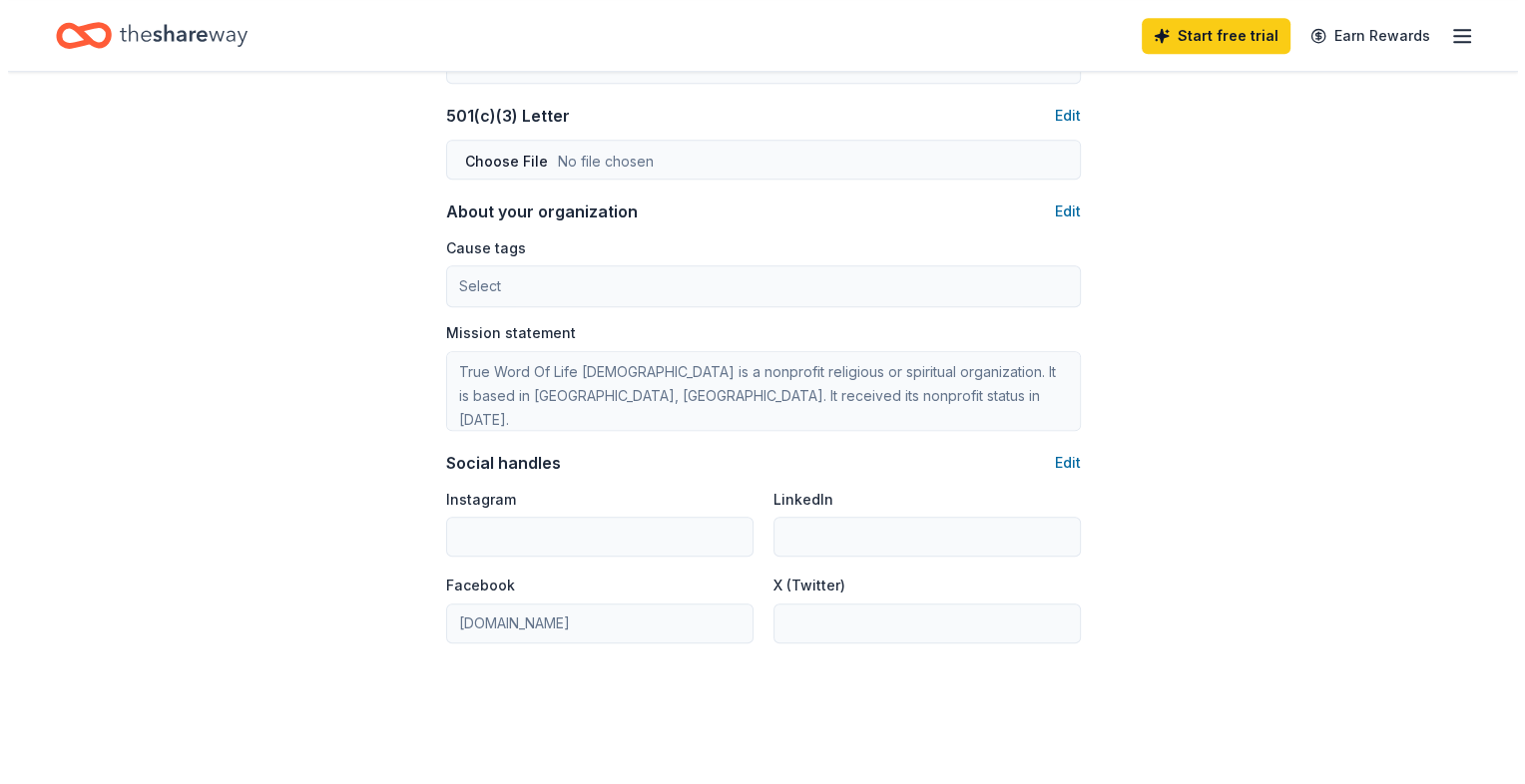scroll, scrollTop: 1056, scrollLeft: 0, axis: vertical 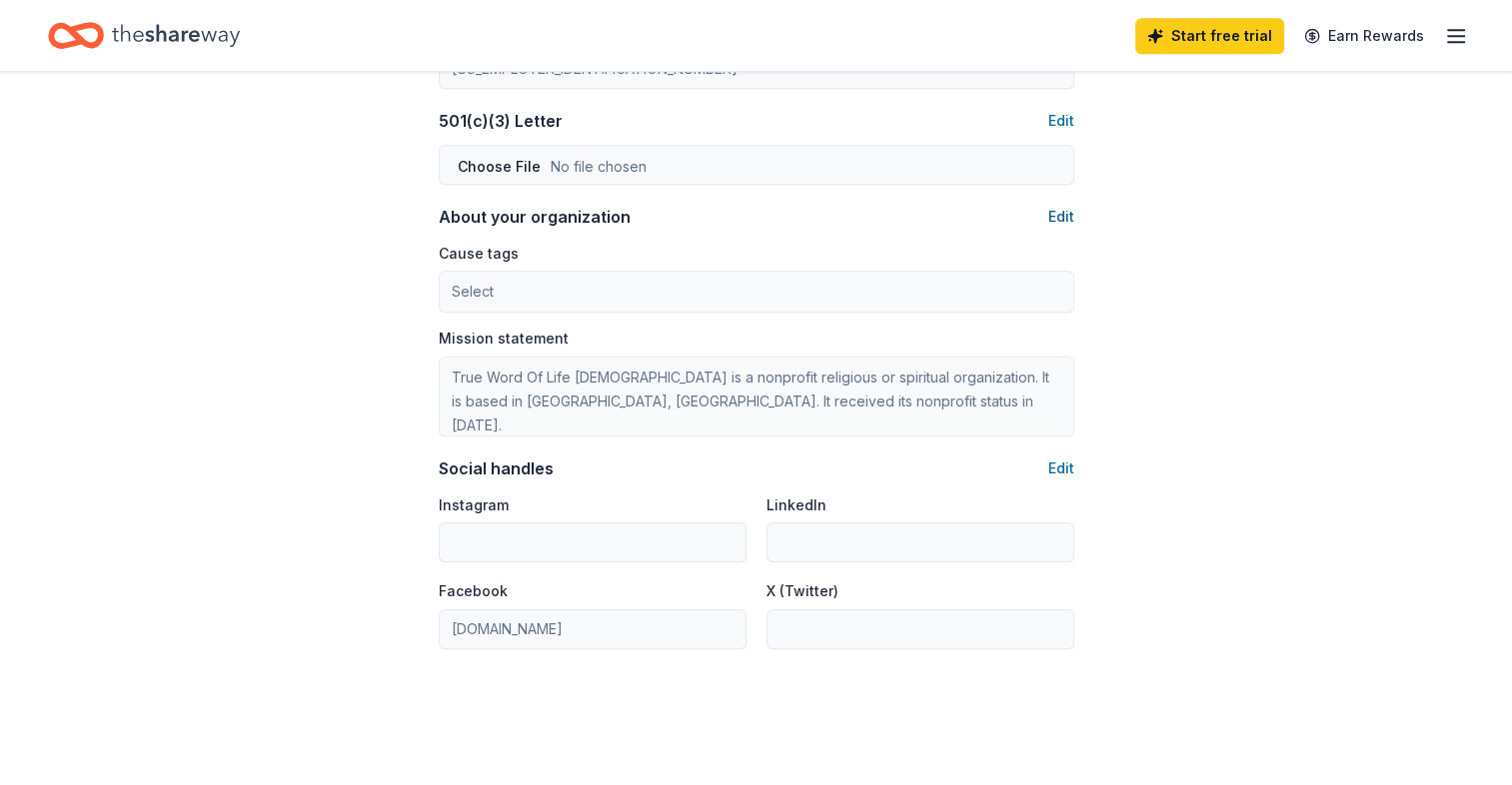 click on "Edit" at bounding box center (1061, 217) 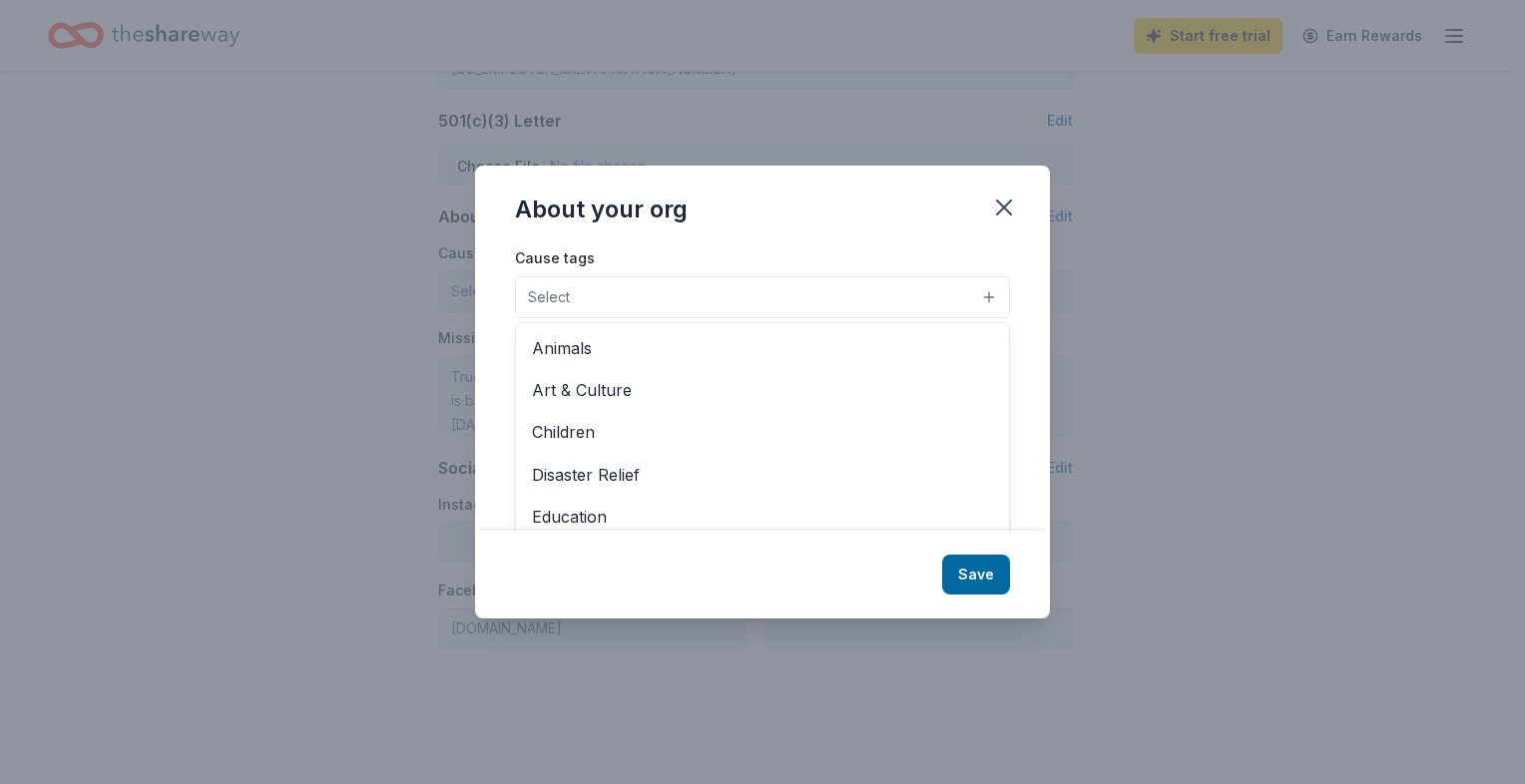 click on "Select" at bounding box center (762, 297) 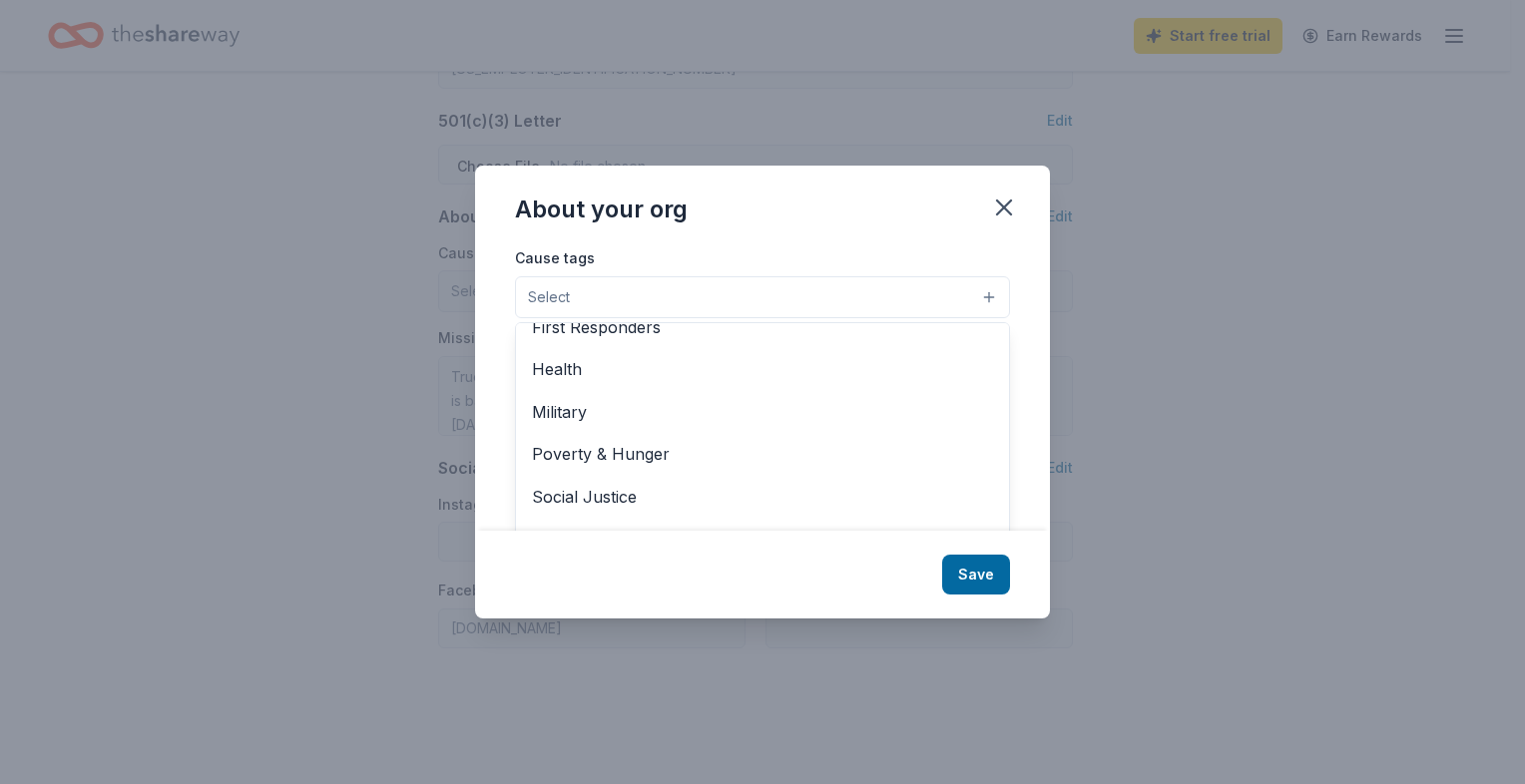 scroll, scrollTop: 277, scrollLeft: 0, axis: vertical 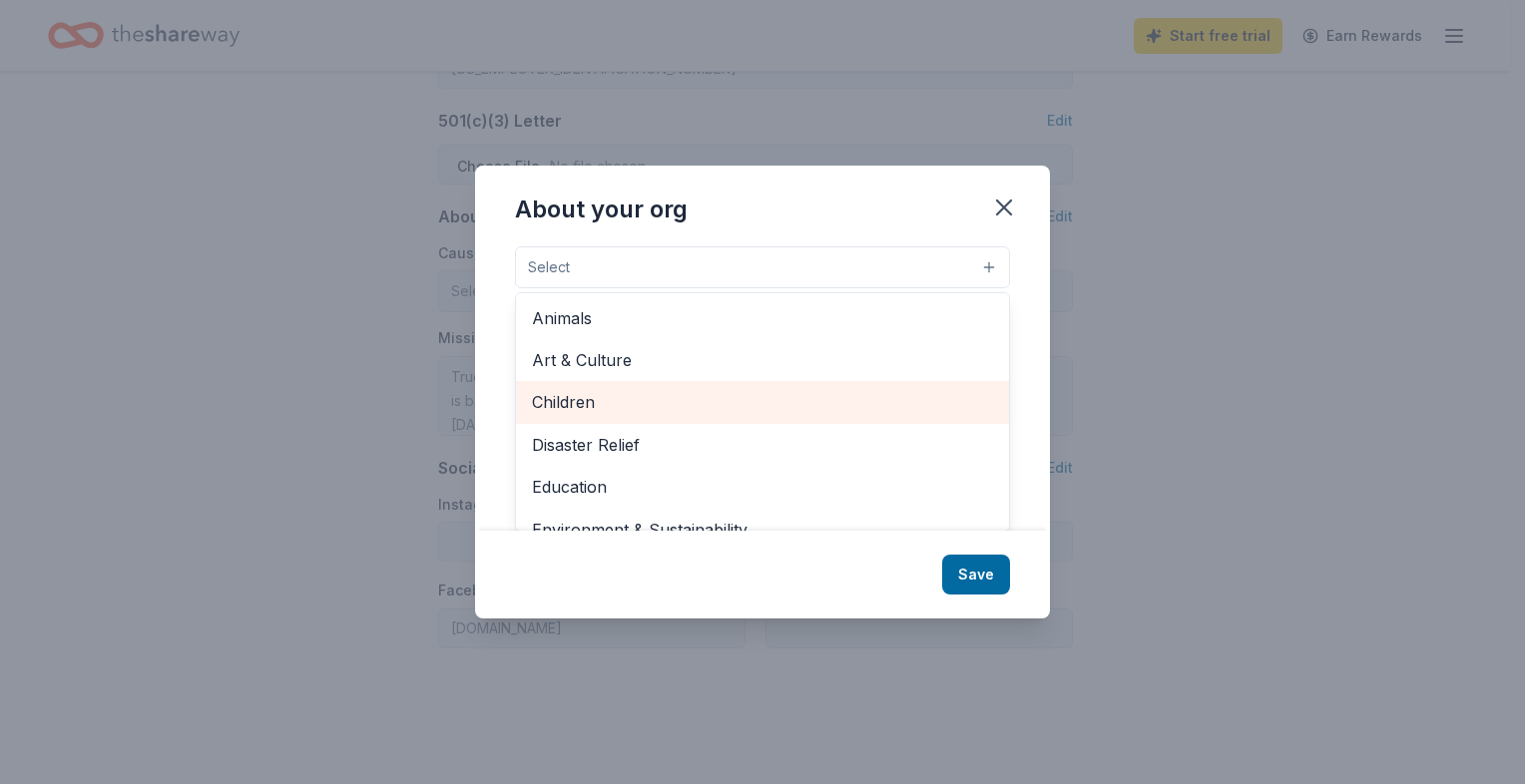 click on "Children" at bounding box center (762, 402) 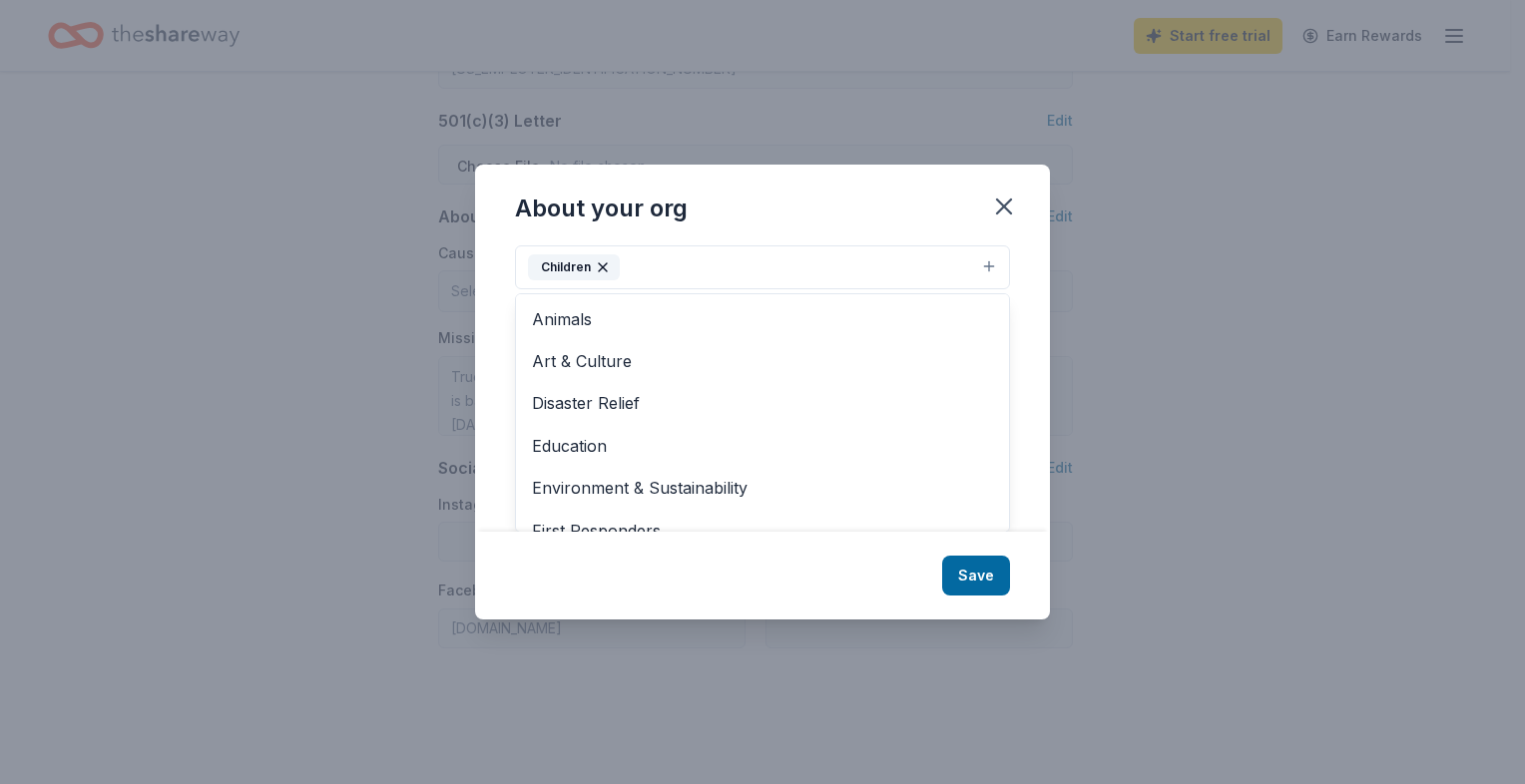 click on "About your org Cause tags Children Animals Art & Culture Disaster Relief Education Environment & Sustainability First Responders Health Military Poverty & Hunger Social Justice Wellness & Fitness Mission statement True Word Of Life [DEMOGRAPHIC_DATA] is a nonprofit religious or spiritual organization. It is based in [GEOGRAPHIC_DATA], [GEOGRAPHIC_DATA]. It received its nonprofit status in [DATE]. Save" at bounding box center (762, 392) 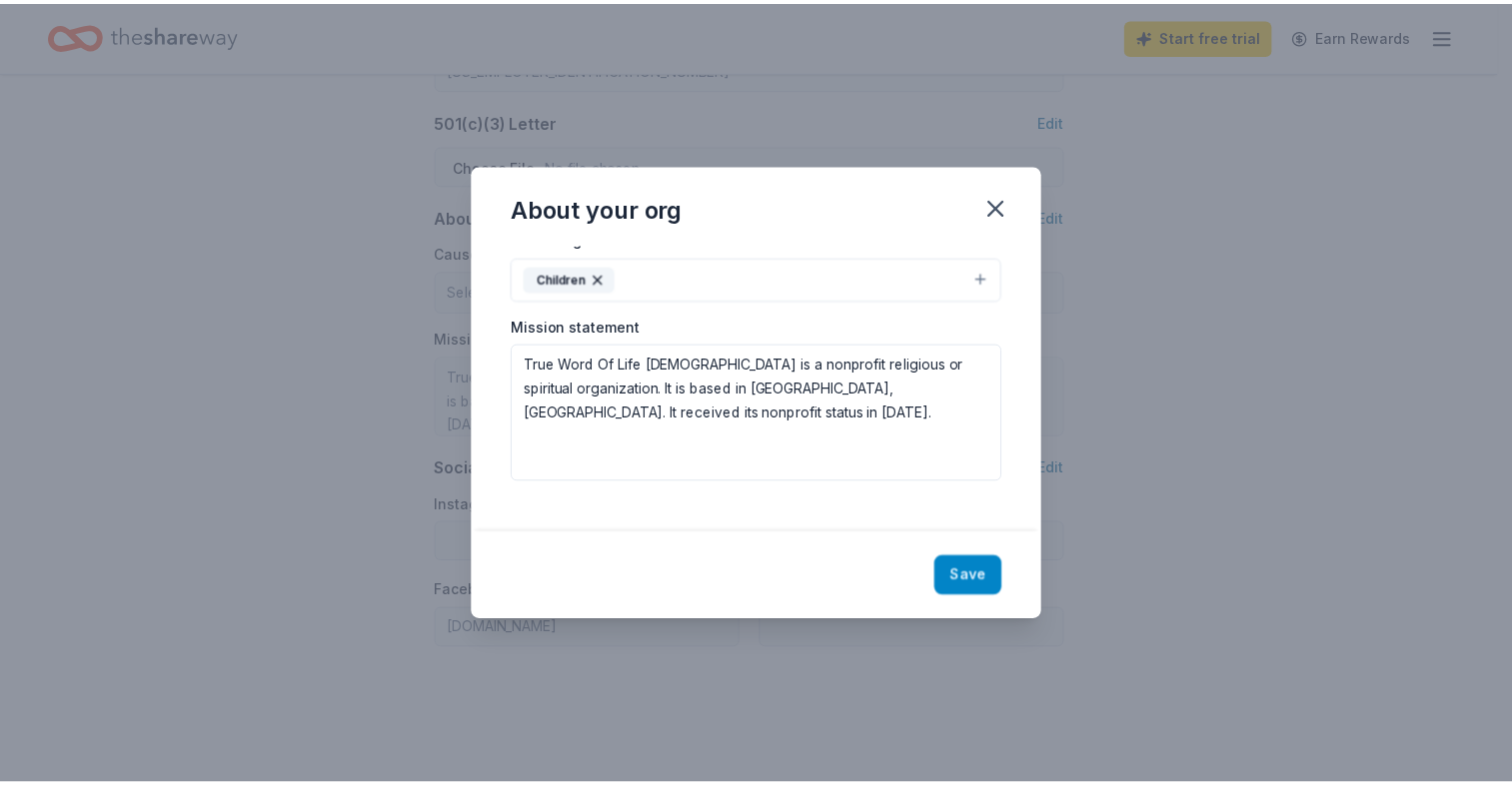 scroll, scrollTop: 0, scrollLeft: 0, axis: both 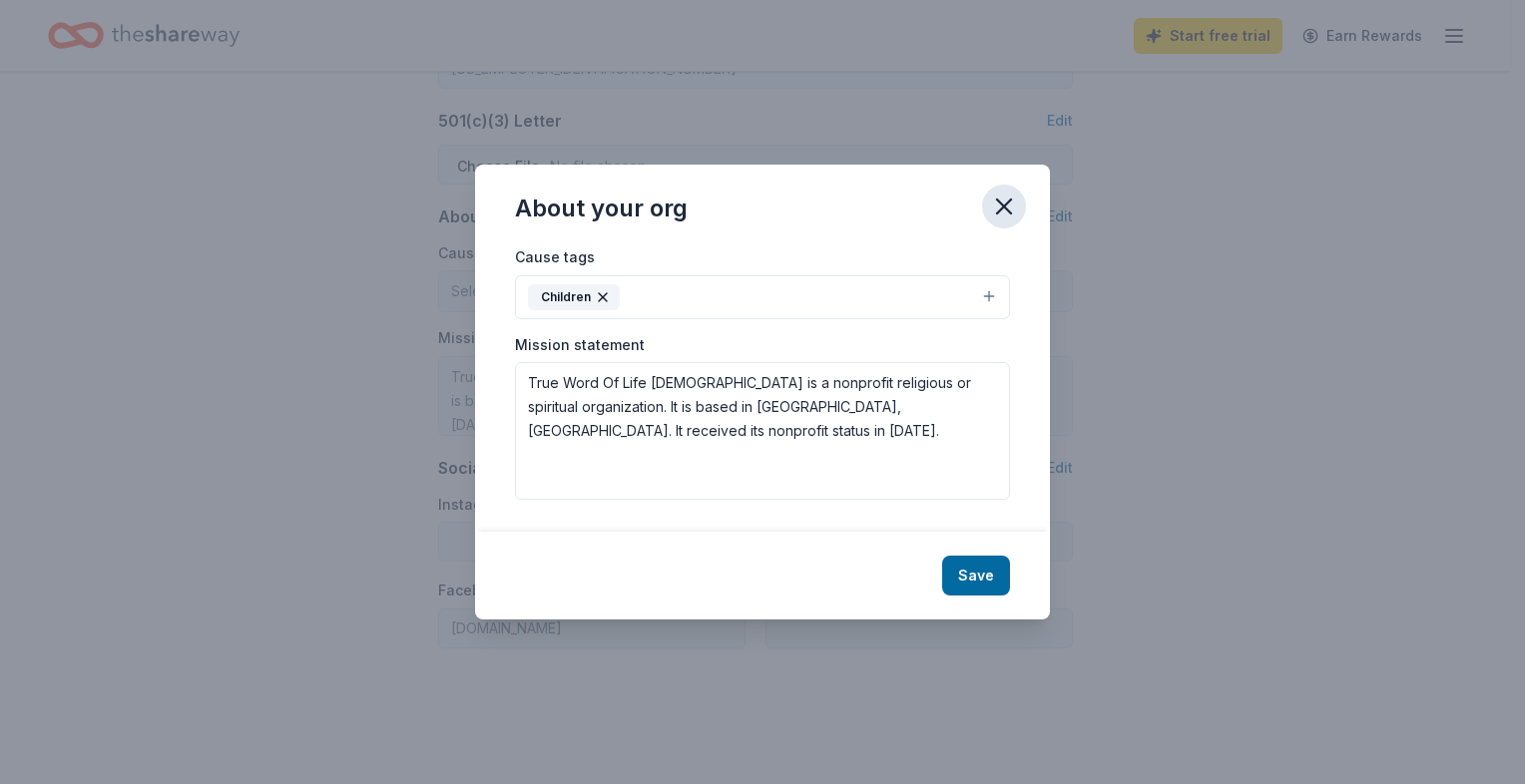 click 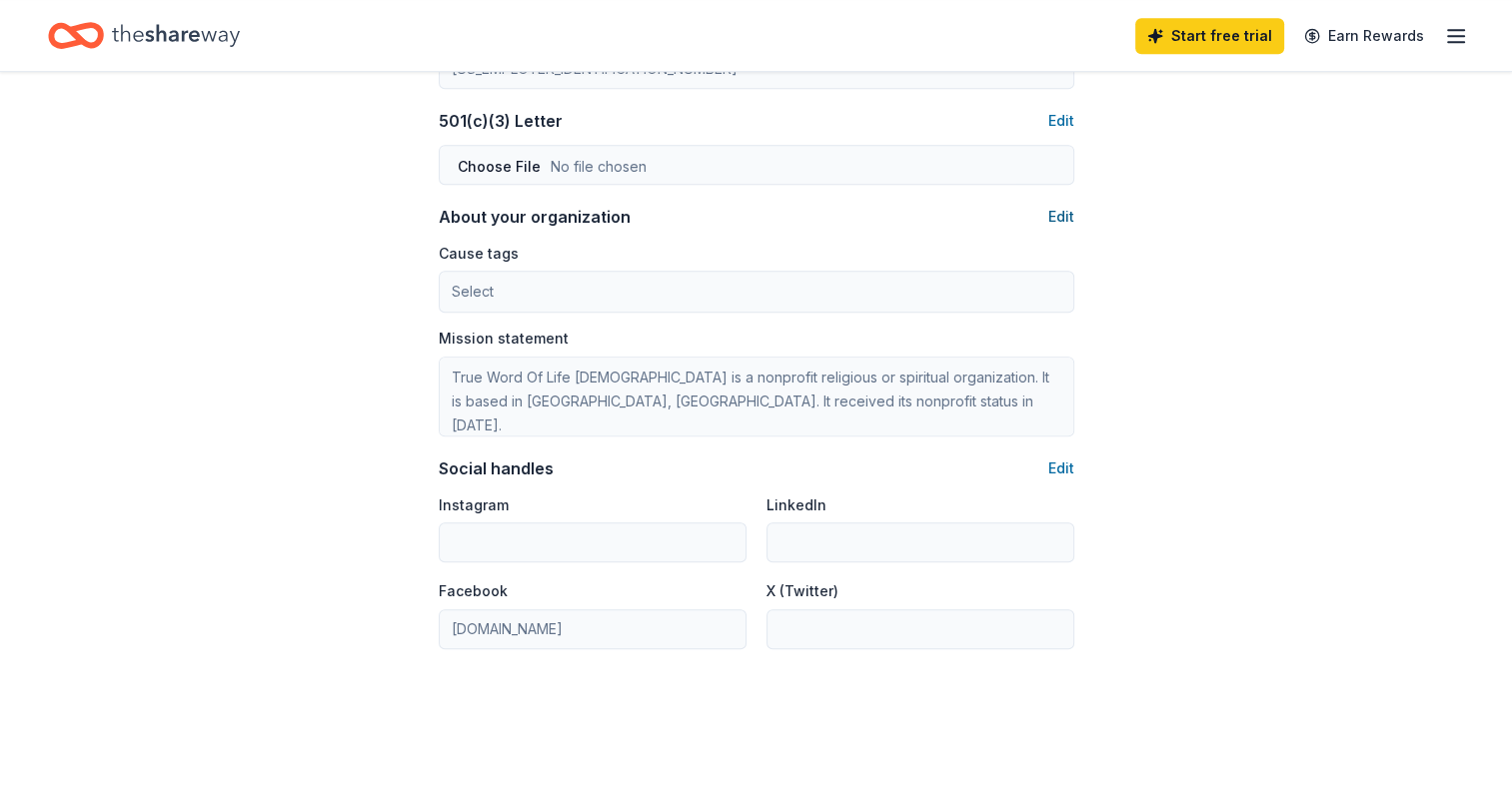 click on "Edit" at bounding box center (1061, 217) 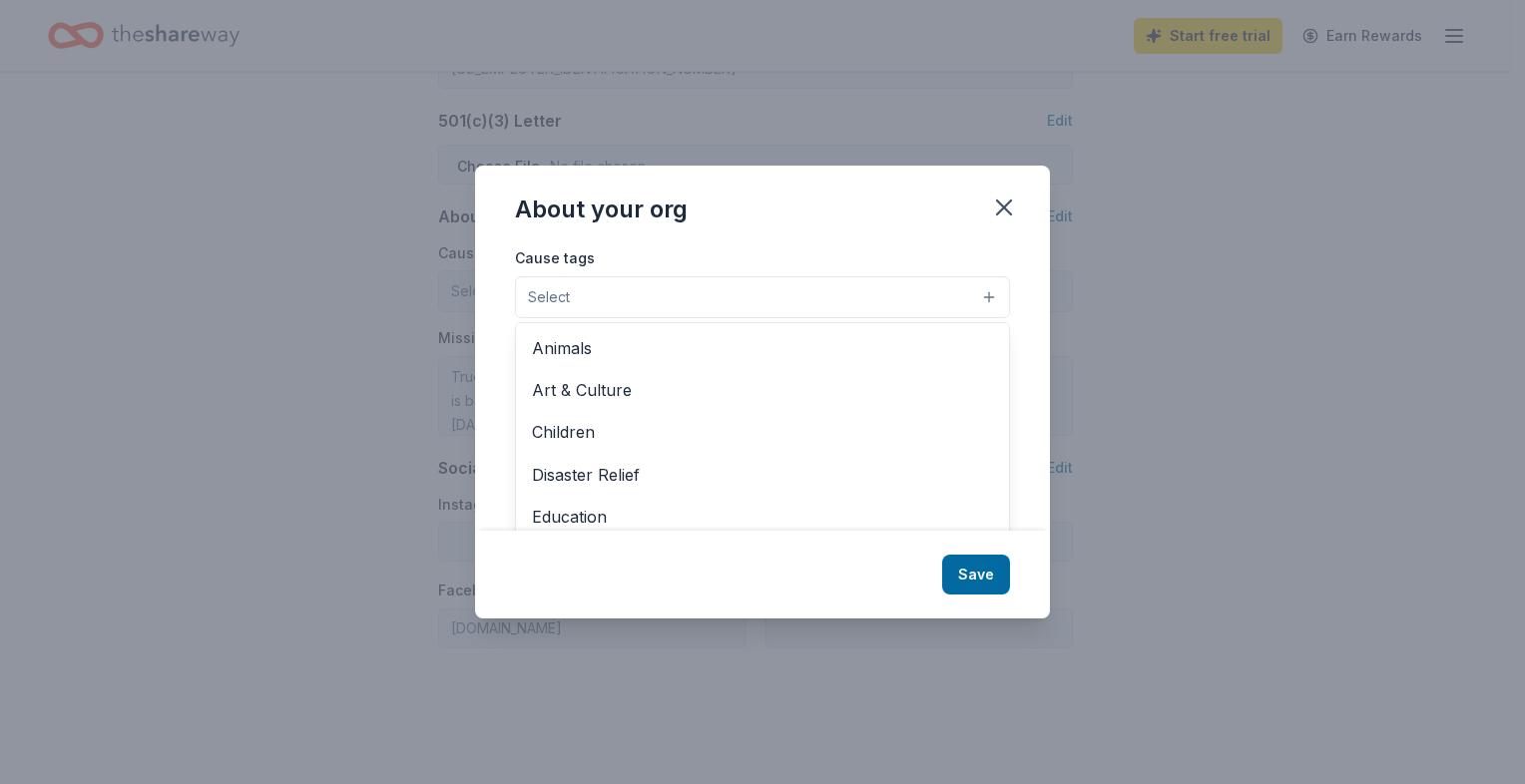 click on "Select" at bounding box center (762, 297) 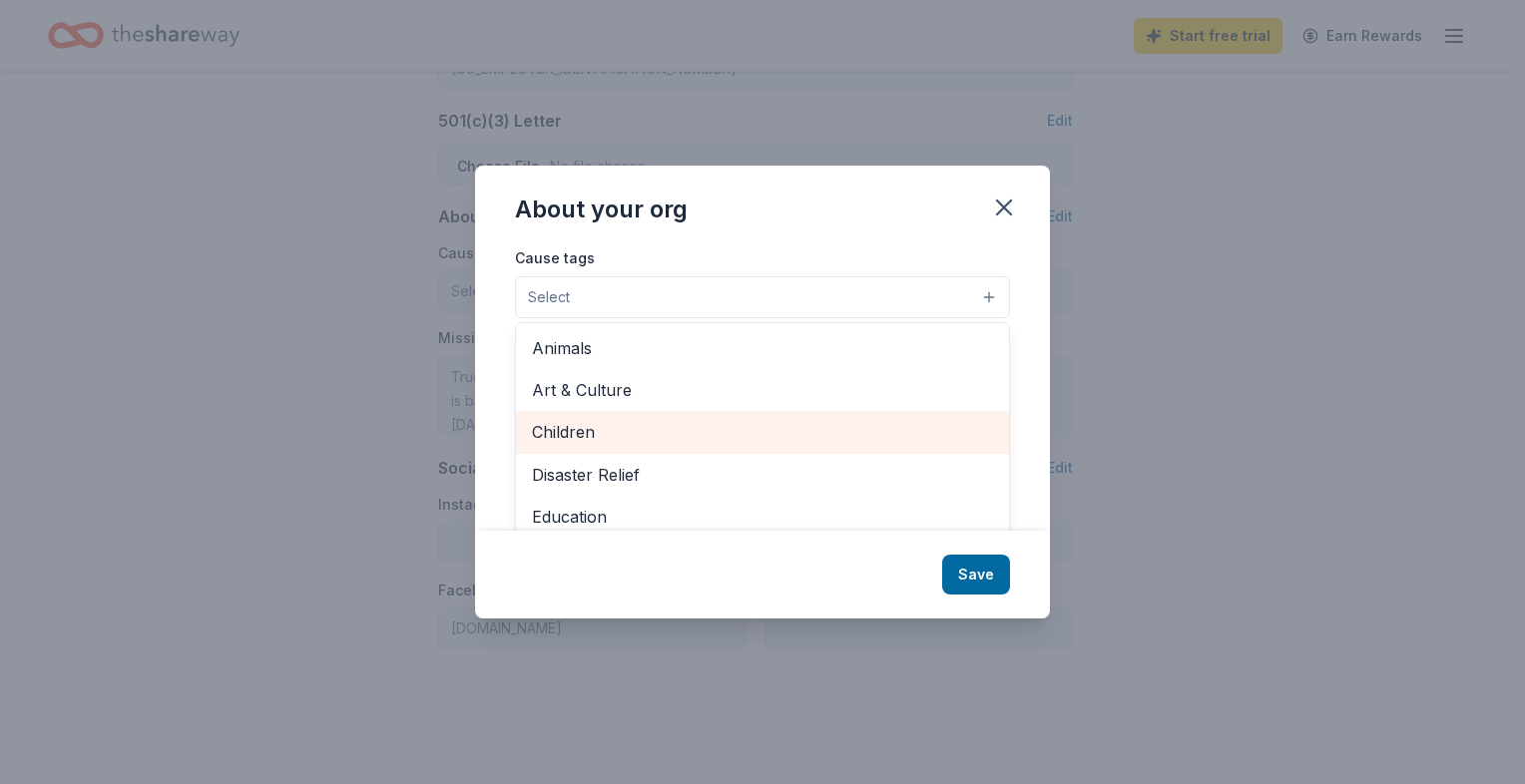 click on "Children" at bounding box center [762, 432] 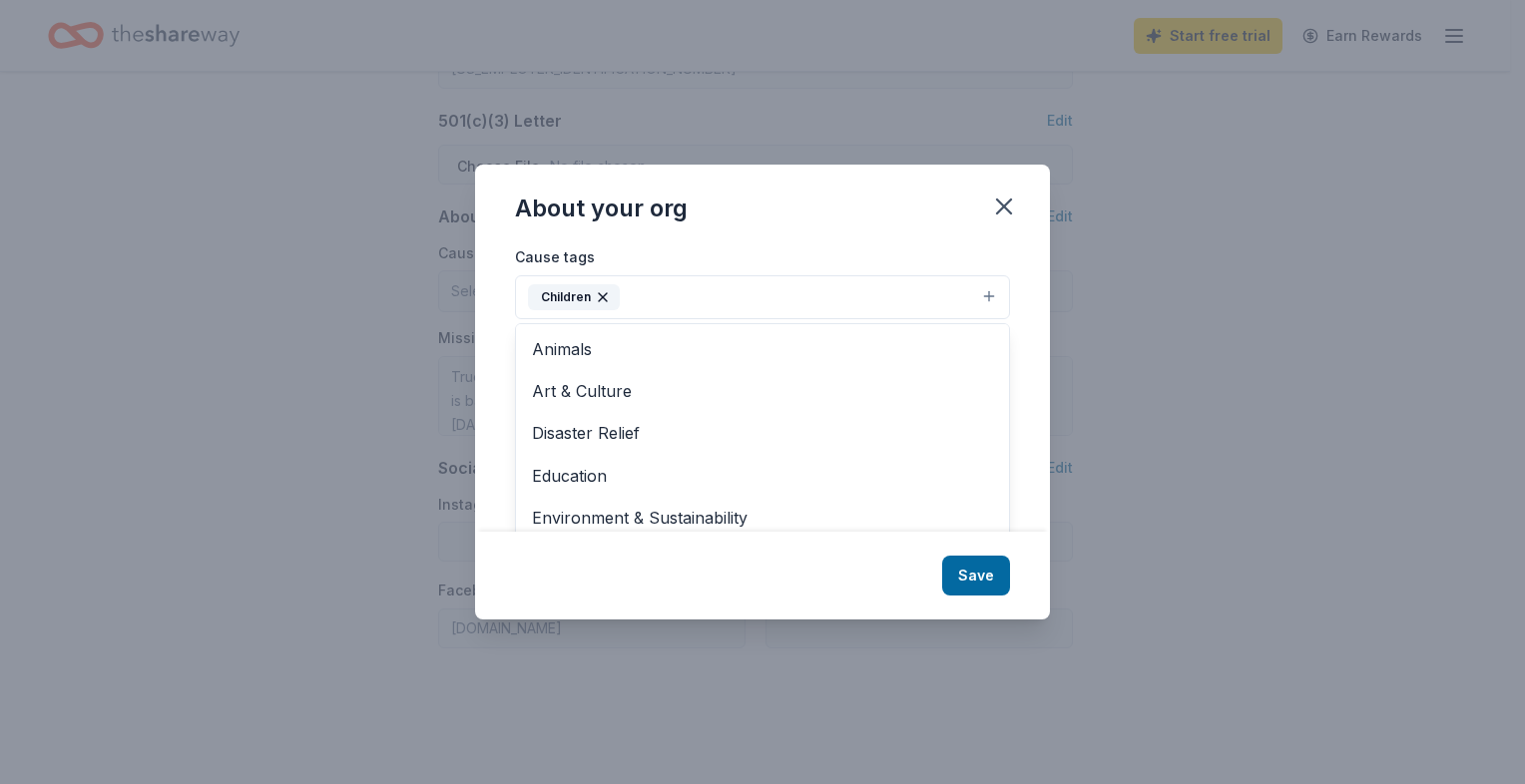 click on "About your org Cause tags Children Animals Art & Culture Disaster Relief Education Environment & Sustainability First Responders Health Military Poverty & Hunger Social Justice Wellness & Fitness Mission statement True Word Of Life [DEMOGRAPHIC_DATA] is a nonprofit religious or spiritual organization. It is based in [GEOGRAPHIC_DATA], [GEOGRAPHIC_DATA]. It received its nonprofit status in [DATE]. Save" at bounding box center (762, 392) 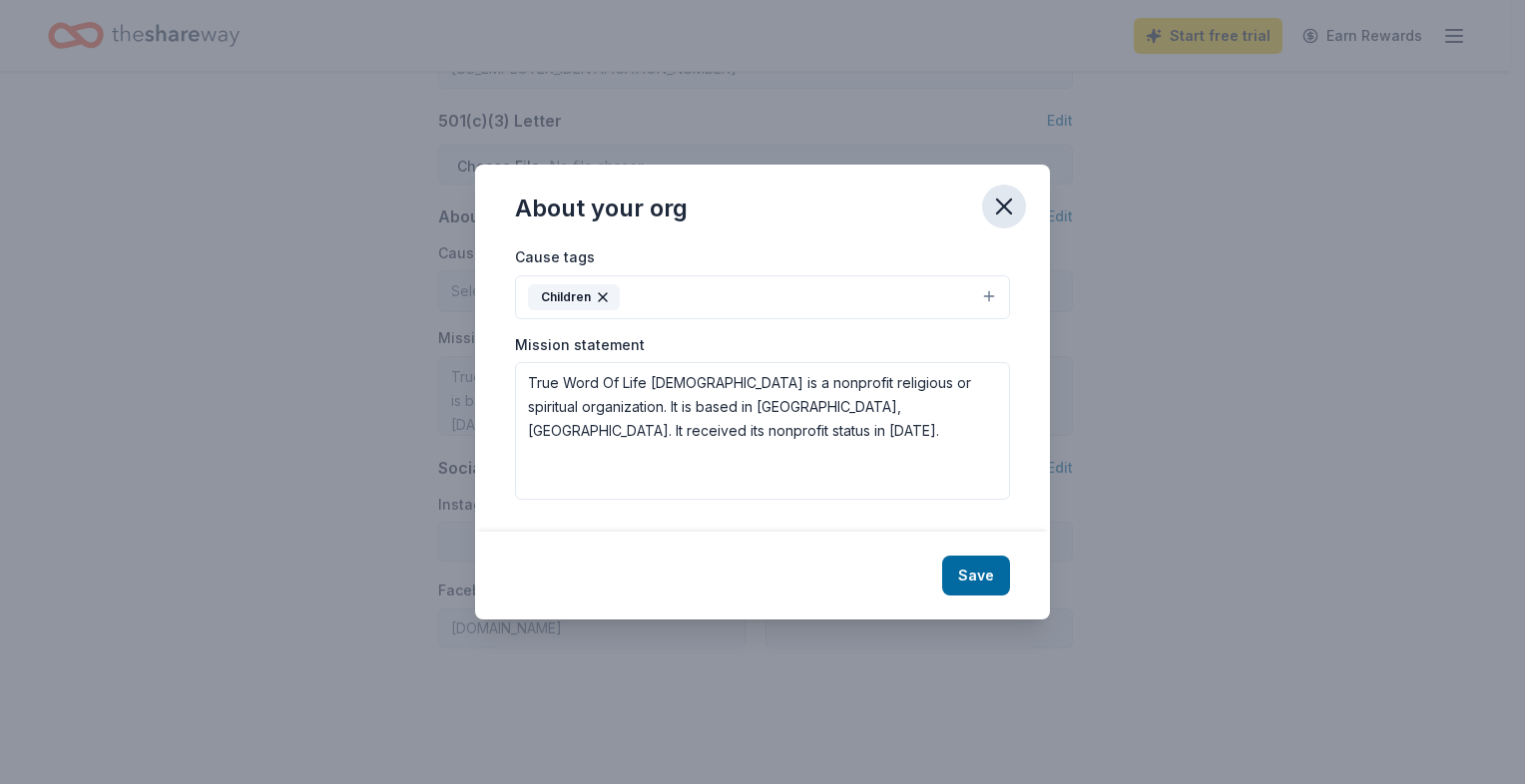 click 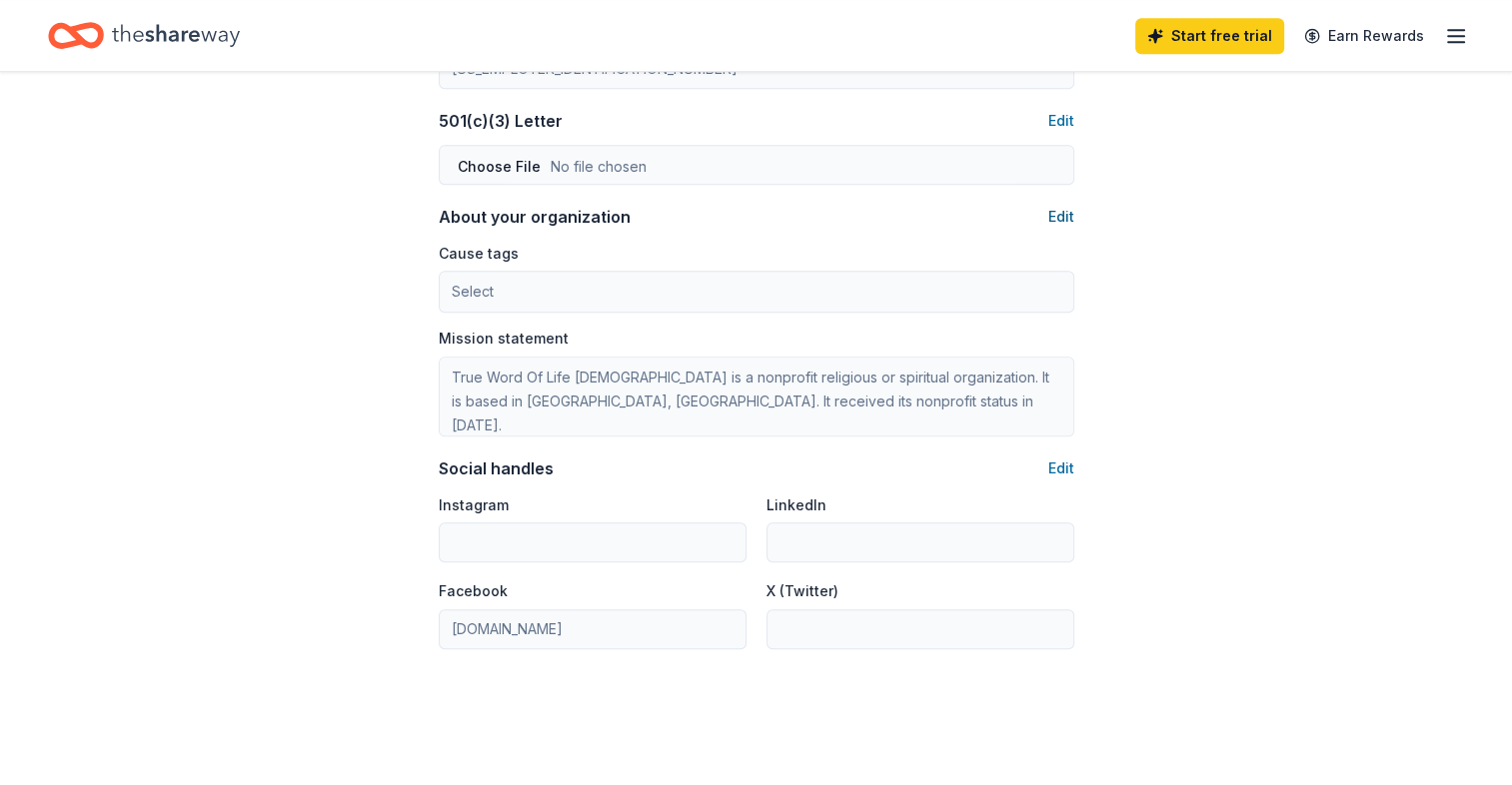 click on "Edit" at bounding box center [1061, 217] 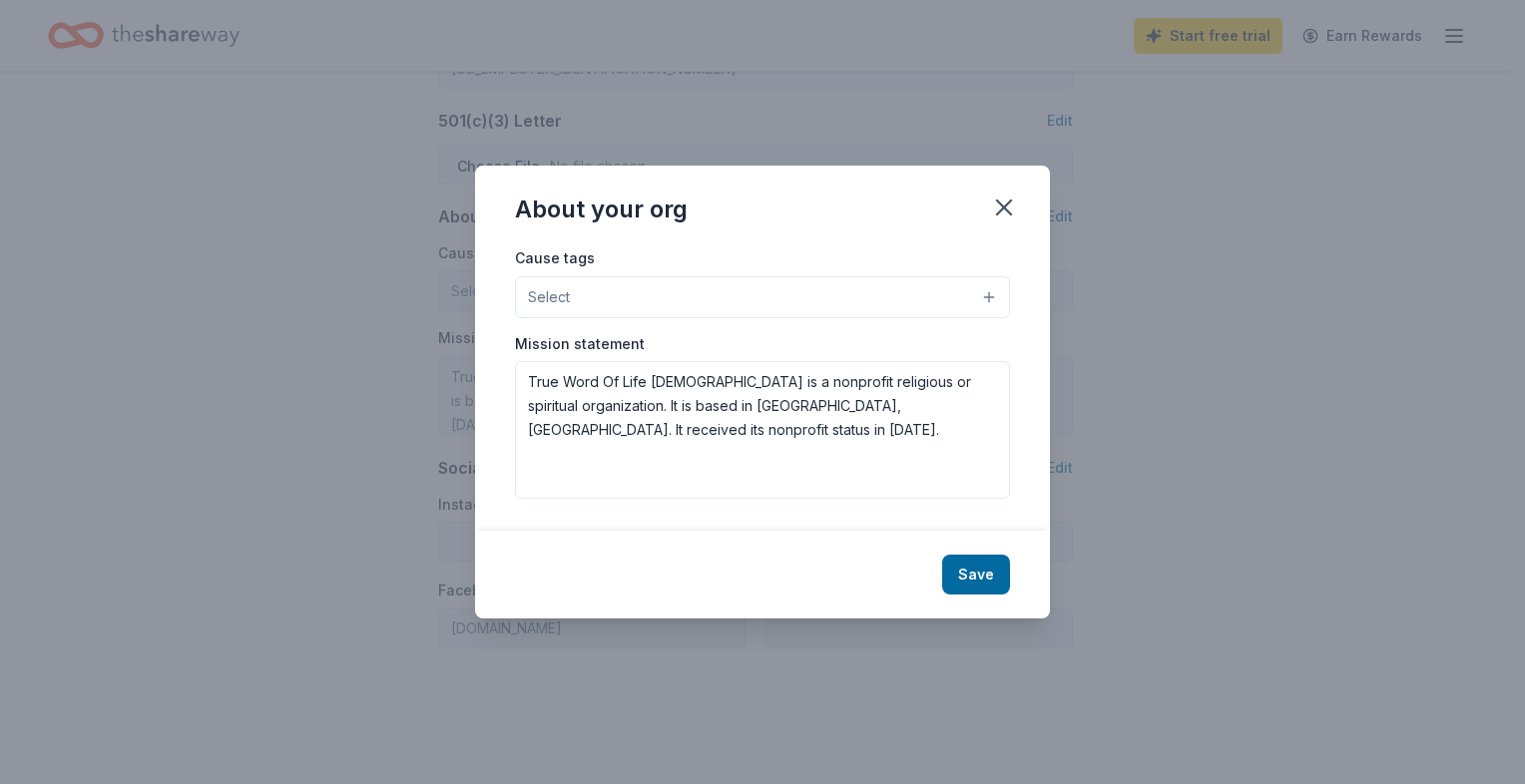 click on "Select" at bounding box center [762, 297] 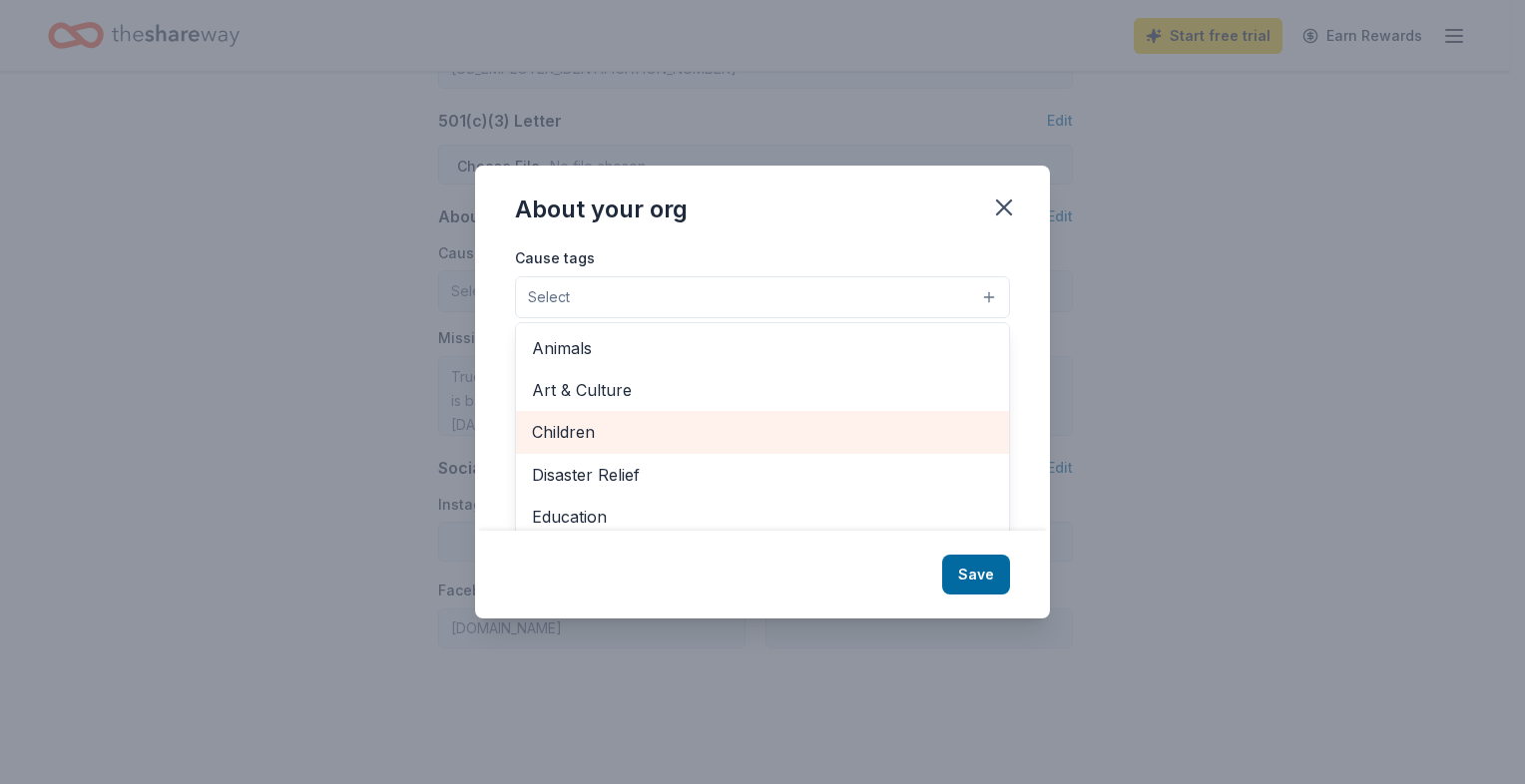 click on "Children" at bounding box center [762, 432] 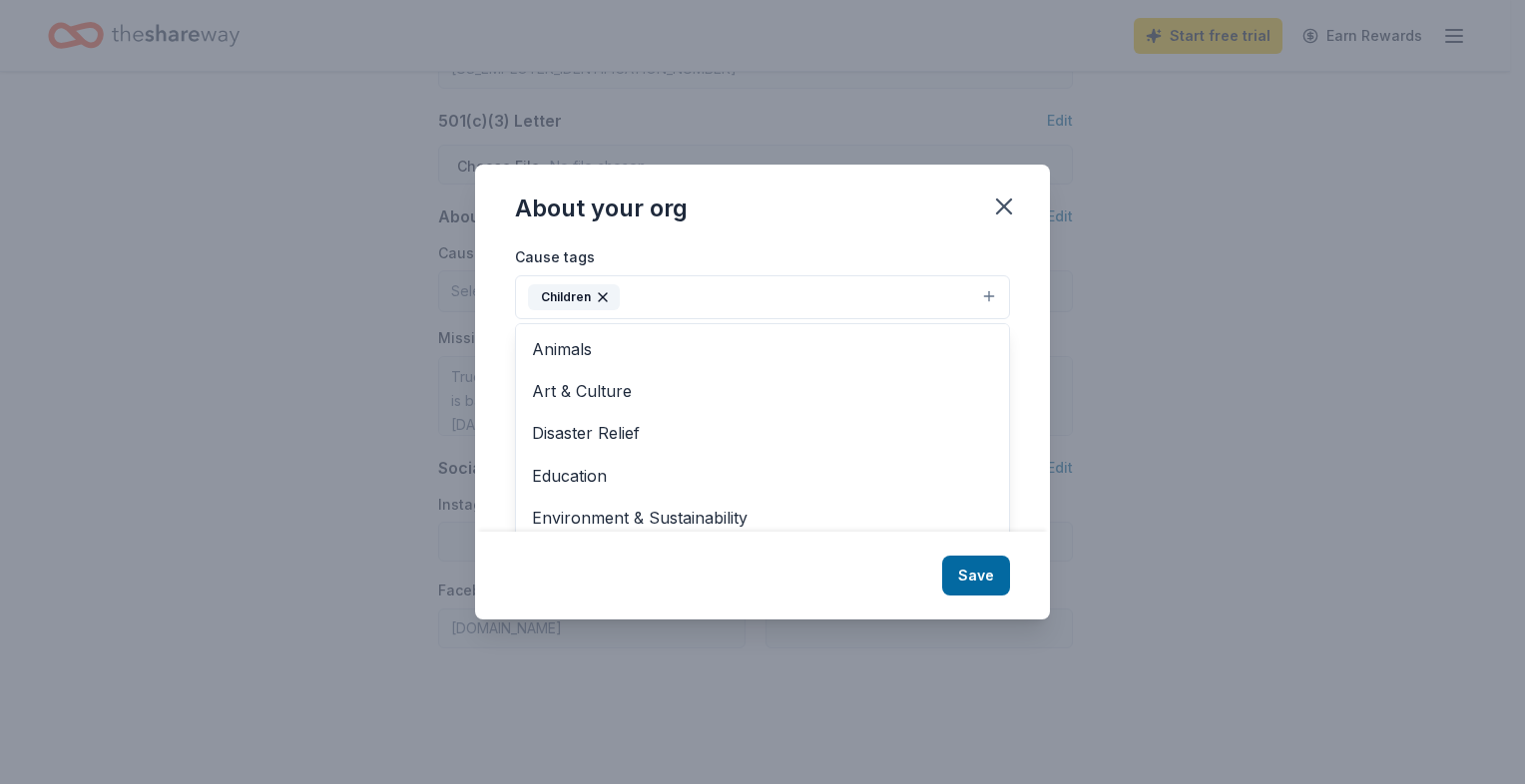 click on "About your org Cause tags Children Animals Art & Culture Disaster Relief Education Environment & Sustainability First Responders Health Military Poverty & Hunger Social Justice Wellness & Fitness Mission statement True Word Of Life [DEMOGRAPHIC_DATA] is a nonprofit religious or spiritual organization. It is based in [GEOGRAPHIC_DATA], [GEOGRAPHIC_DATA]. It received its nonprofit status in [DATE]. Save" at bounding box center (762, 392) 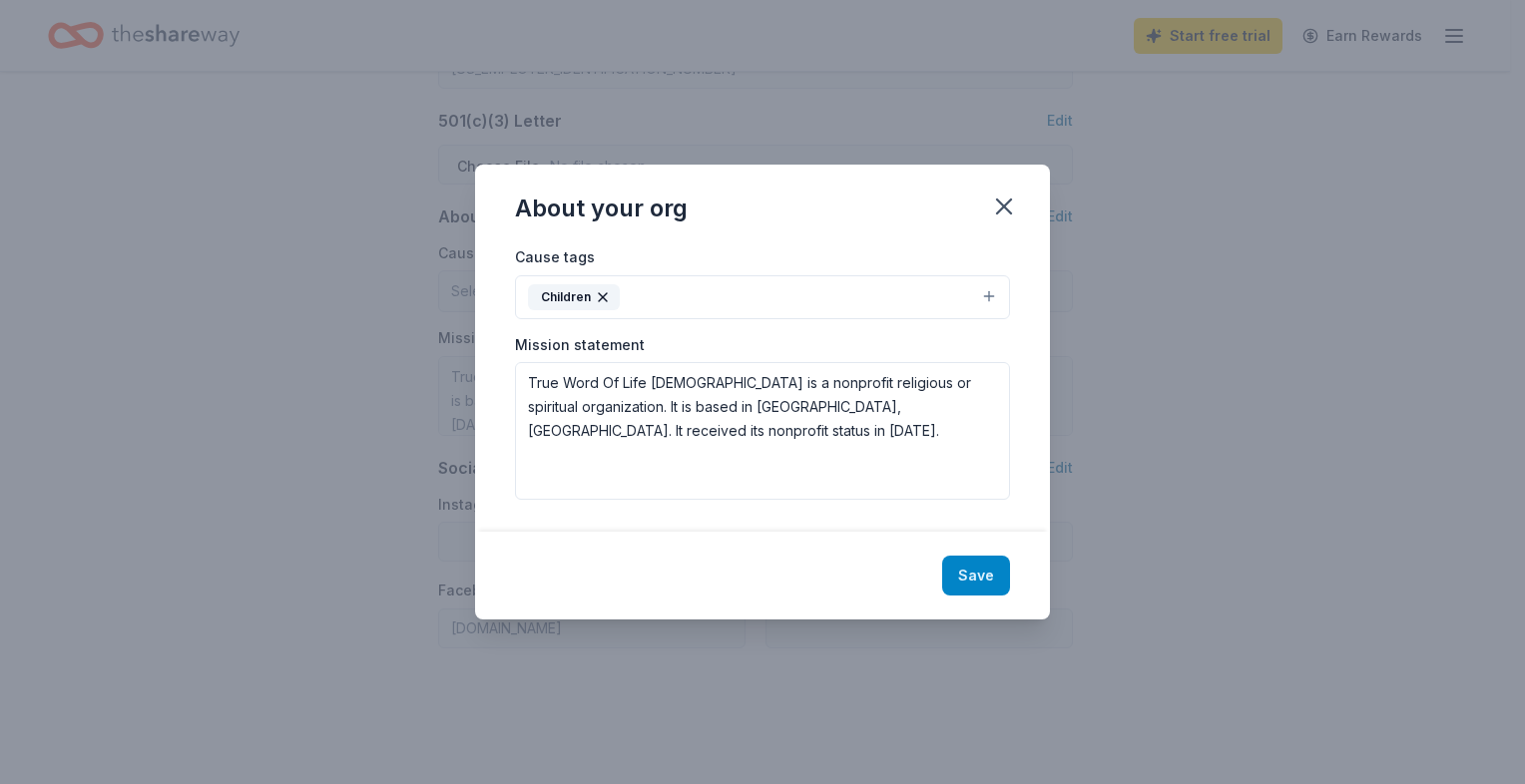 click on "Save" at bounding box center [976, 576] 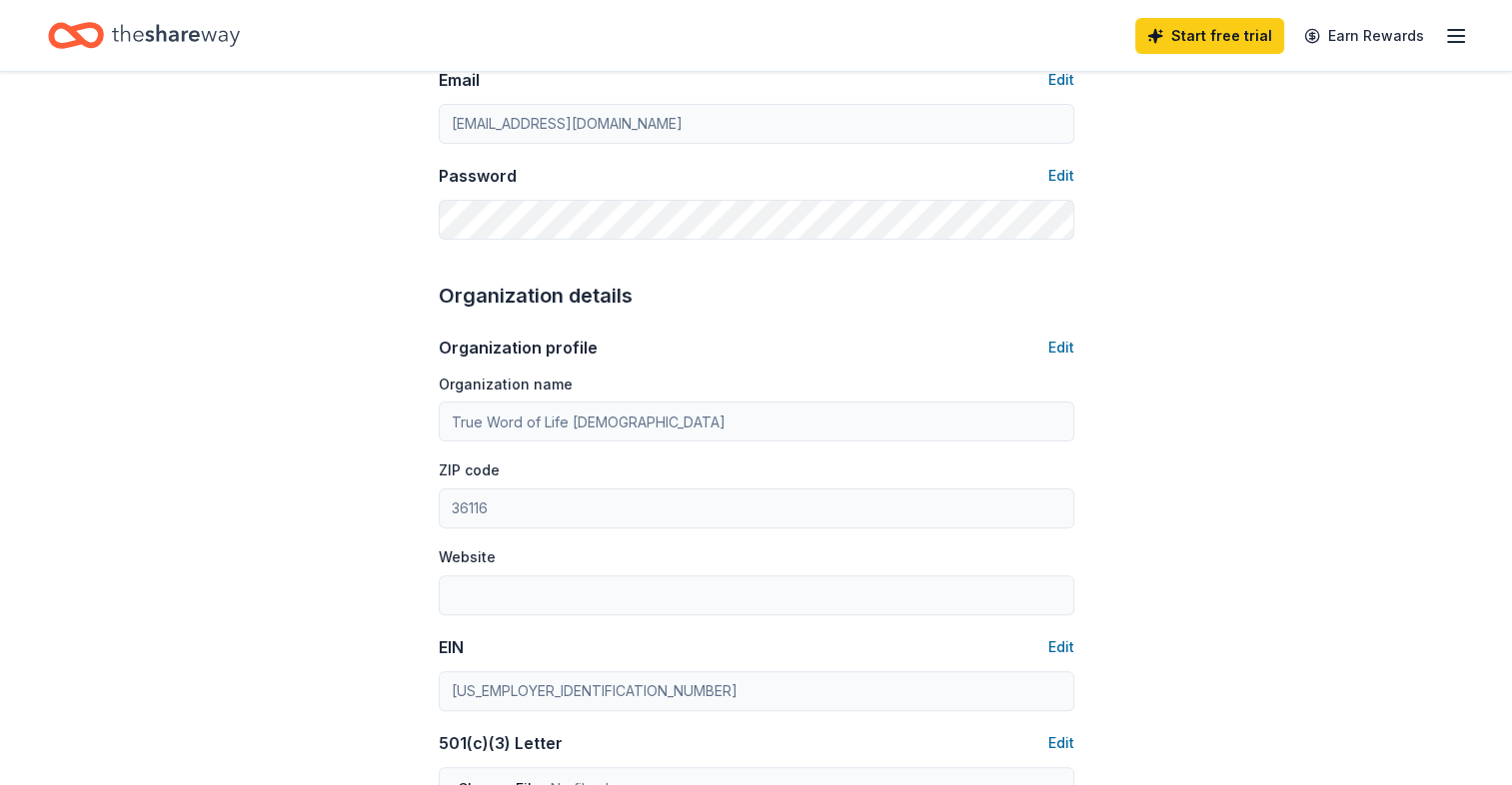 scroll, scrollTop: 493, scrollLeft: 0, axis: vertical 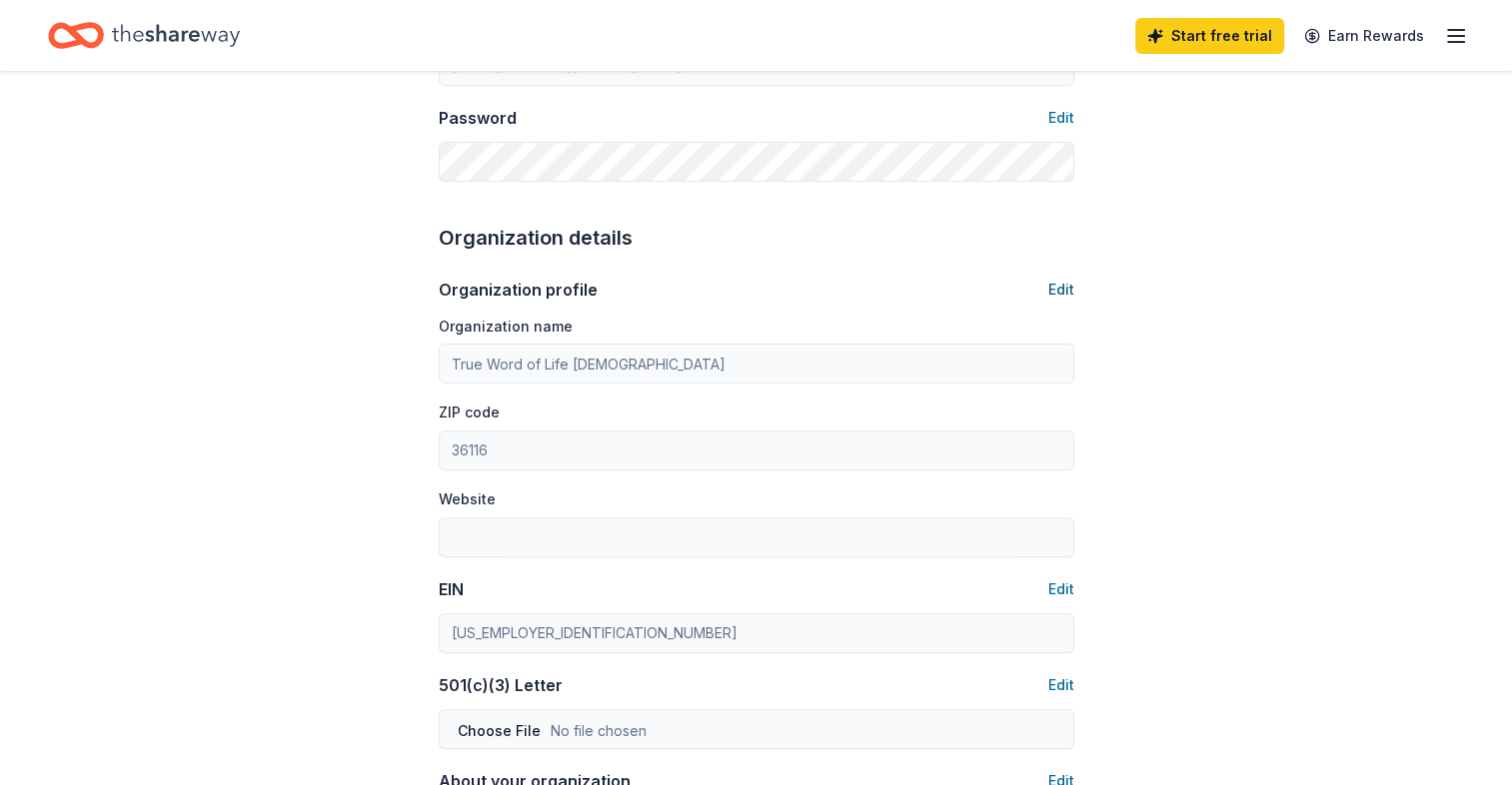 click on "Edit" at bounding box center (1061, 290) 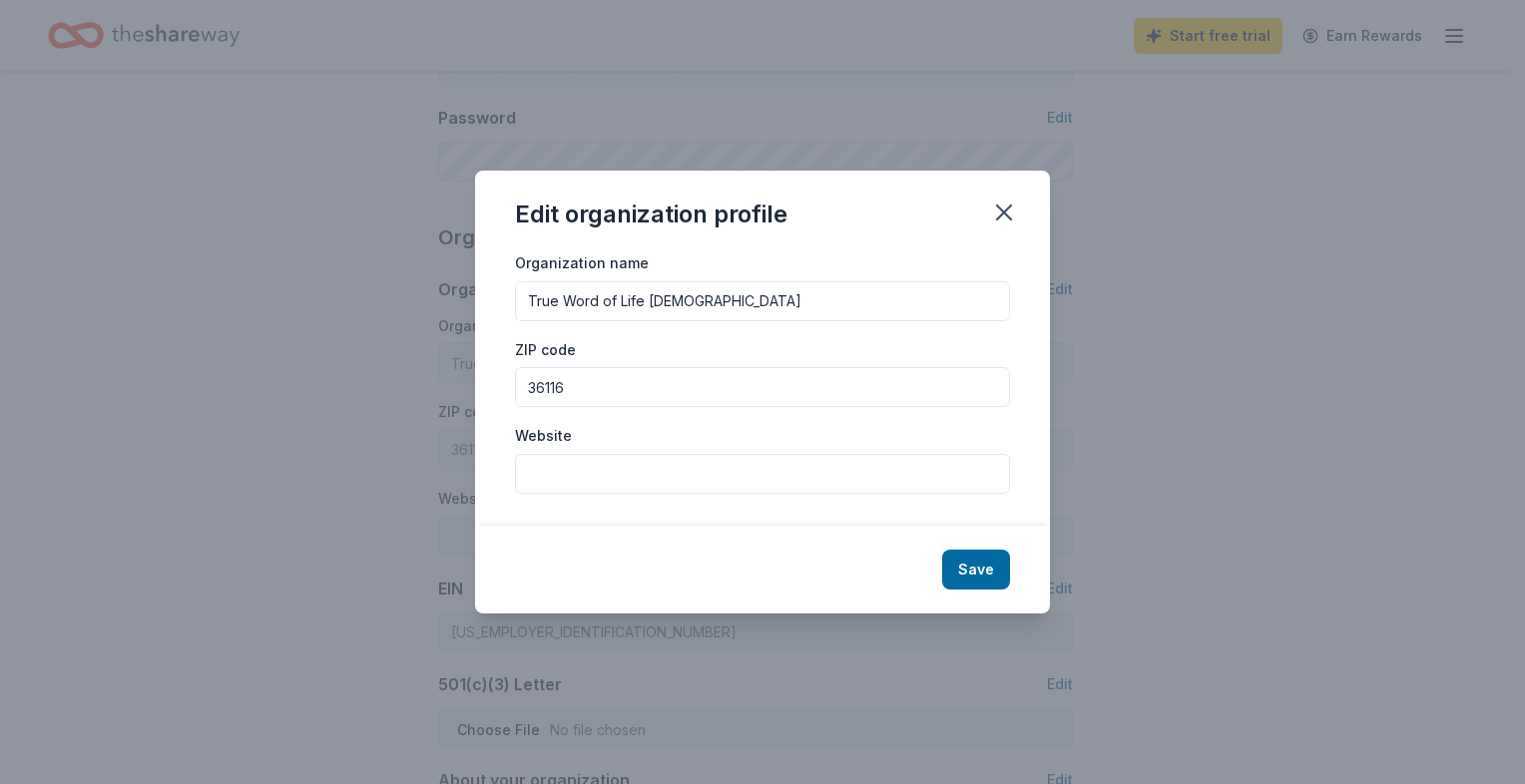 click on "Website" at bounding box center (762, 474) 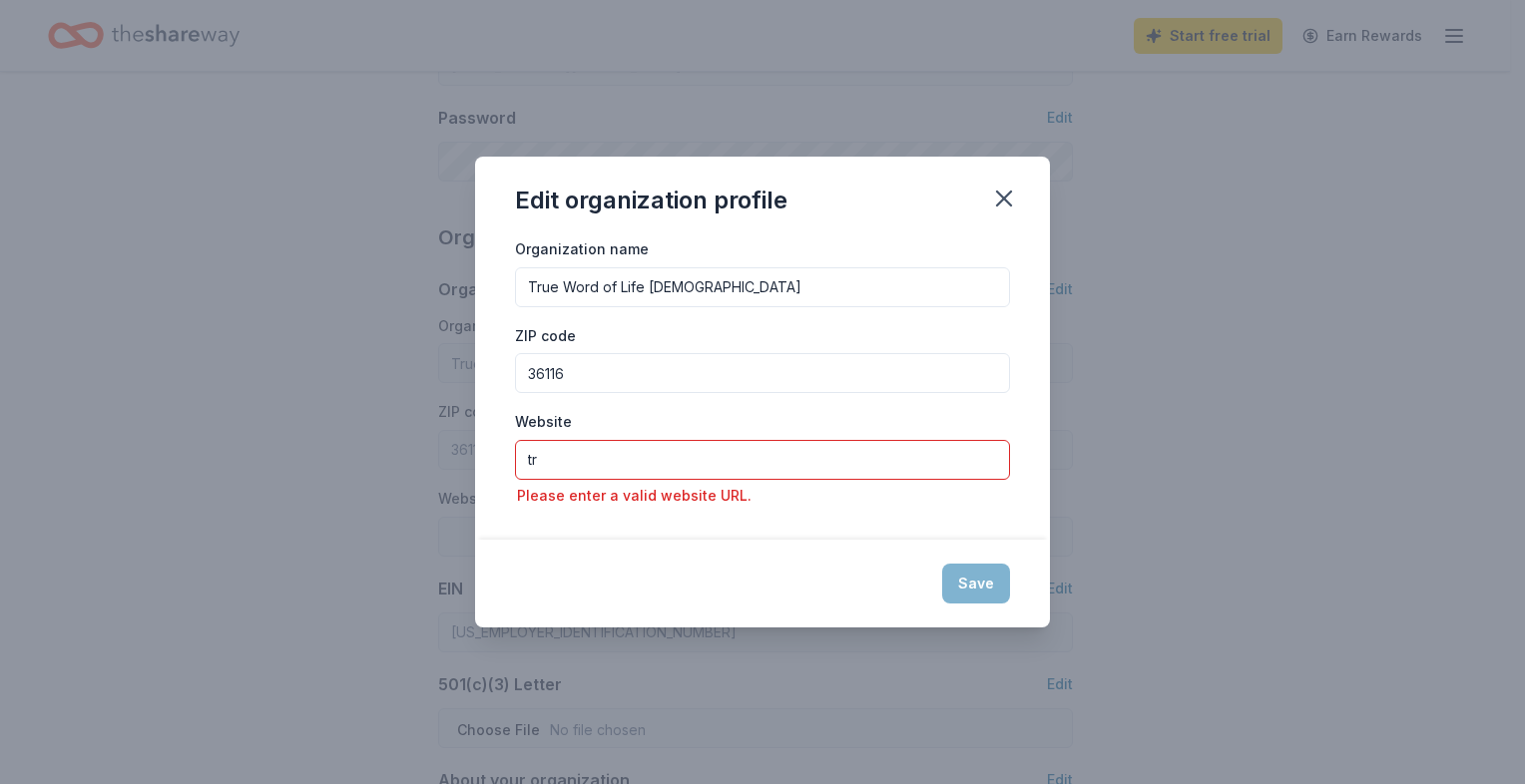 type on "t" 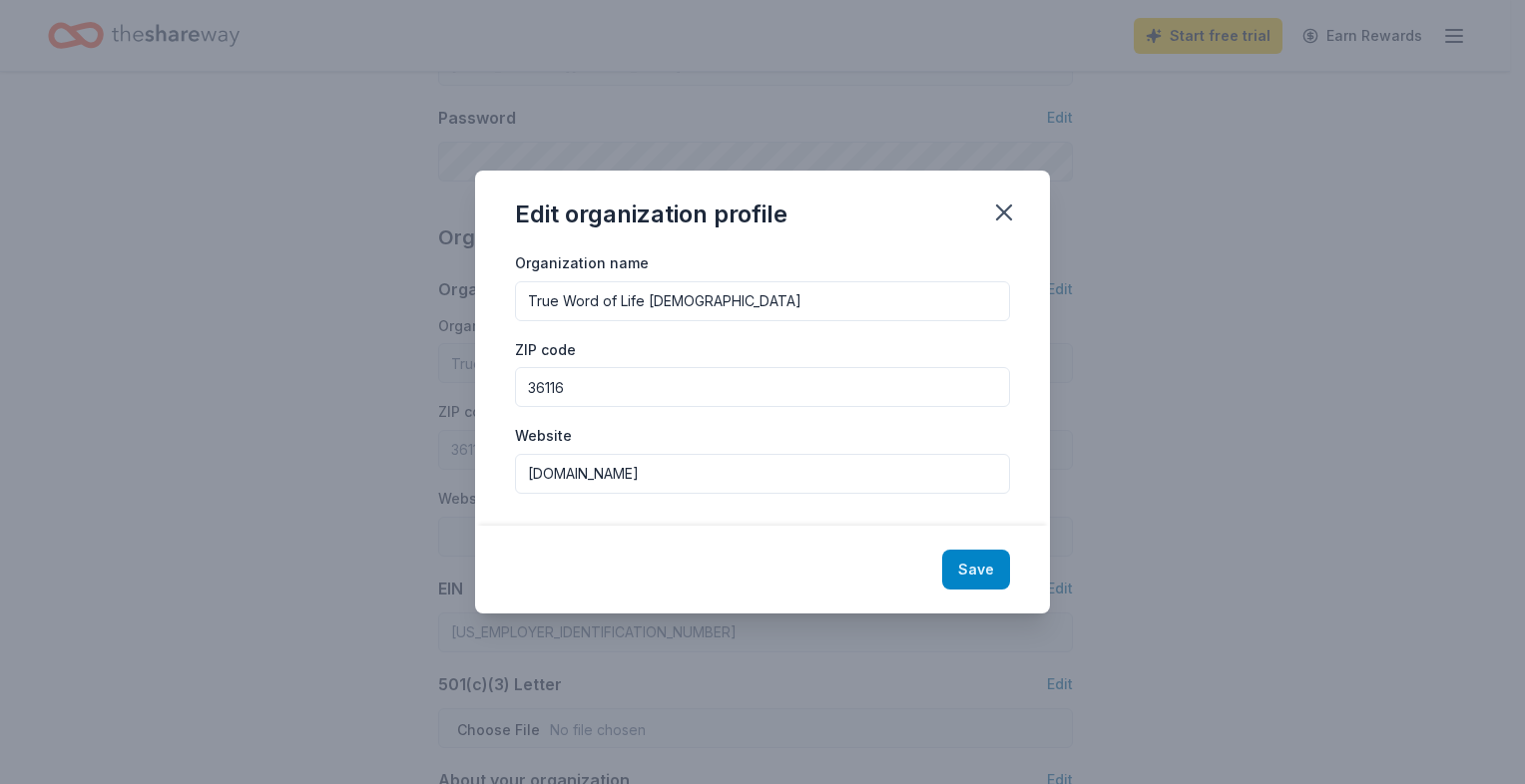 type on "[DOMAIN_NAME]" 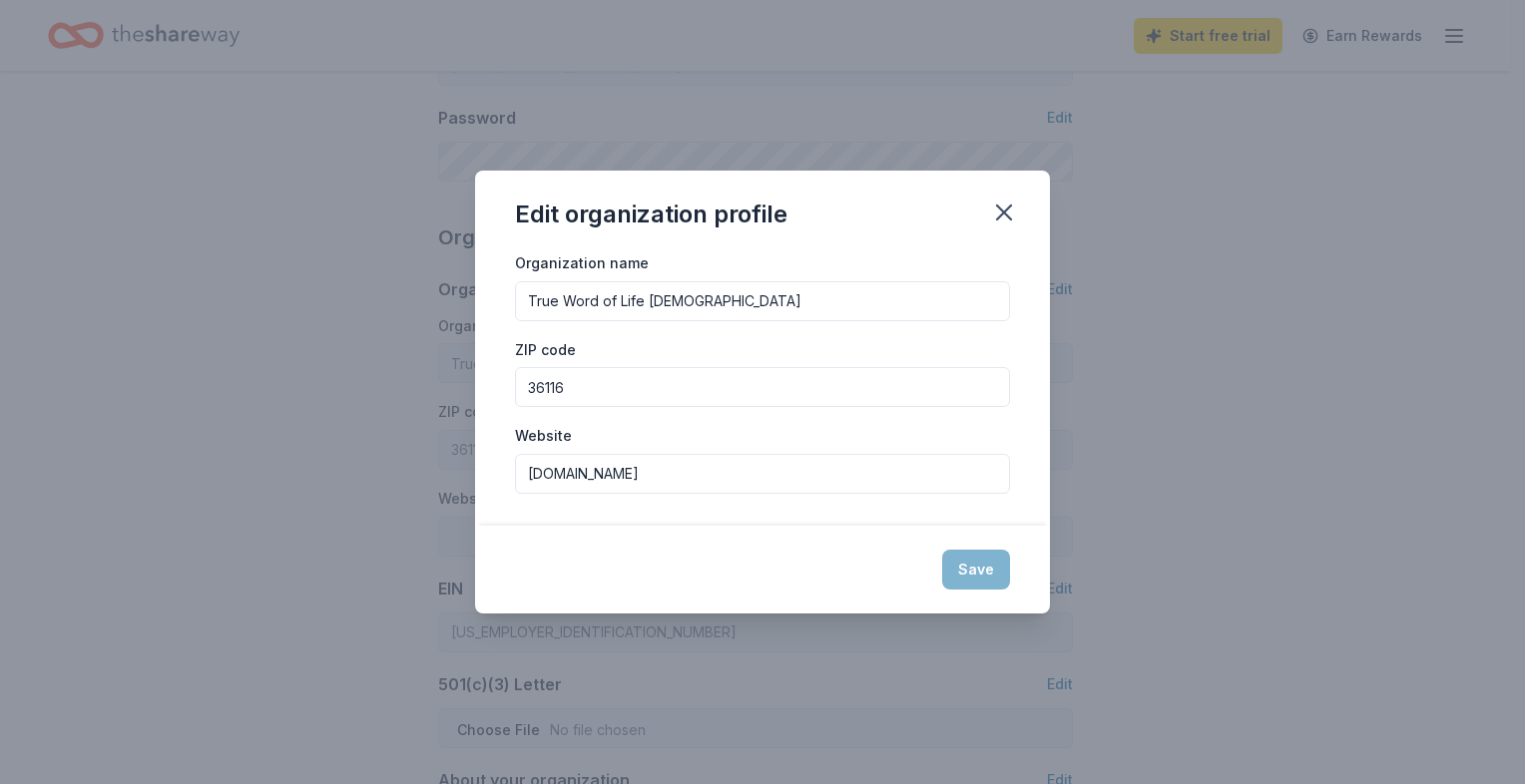 type on "[DOMAIN_NAME]" 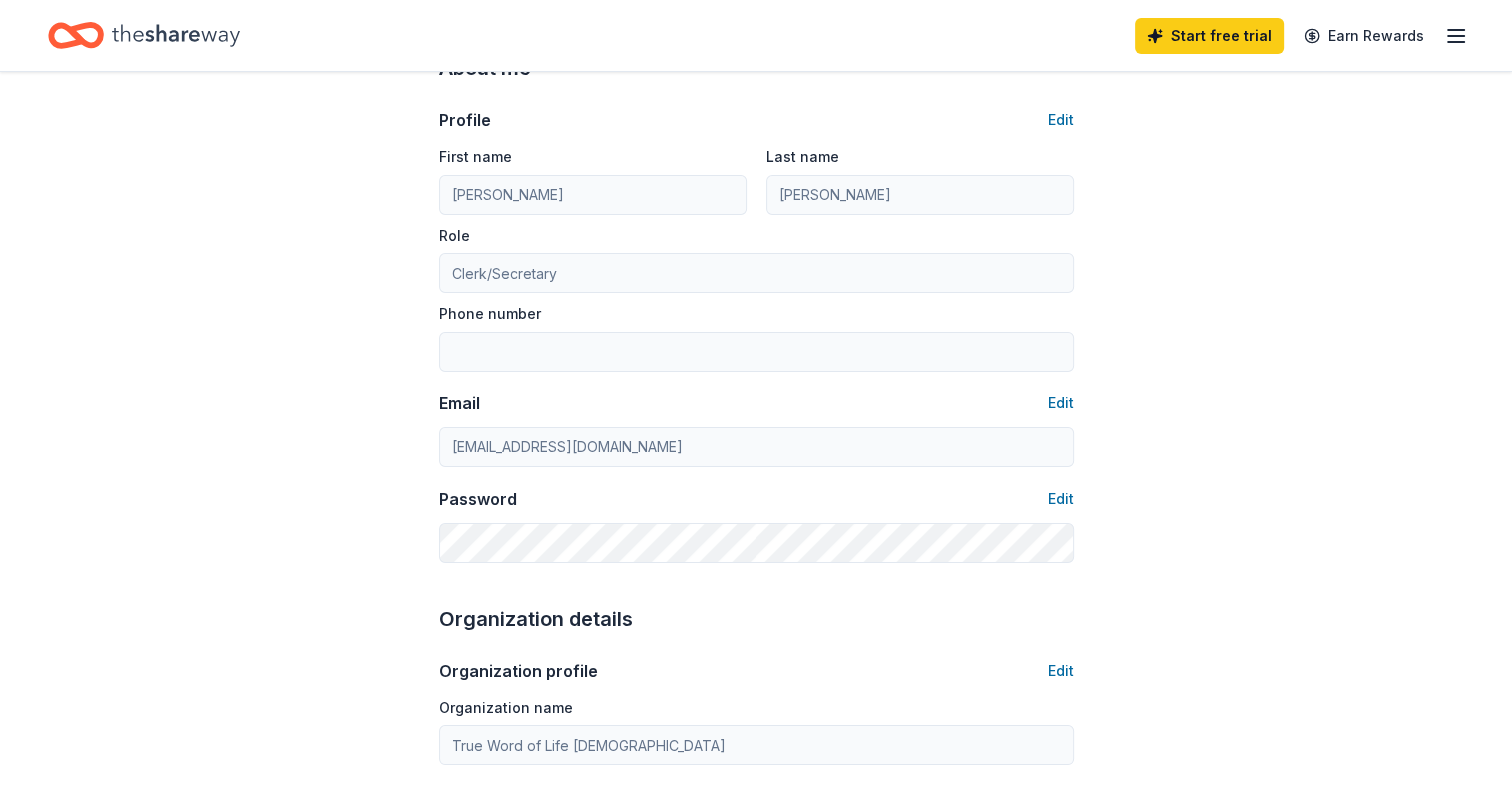 scroll, scrollTop: 493, scrollLeft: 0, axis: vertical 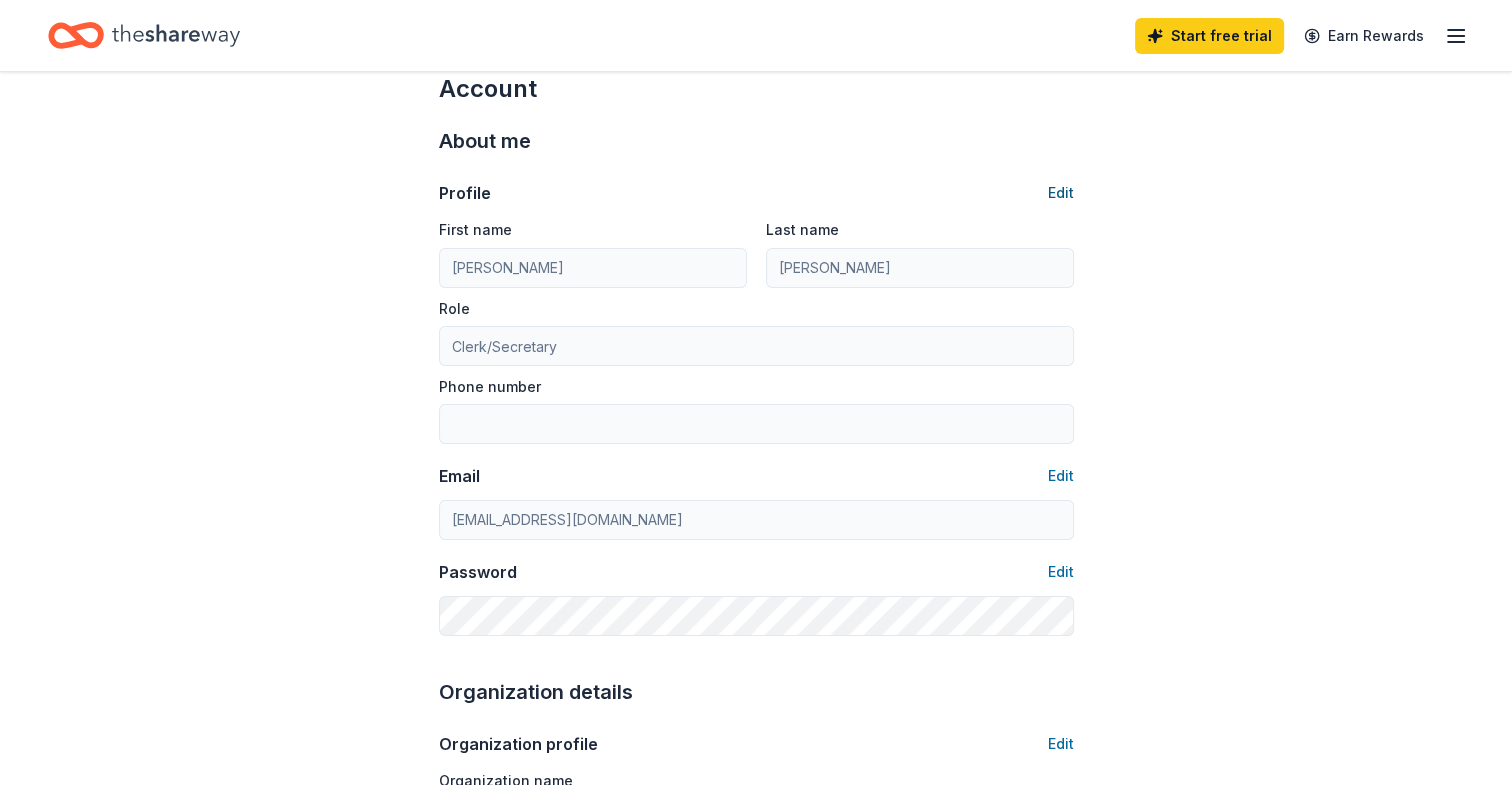 click on "Edit" at bounding box center [1061, 193] 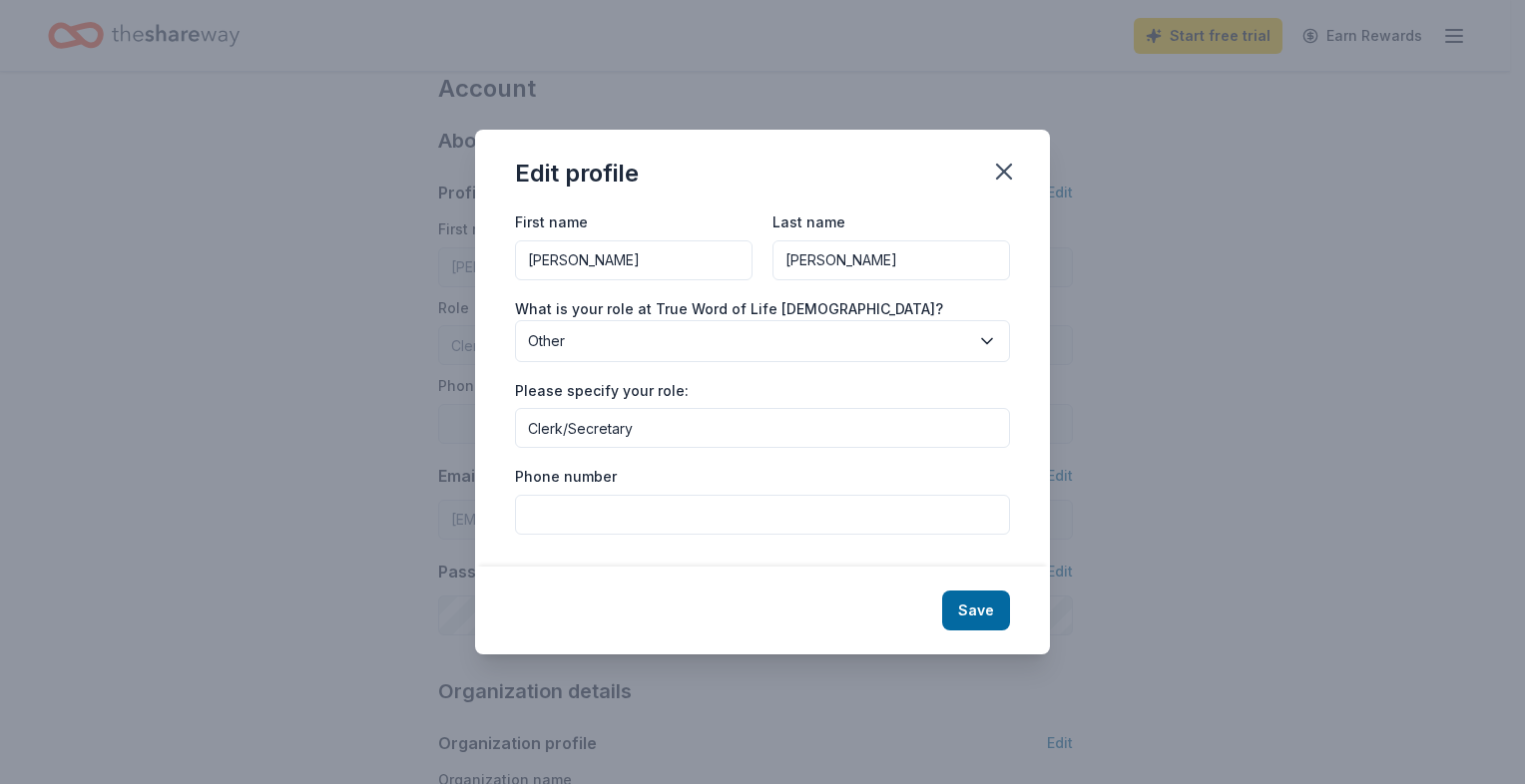 click on "Phone number" at bounding box center (762, 515) 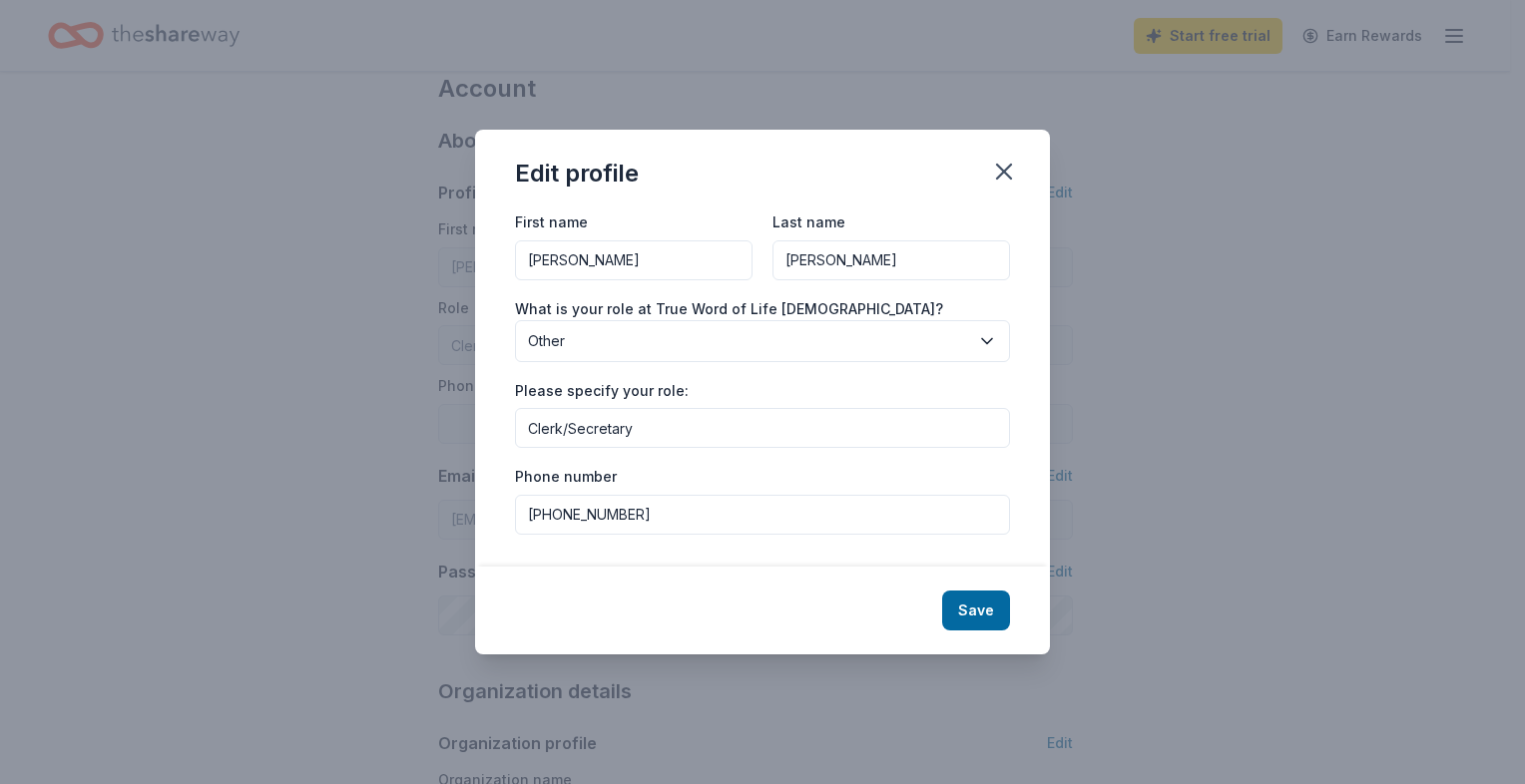 type on "[PHONE_NUMBER]" 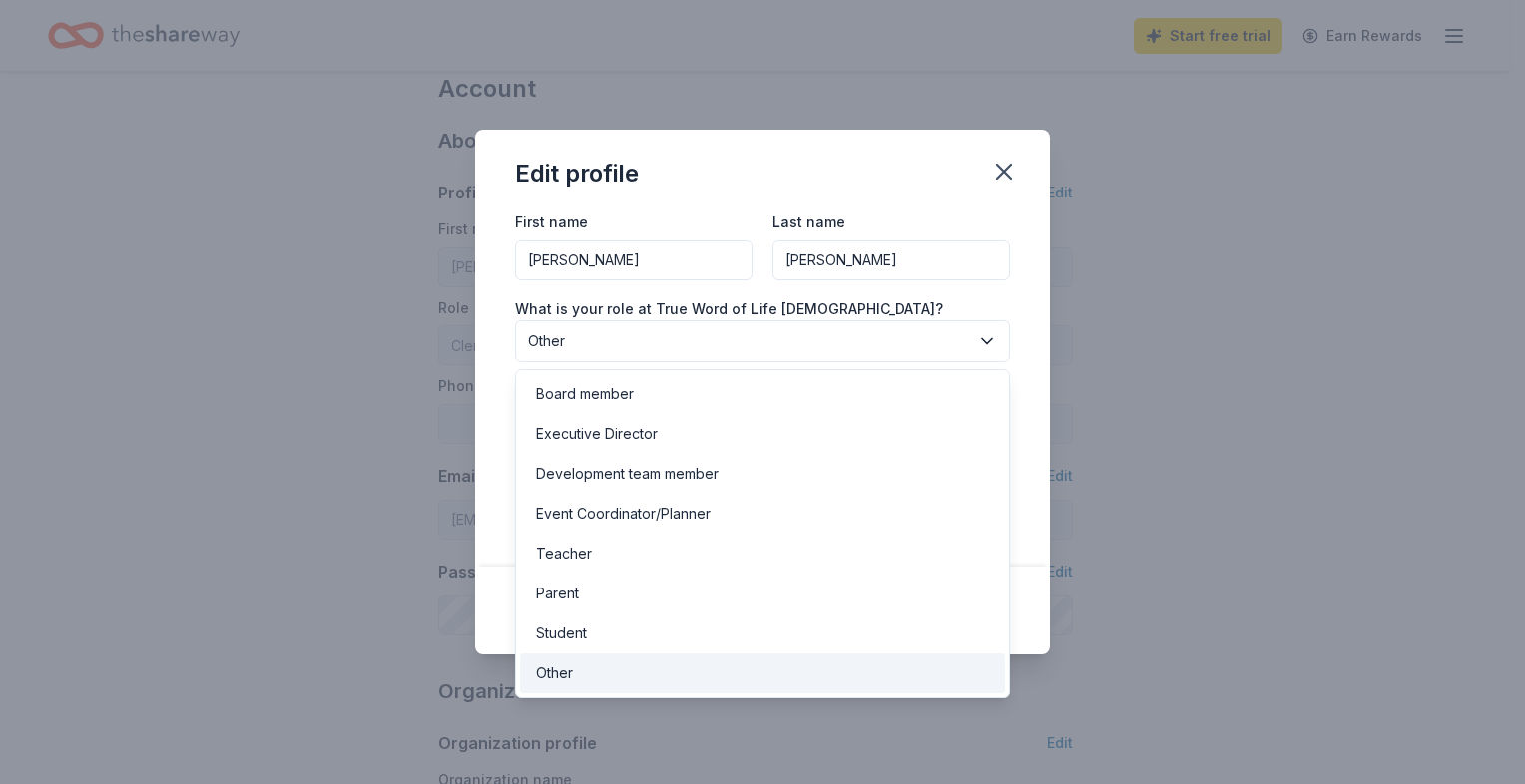 click 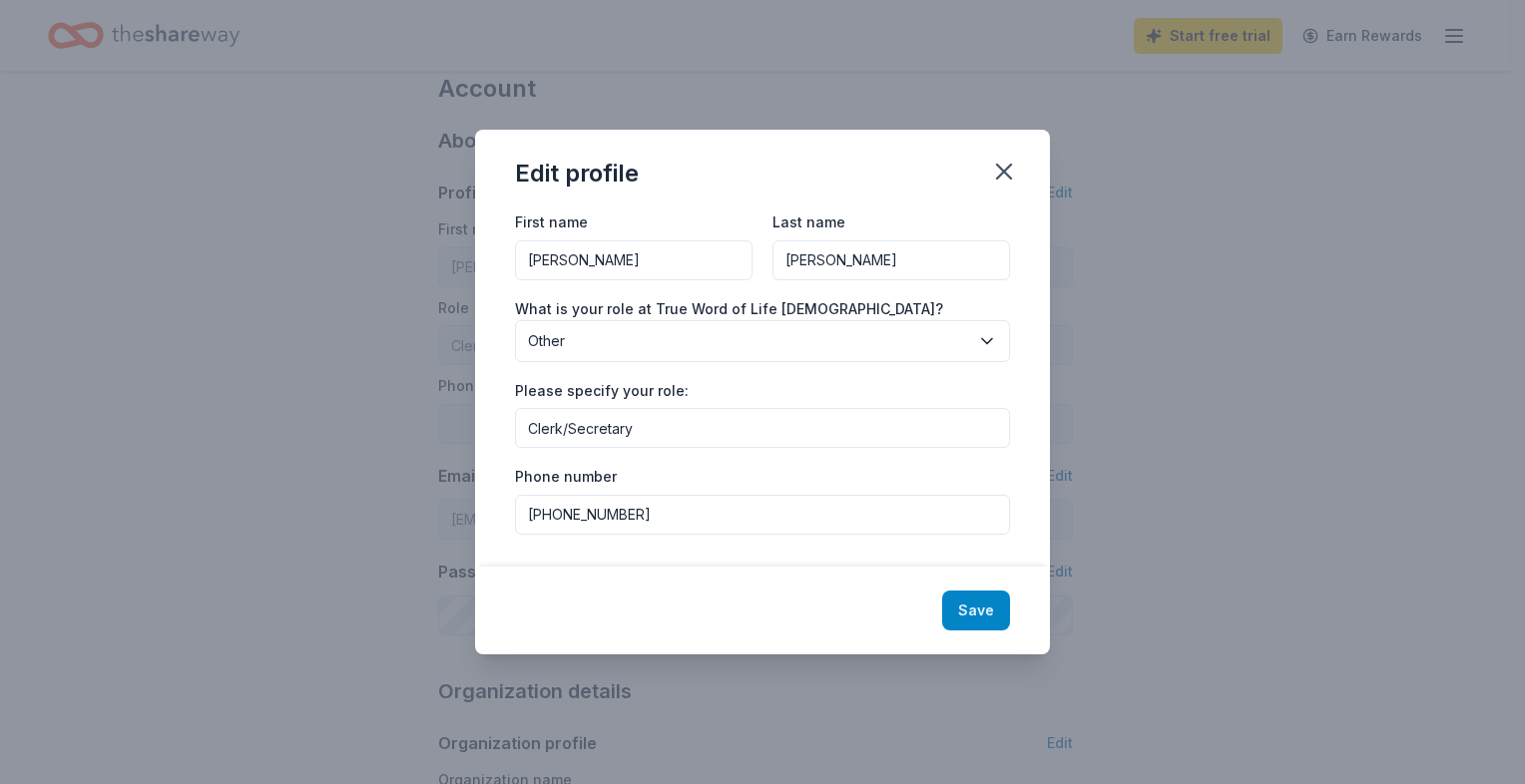 click on "Save" at bounding box center (976, 610) 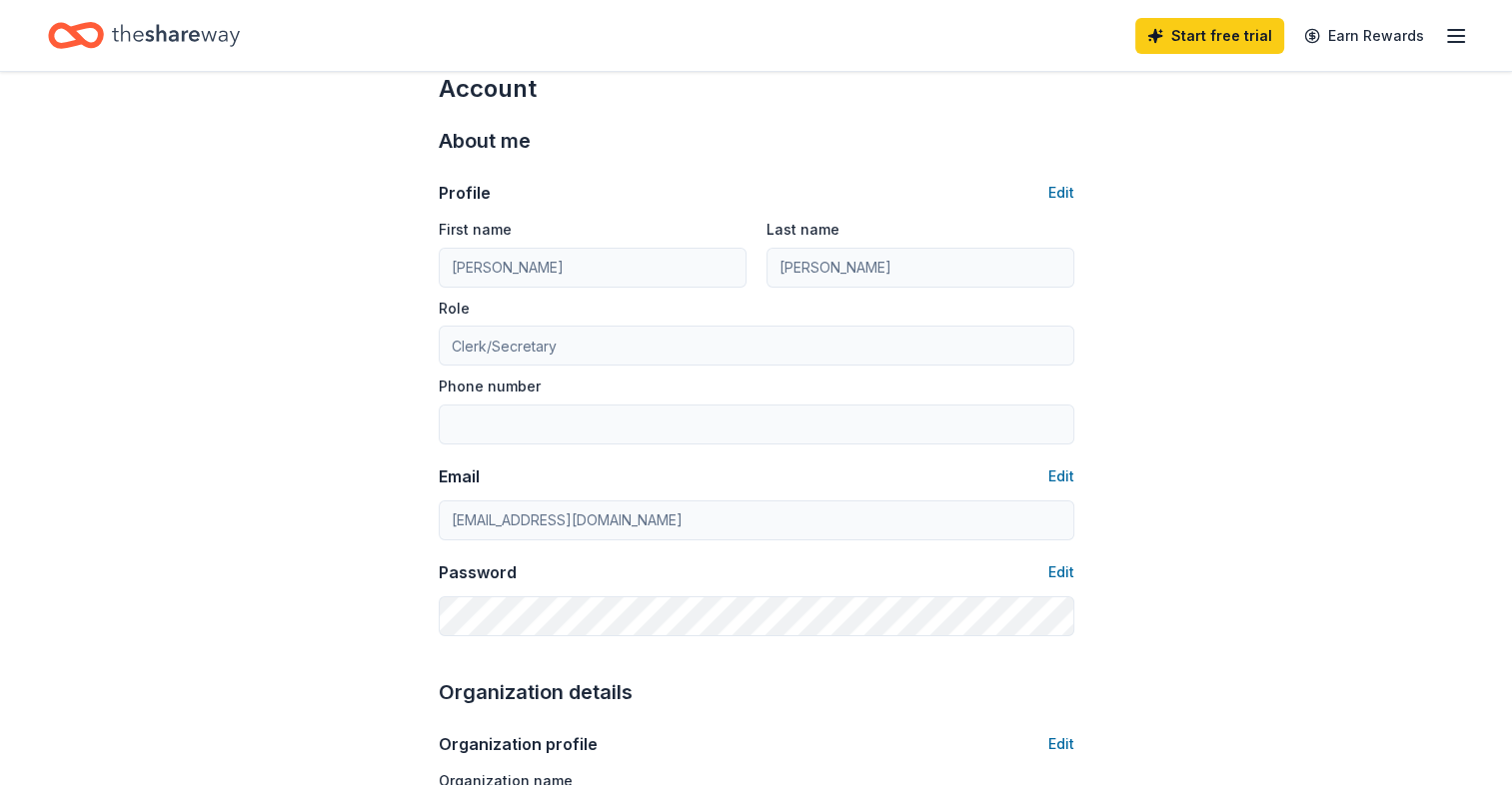 type on "[PHONE_NUMBER]" 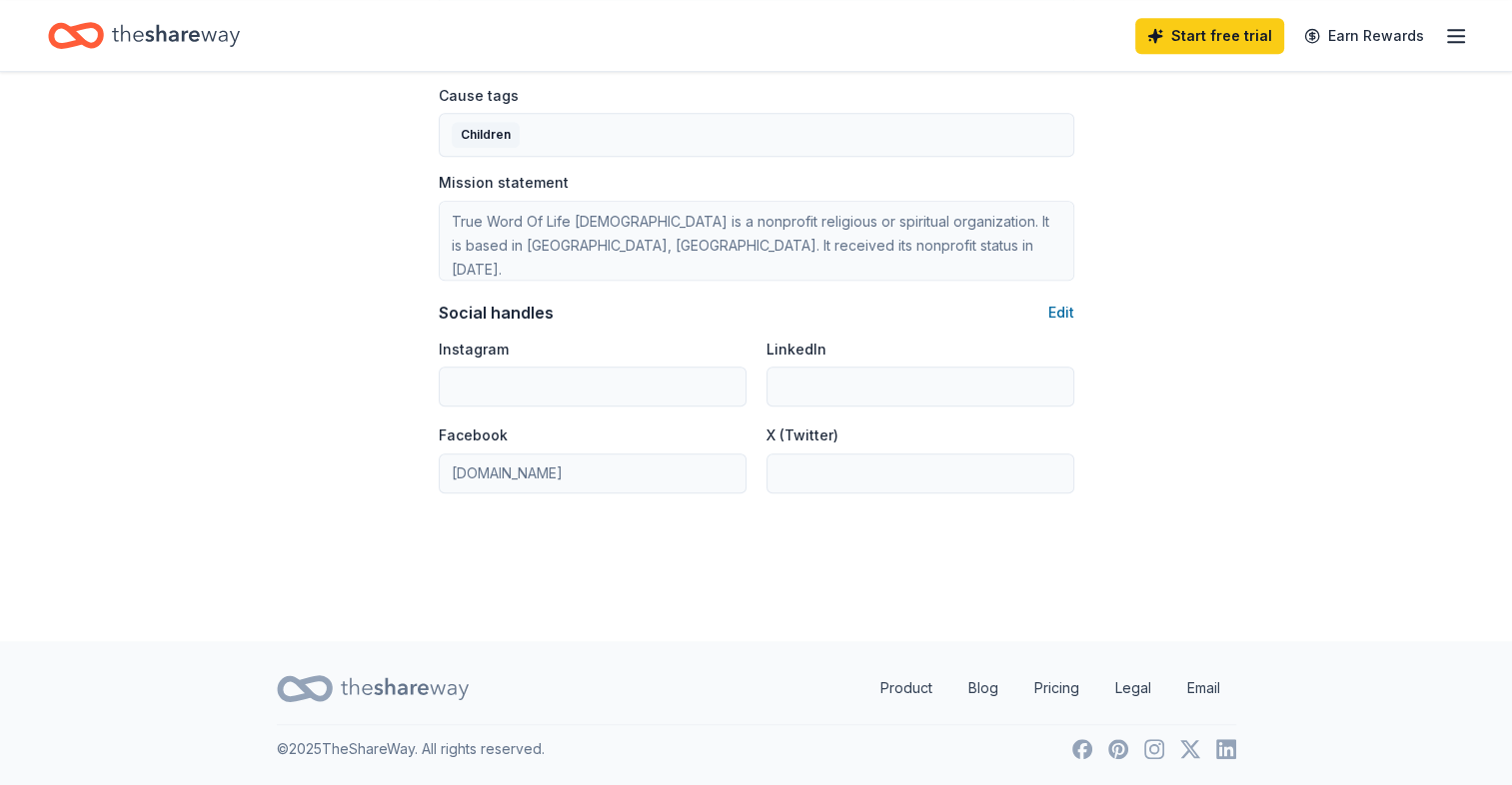 scroll, scrollTop: 835, scrollLeft: 0, axis: vertical 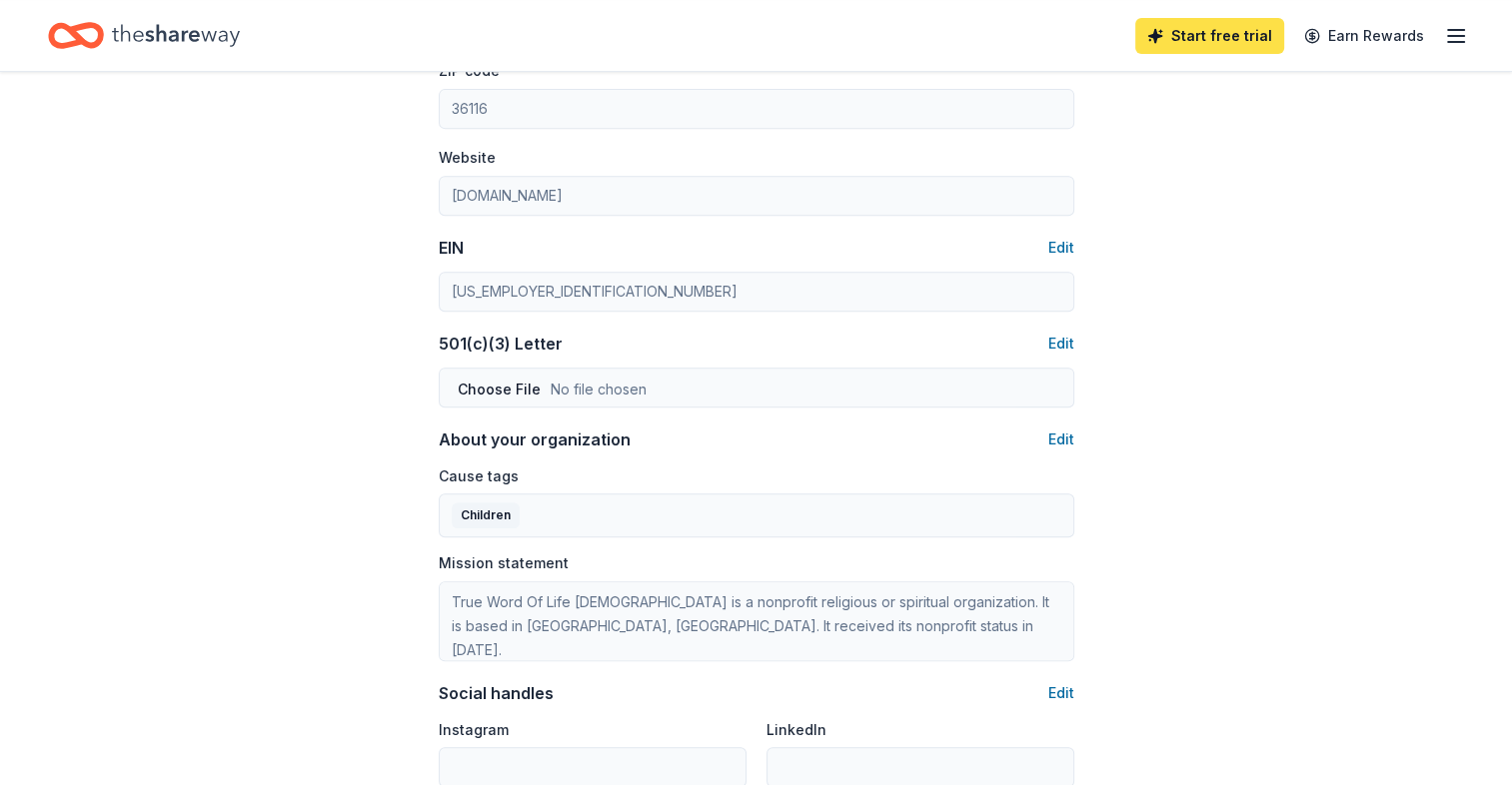 click on "Start free  trial" at bounding box center (1209, 36) 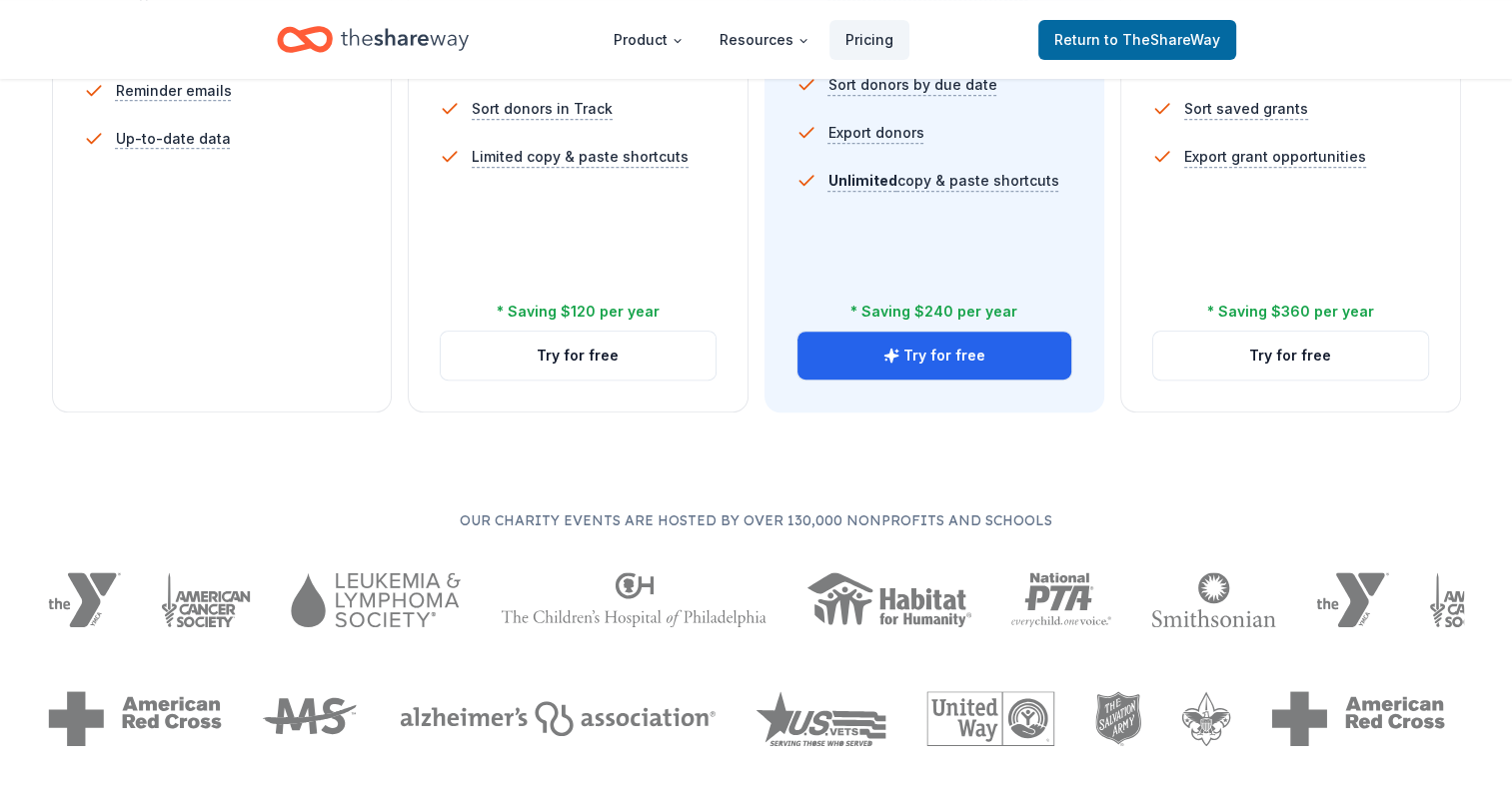 scroll, scrollTop: 0, scrollLeft: 0, axis: both 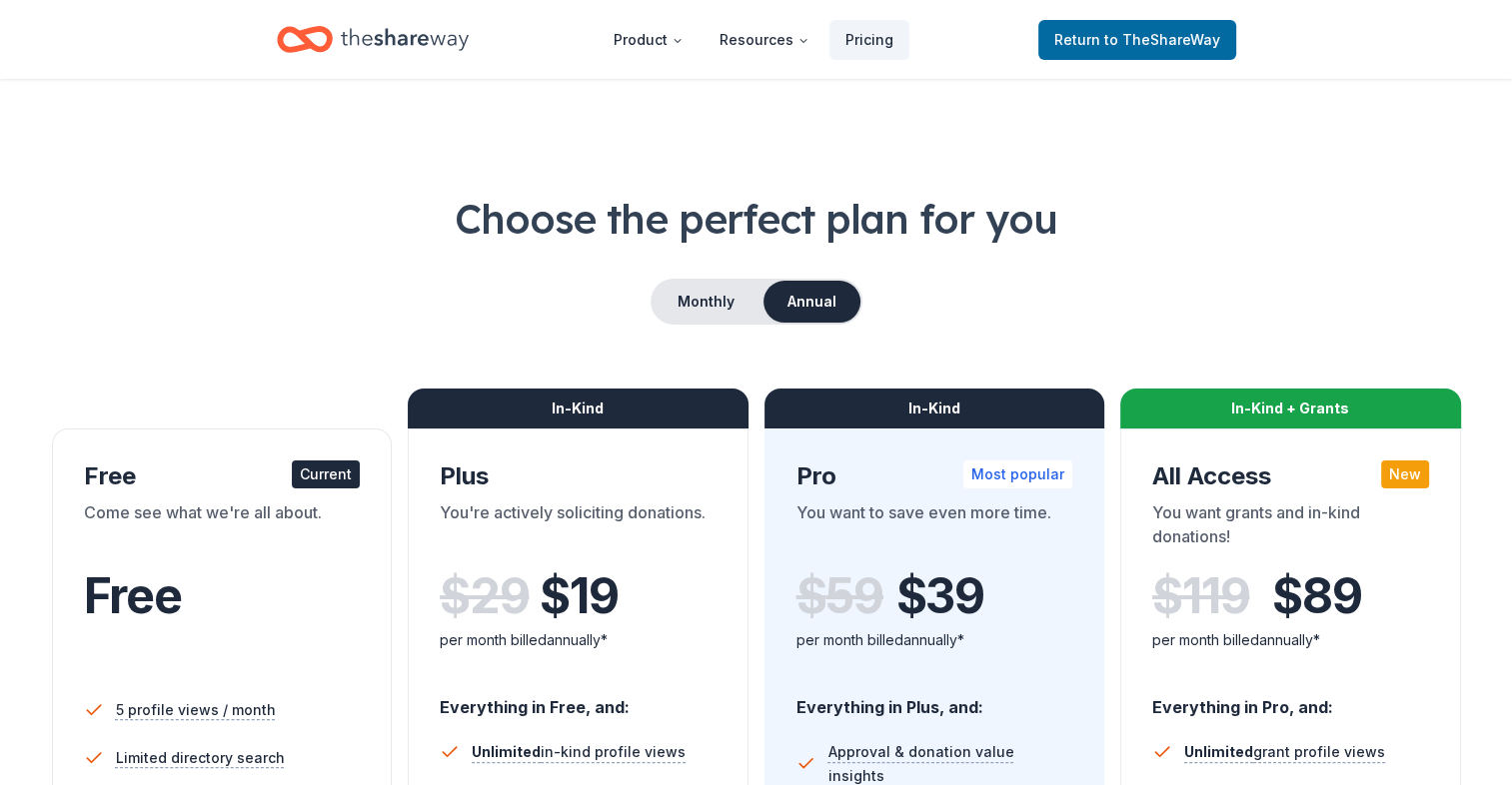 click on "Current" at bounding box center [326, 474] 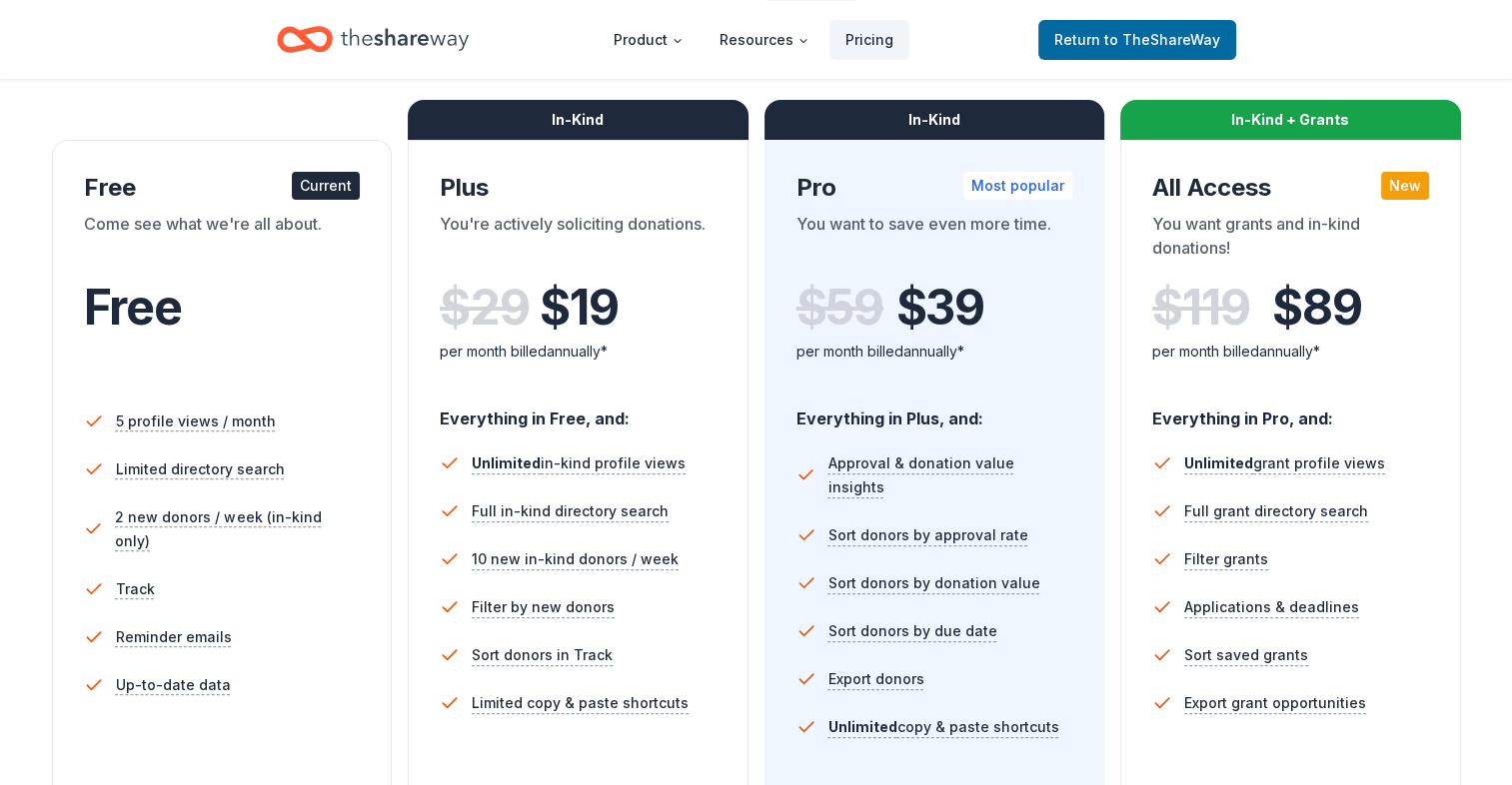scroll, scrollTop: 0, scrollLeft: 0, axis: both 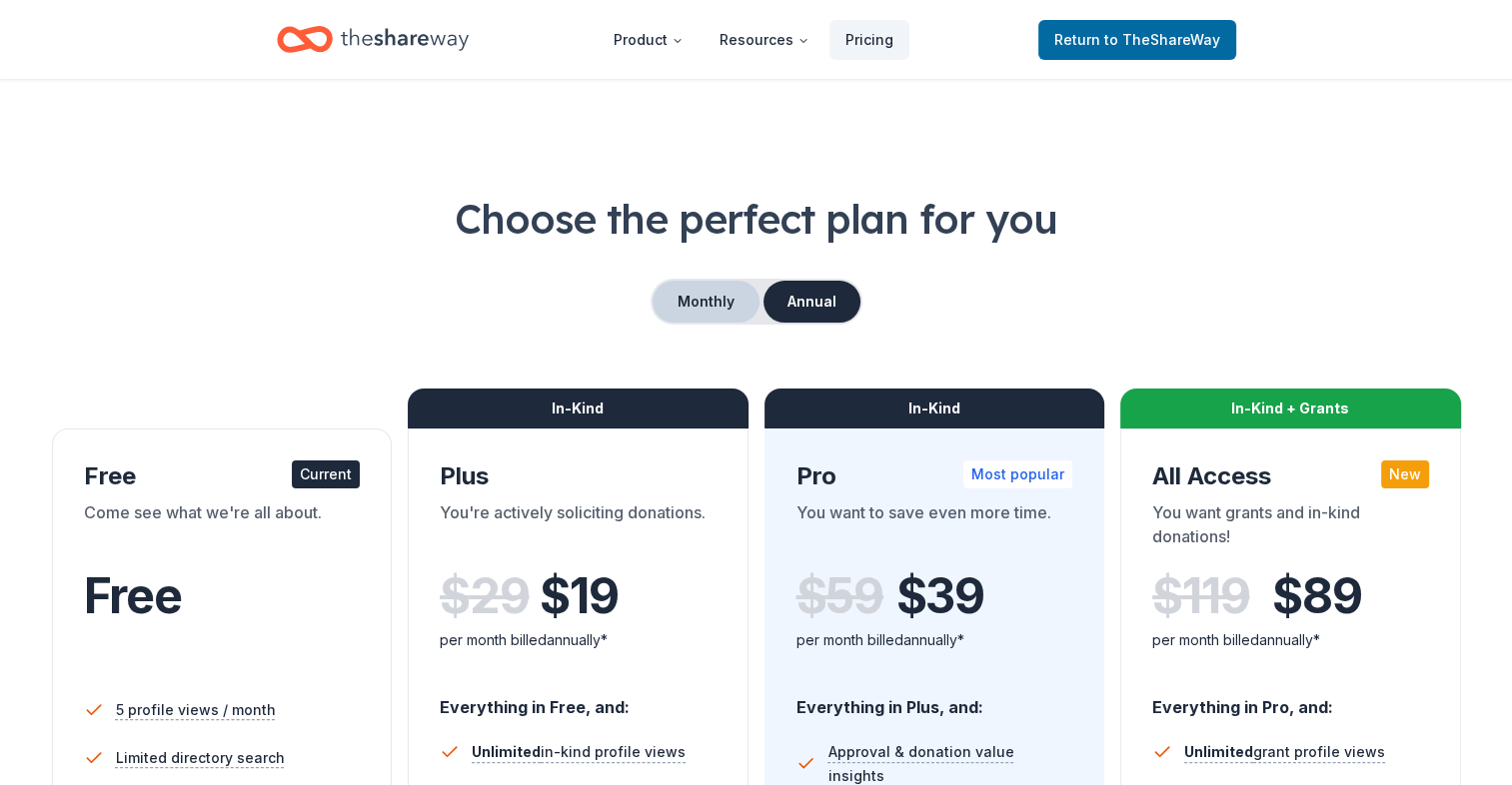 click on "Monthly" at bounding box center (706, 302) 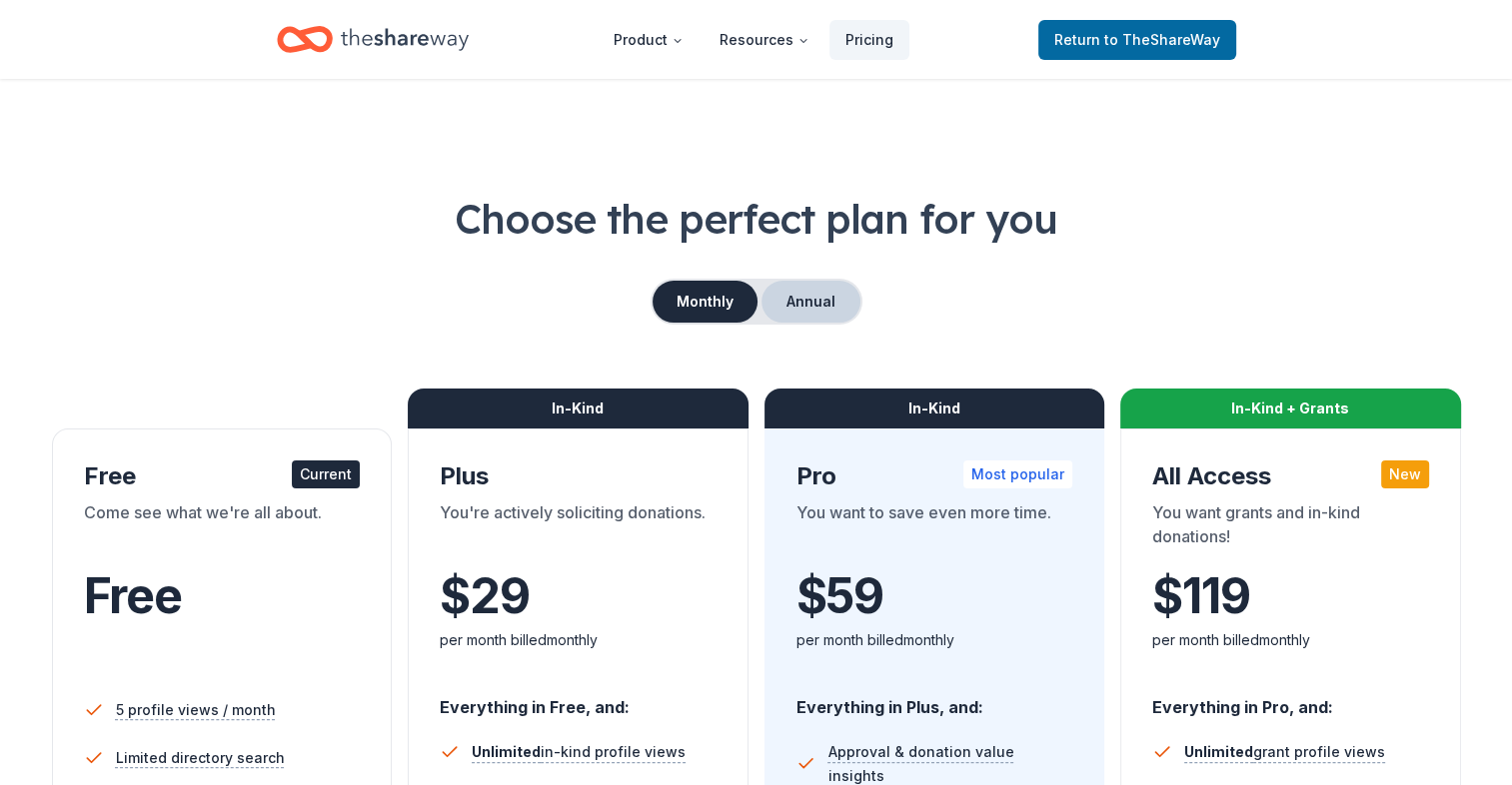 click on "Annual" at bounding box center [810, 302] 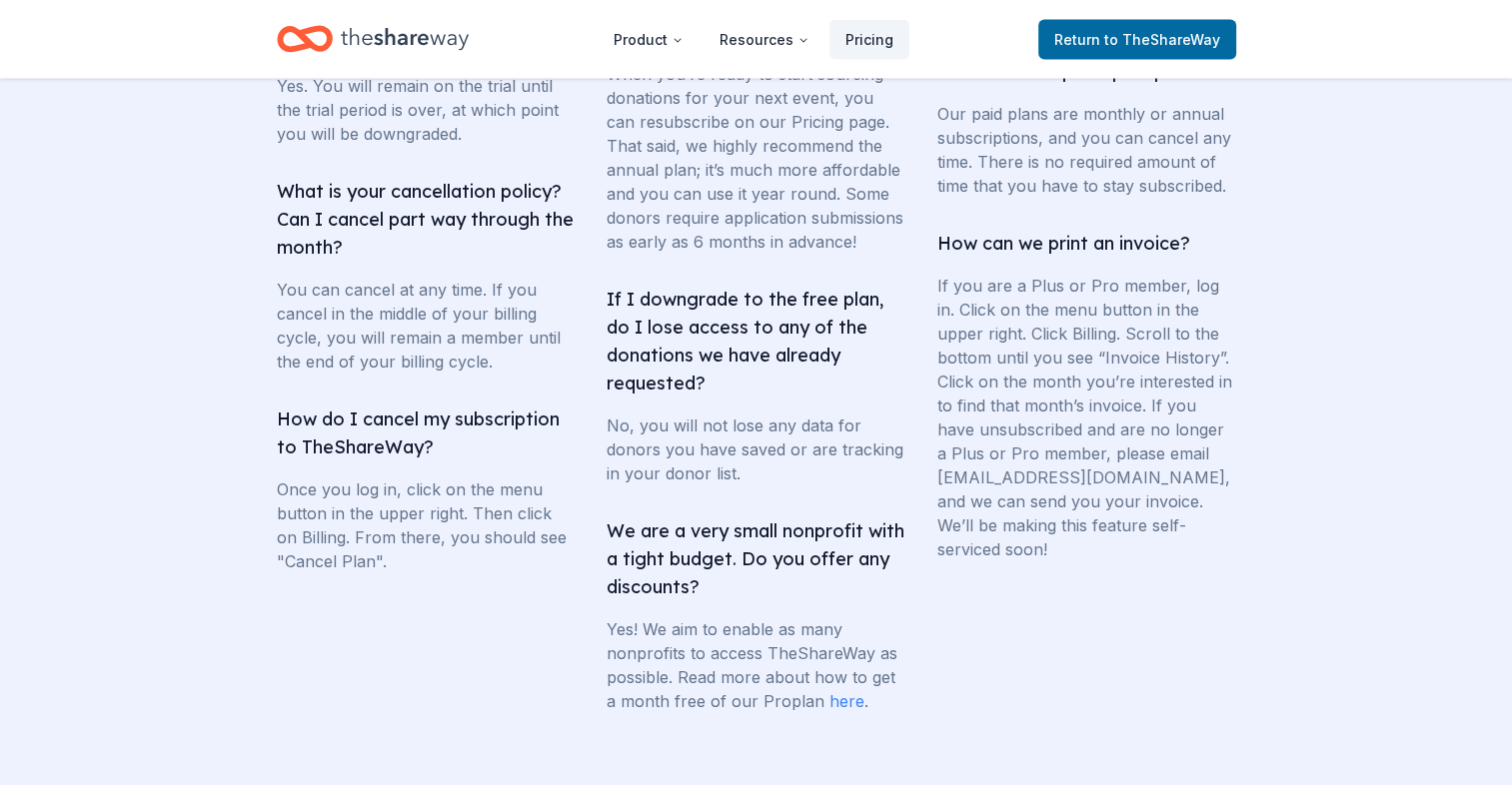 scroll, scrollTop: 4034, scrollLeft: 0, axis: vertical 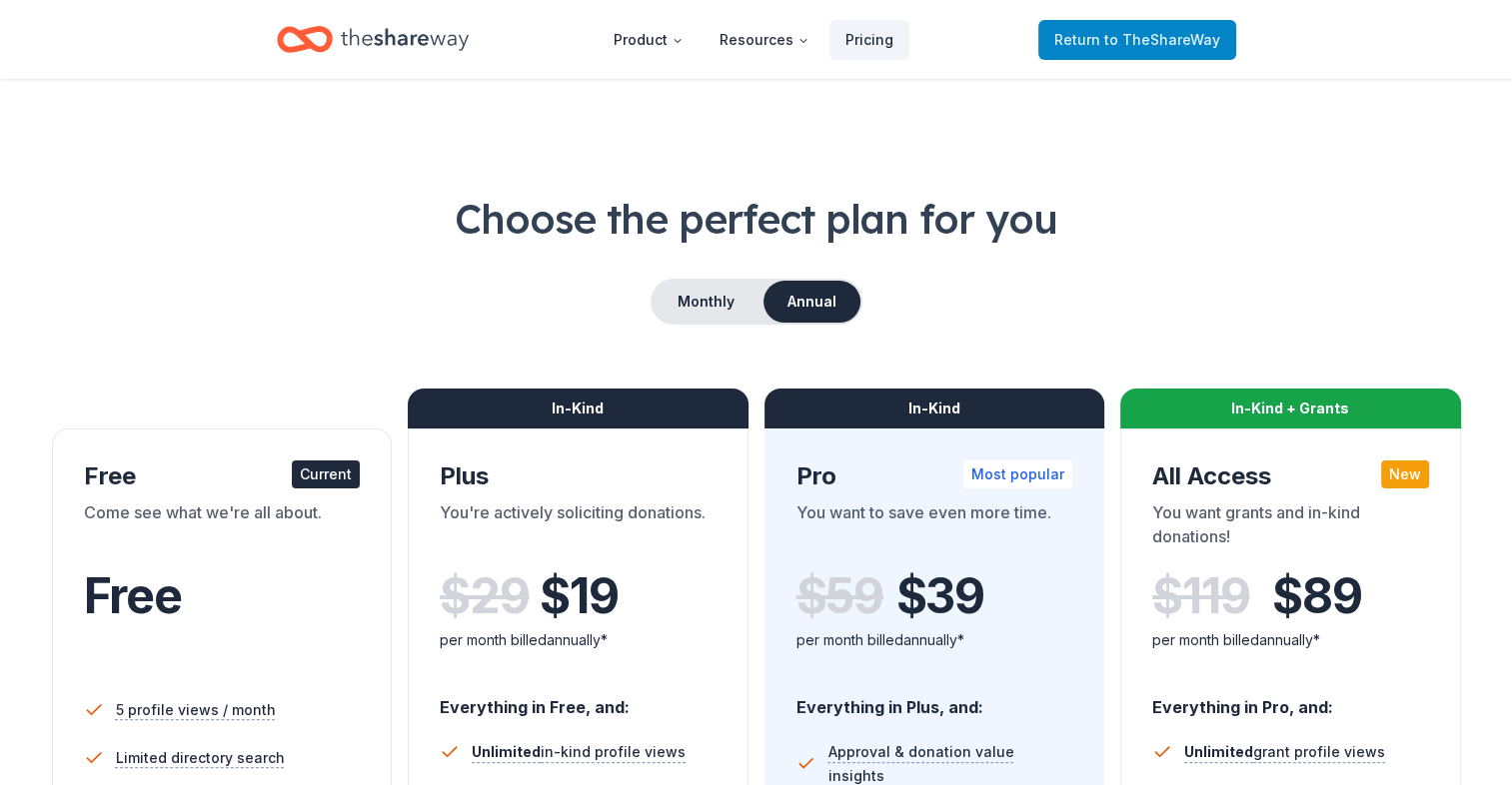click on "to TheShareWay" at bounding box center (1162, 39) 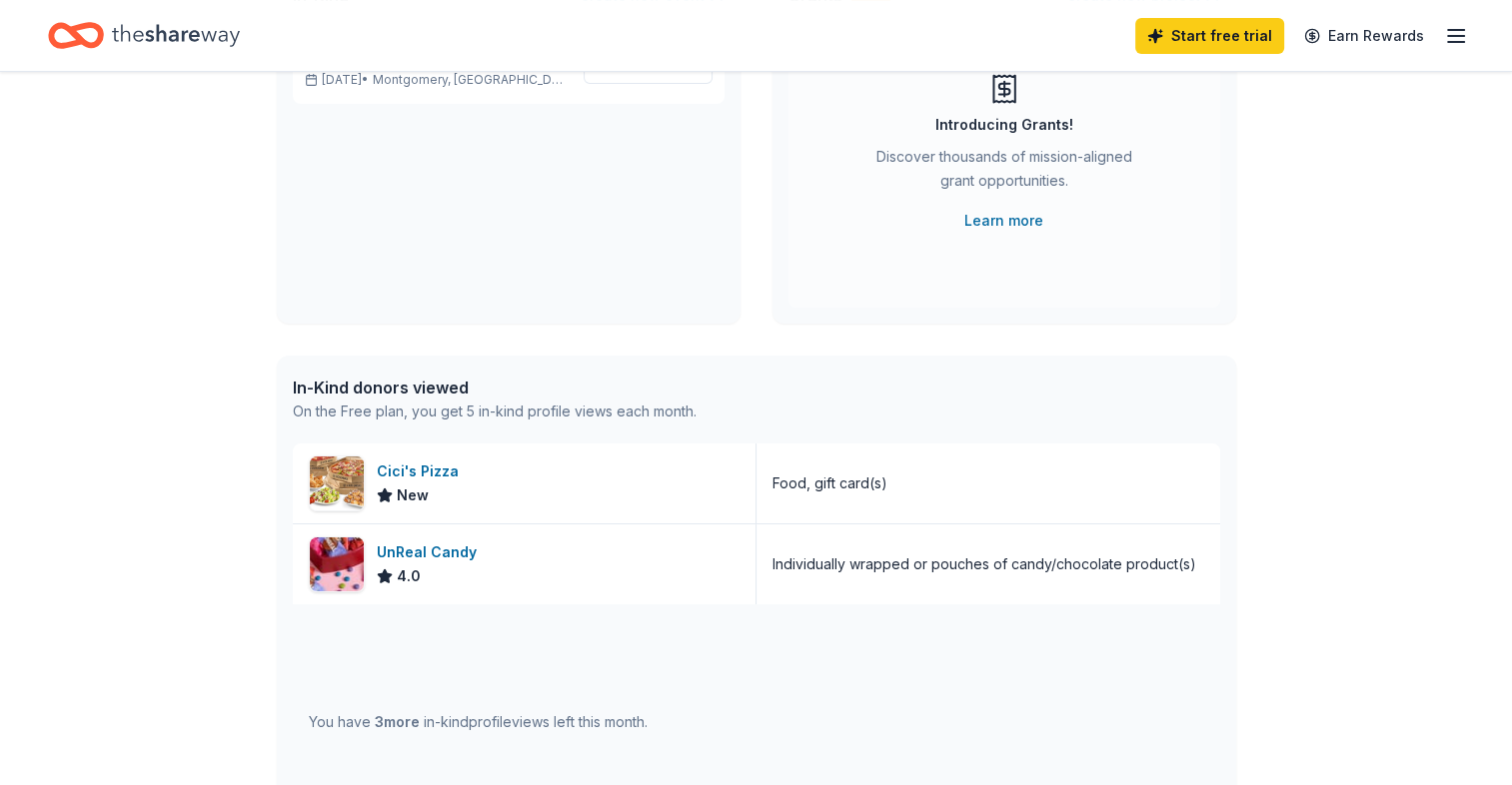 scroll, scrollTop: 0, scrollLeft: 0, axis: both 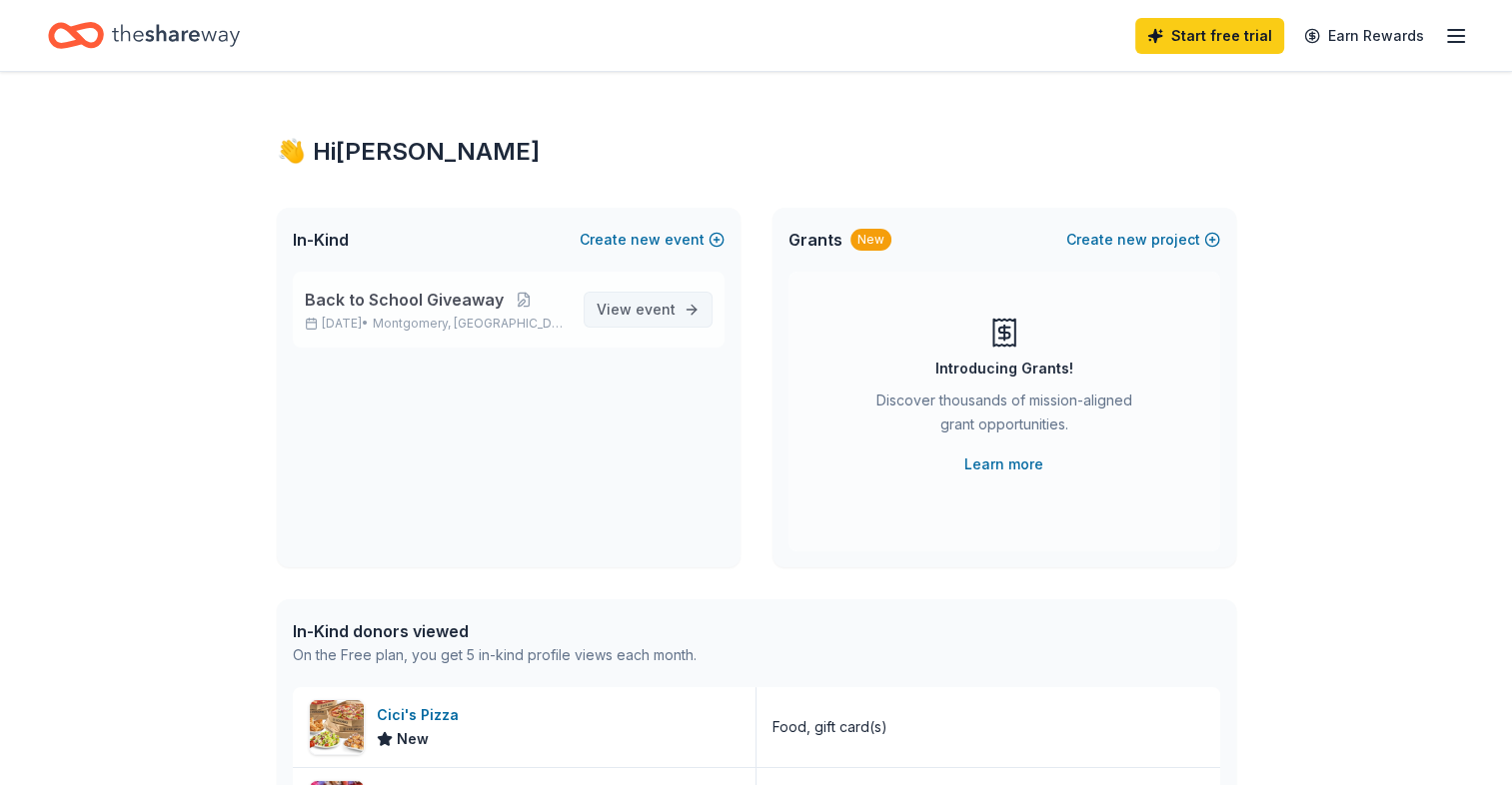 click on "View   event" at bounding box center (636, 310) 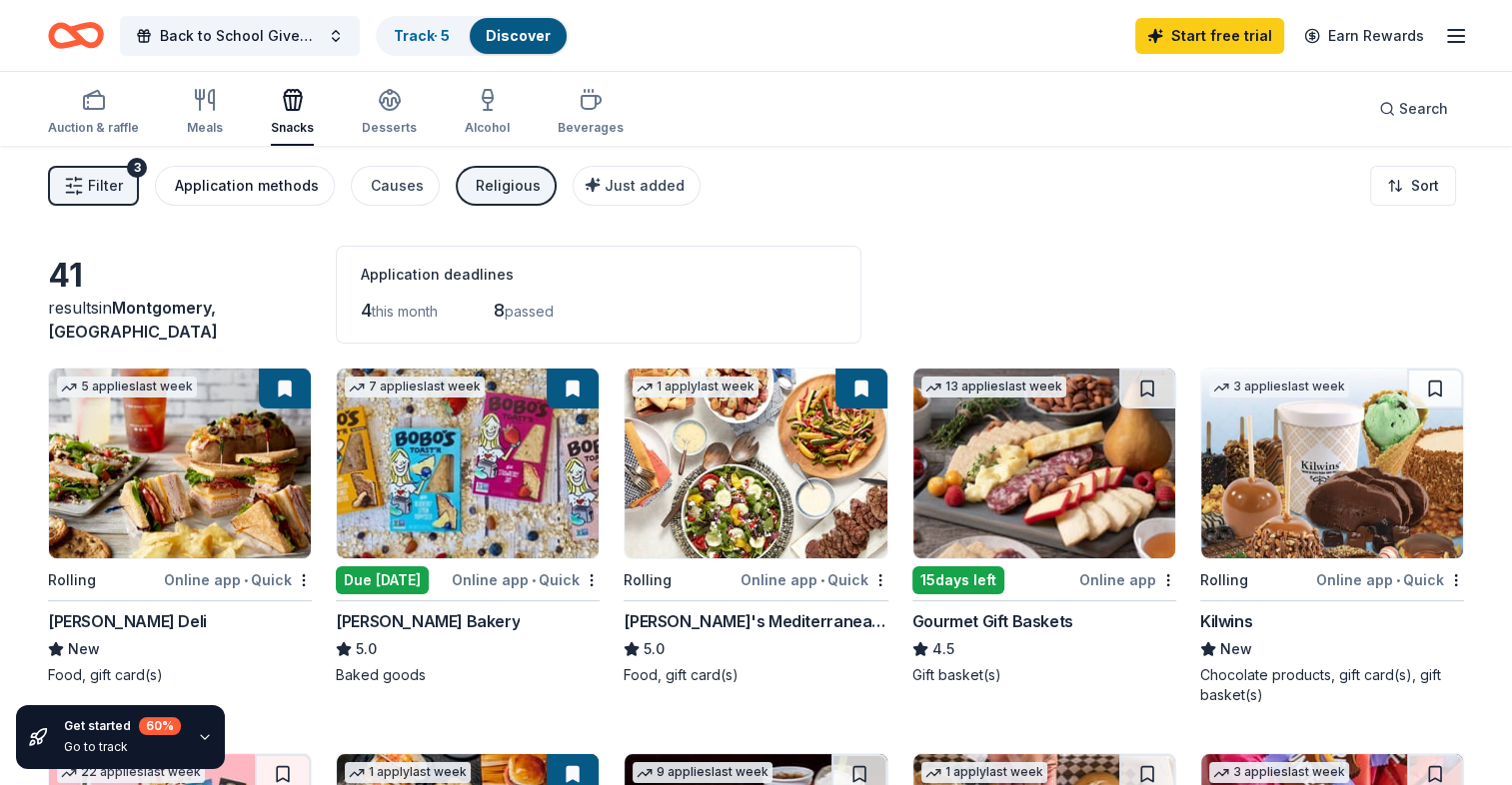 click on "Application methods" at bounding box center [247, 186] 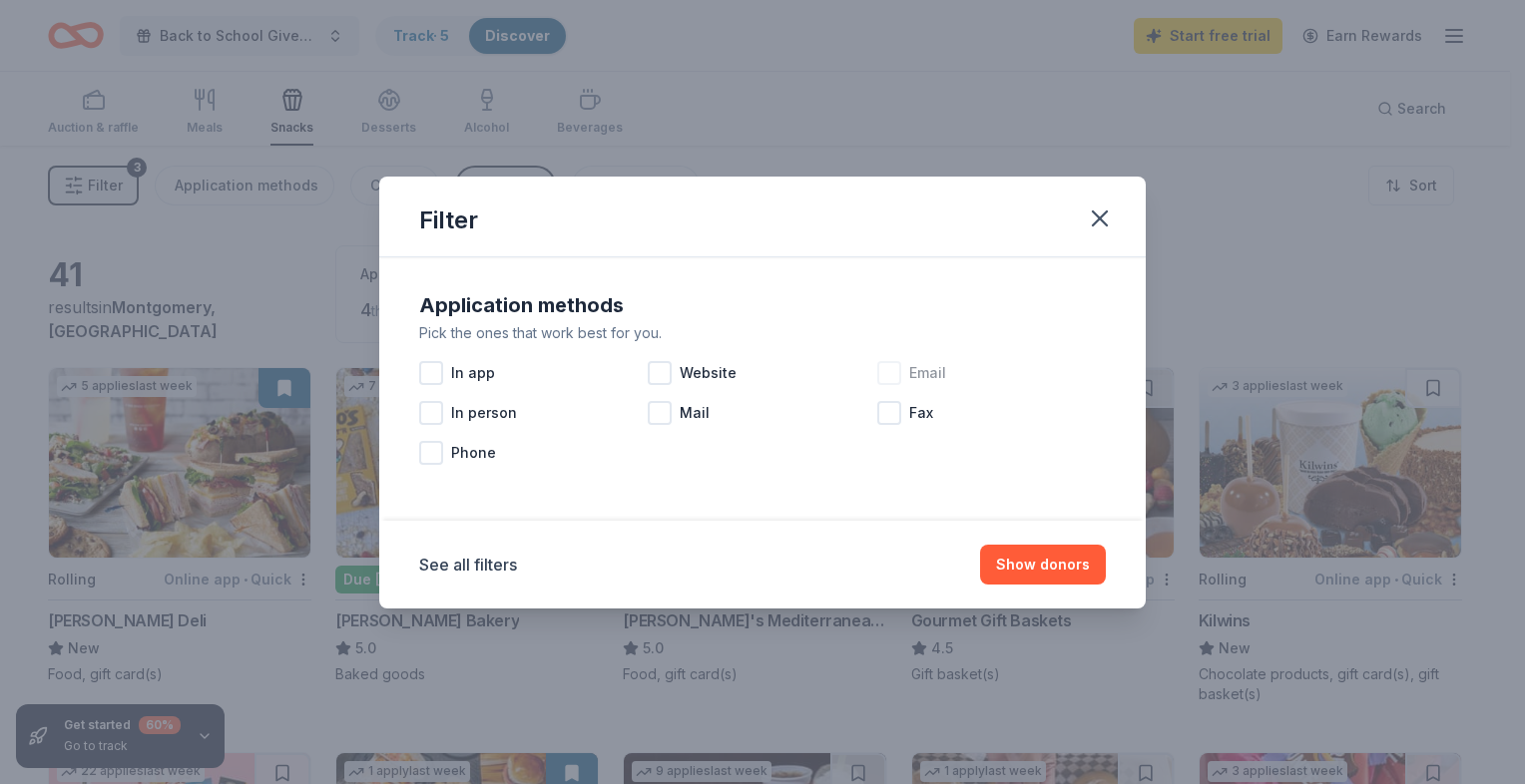 click at bounding box center (889, 373) 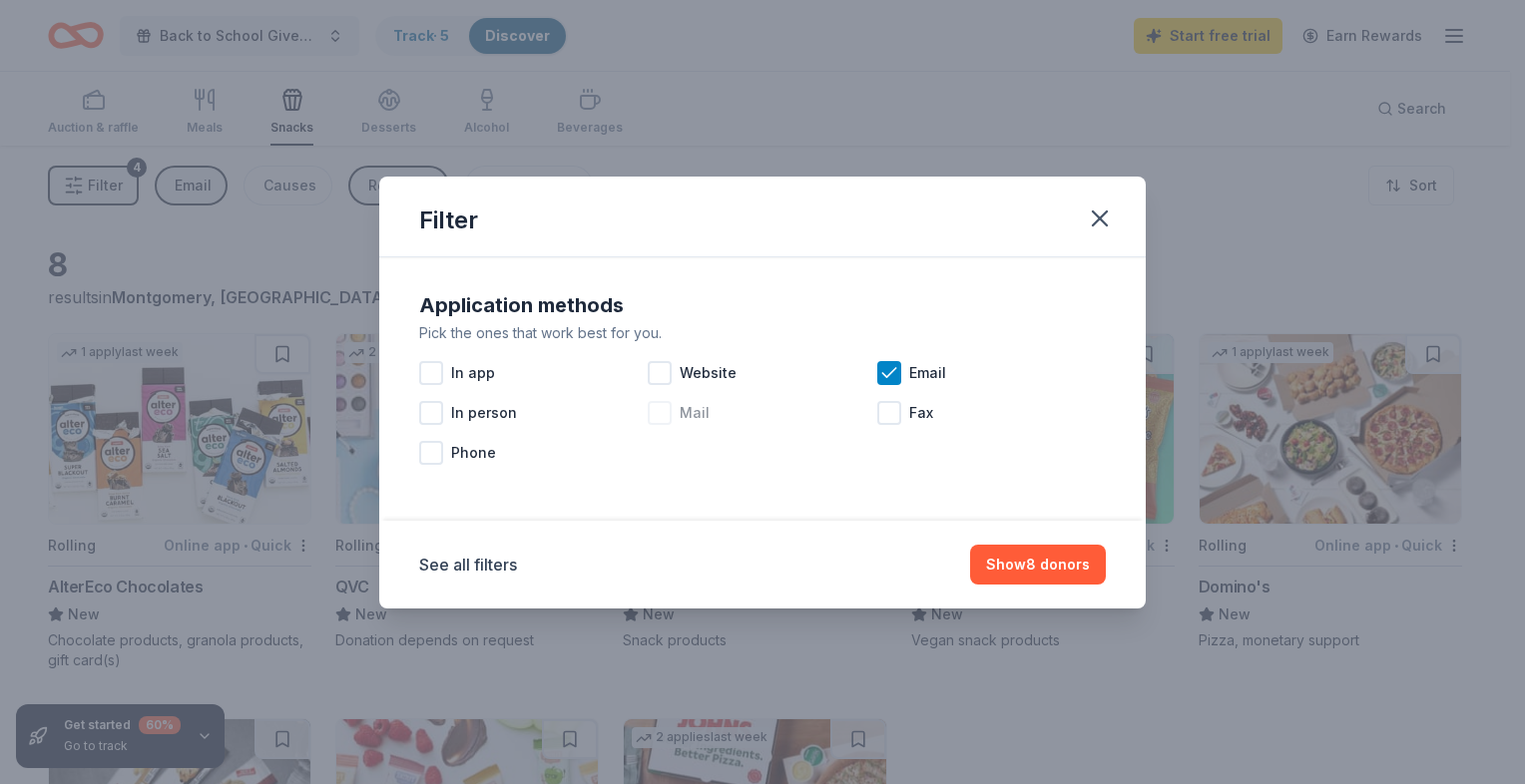 click at bounding box center (660, 413) 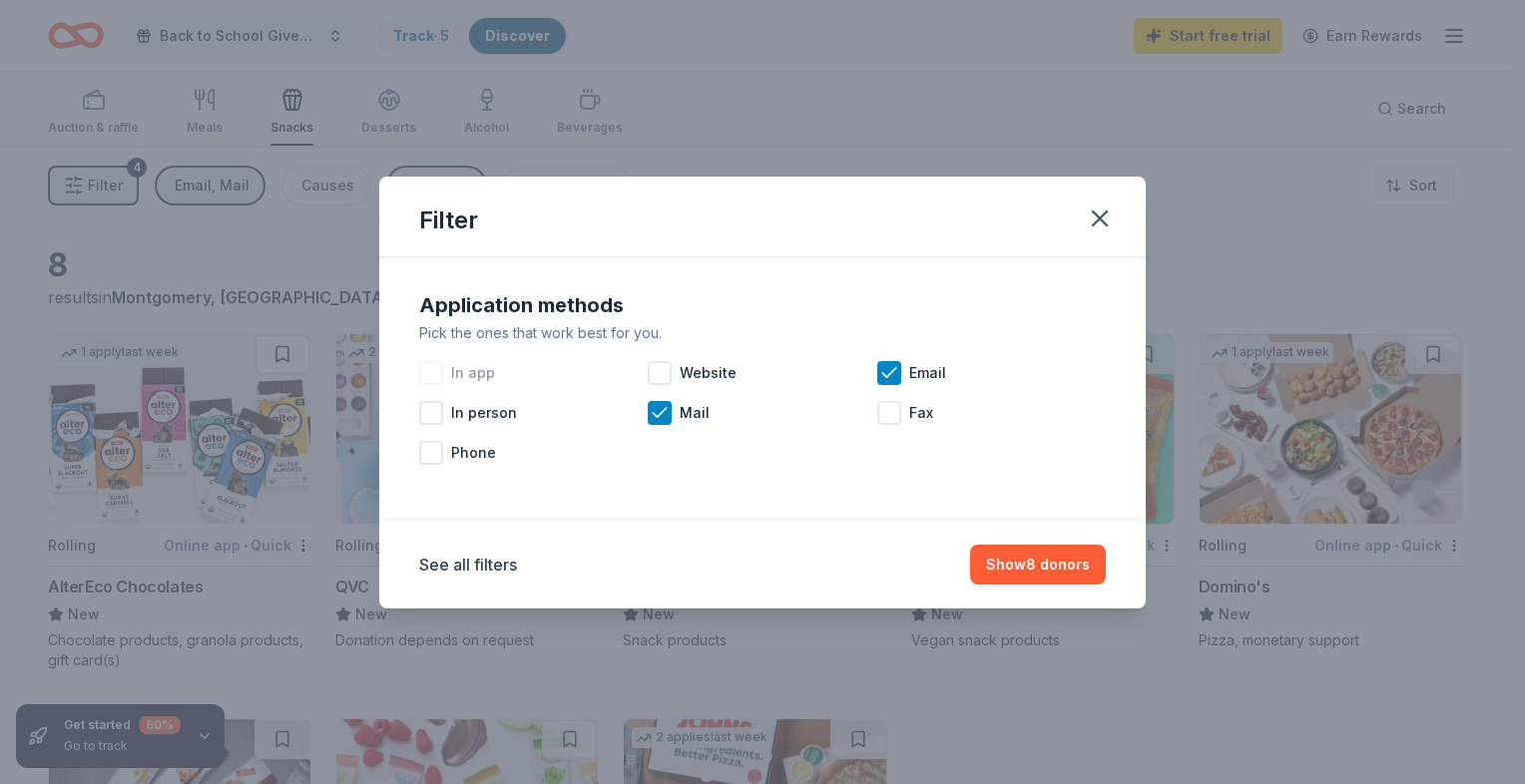 click at bounding box center [431, 373] 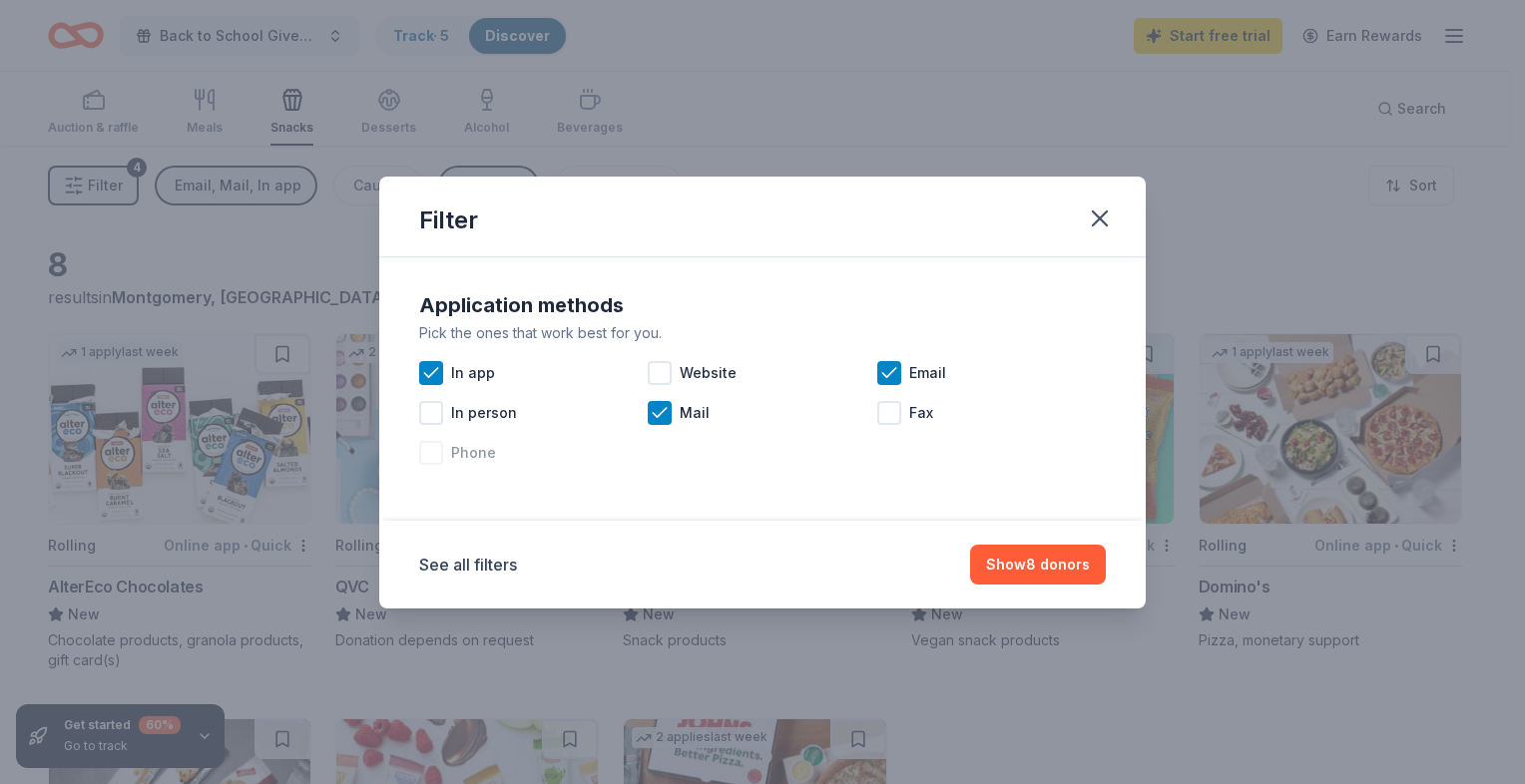 click at bounding box center [431, 453] 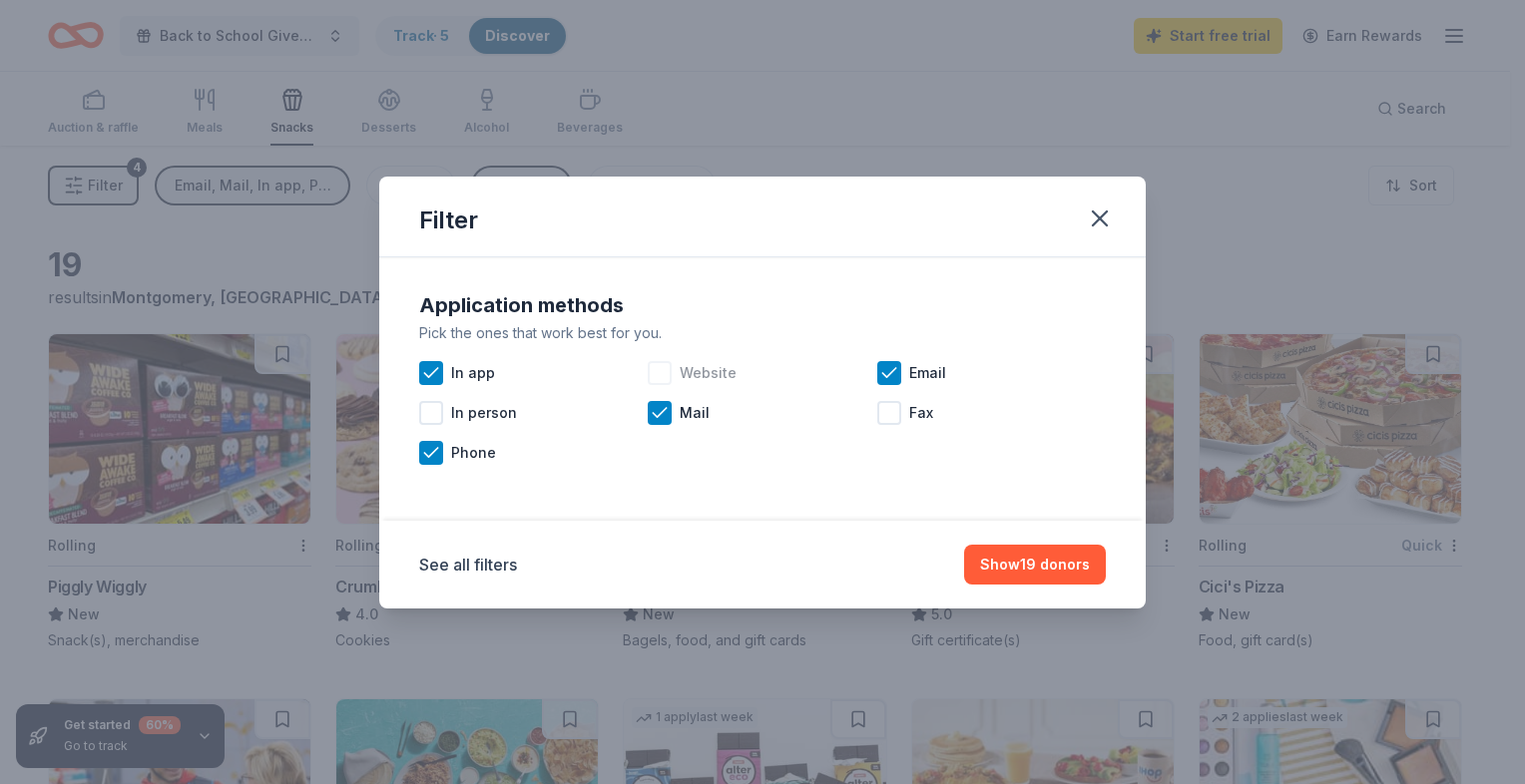 click at bounding box center (660, 373) 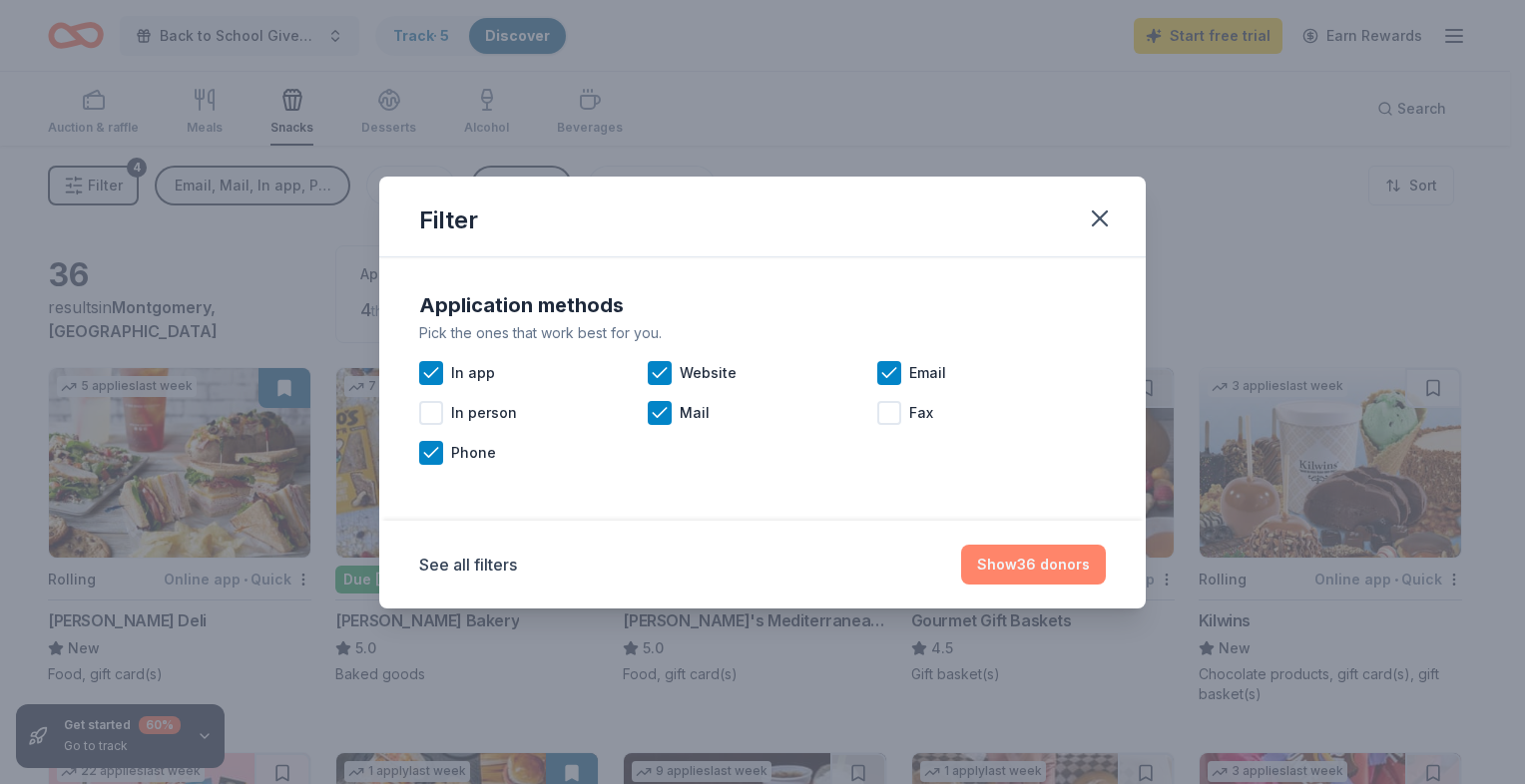 click on "Show  36   donors" at bounding box center [1033, 565] 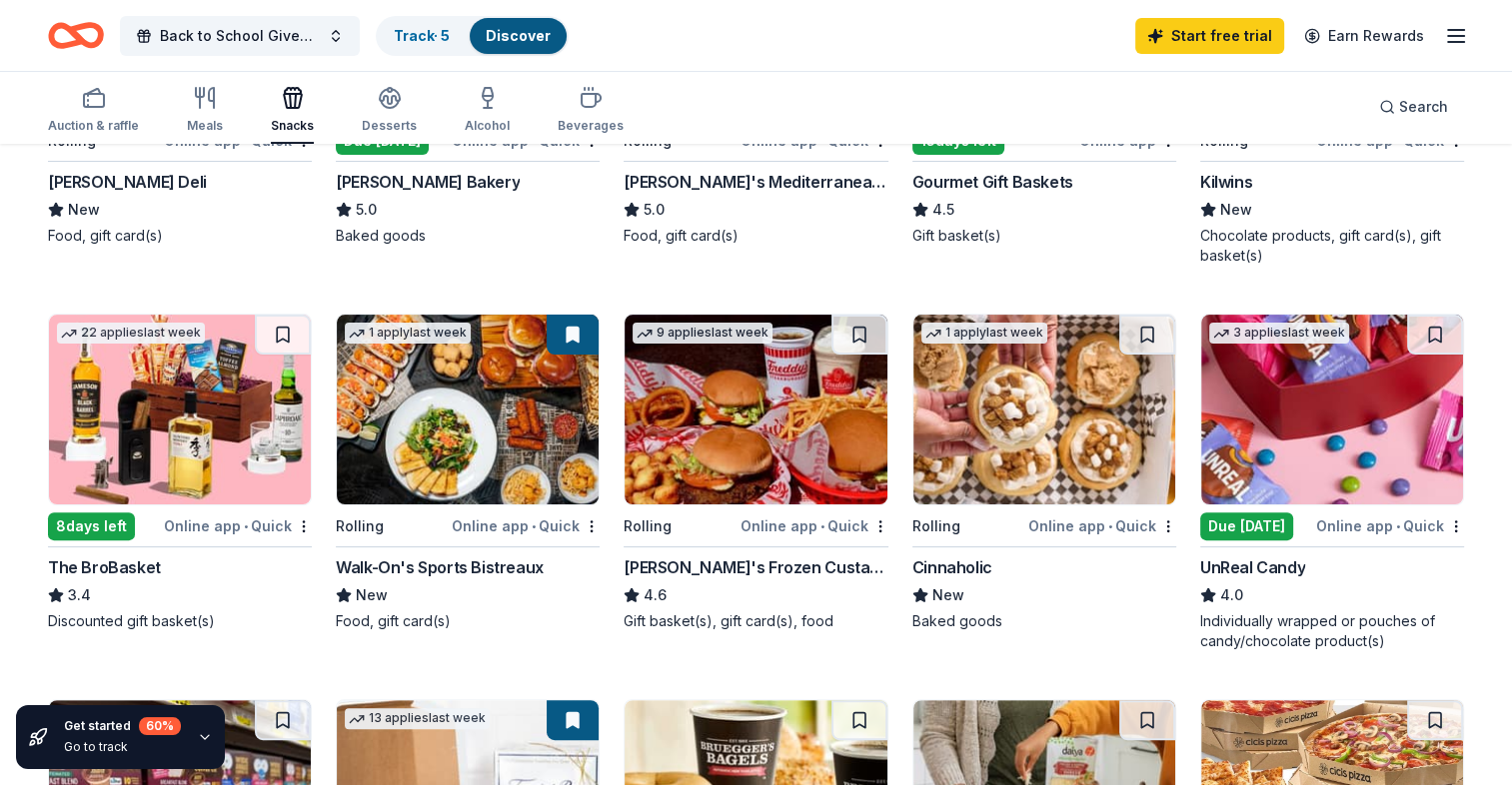 scroll, scrollTop: 444, scrollLeft: 0, axis: vertical 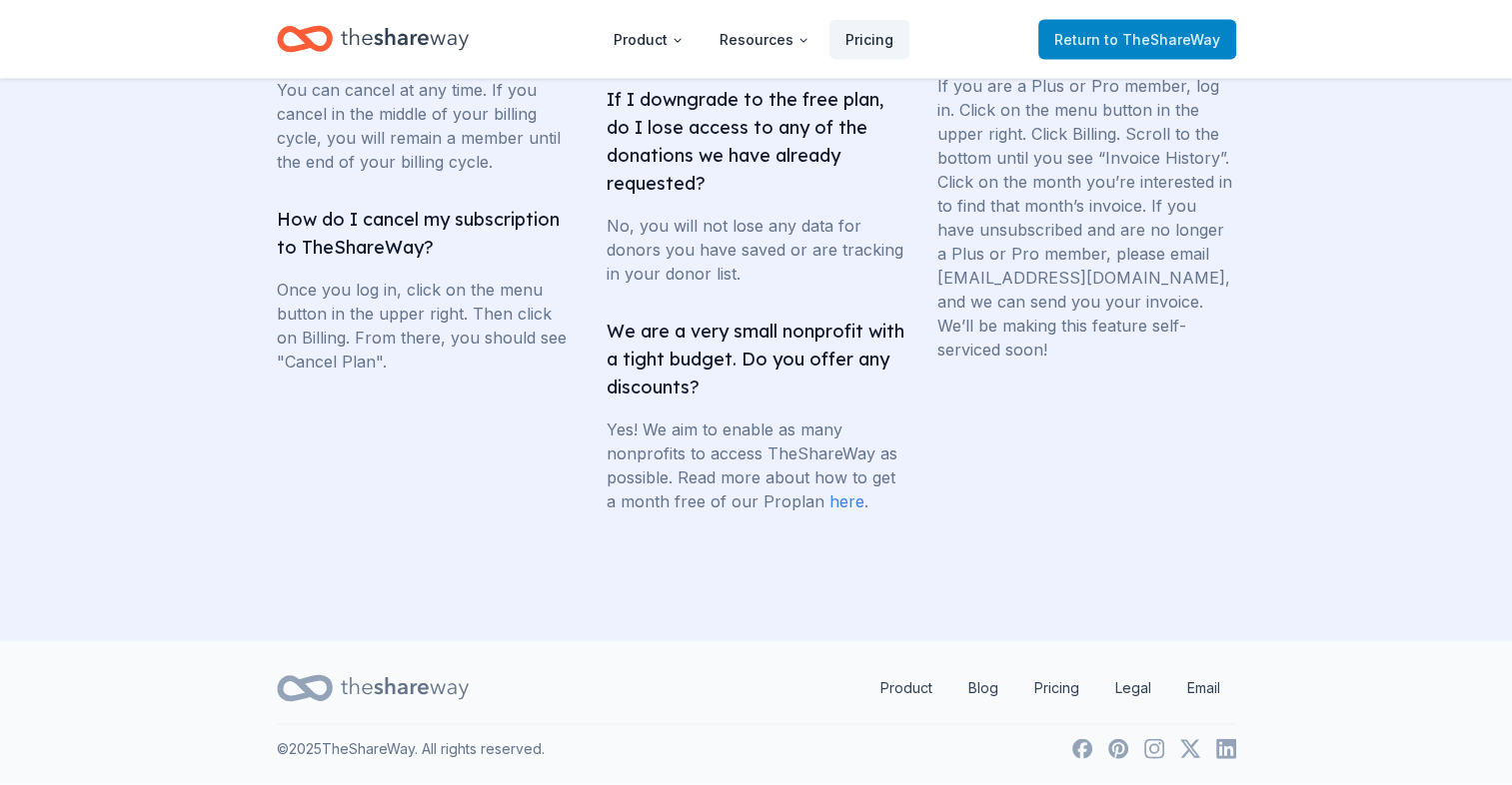 click on "to TheShareWay" at bounding box center [1162, 39] 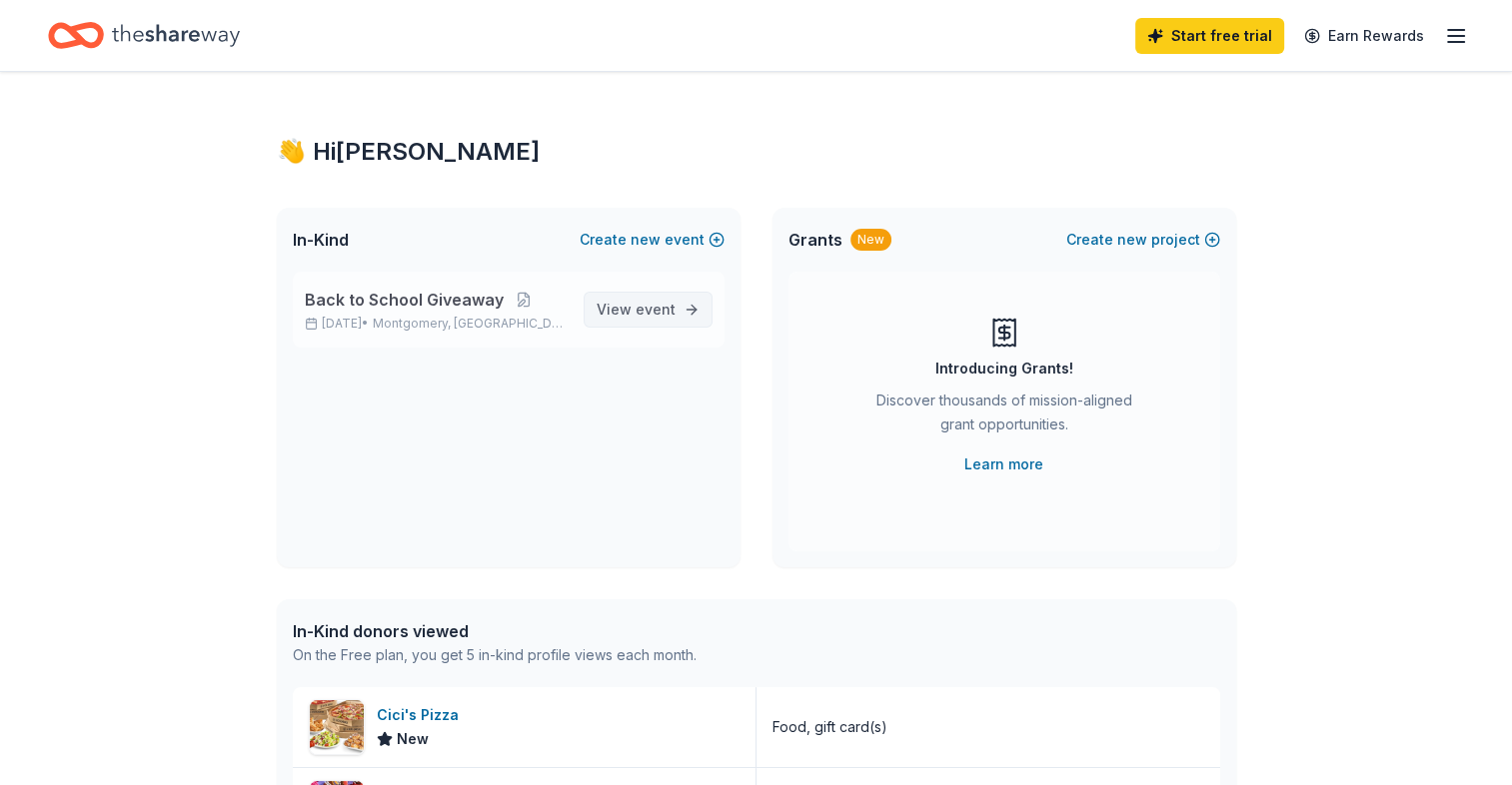 click on "View   event" at bounding box center [636, 310] 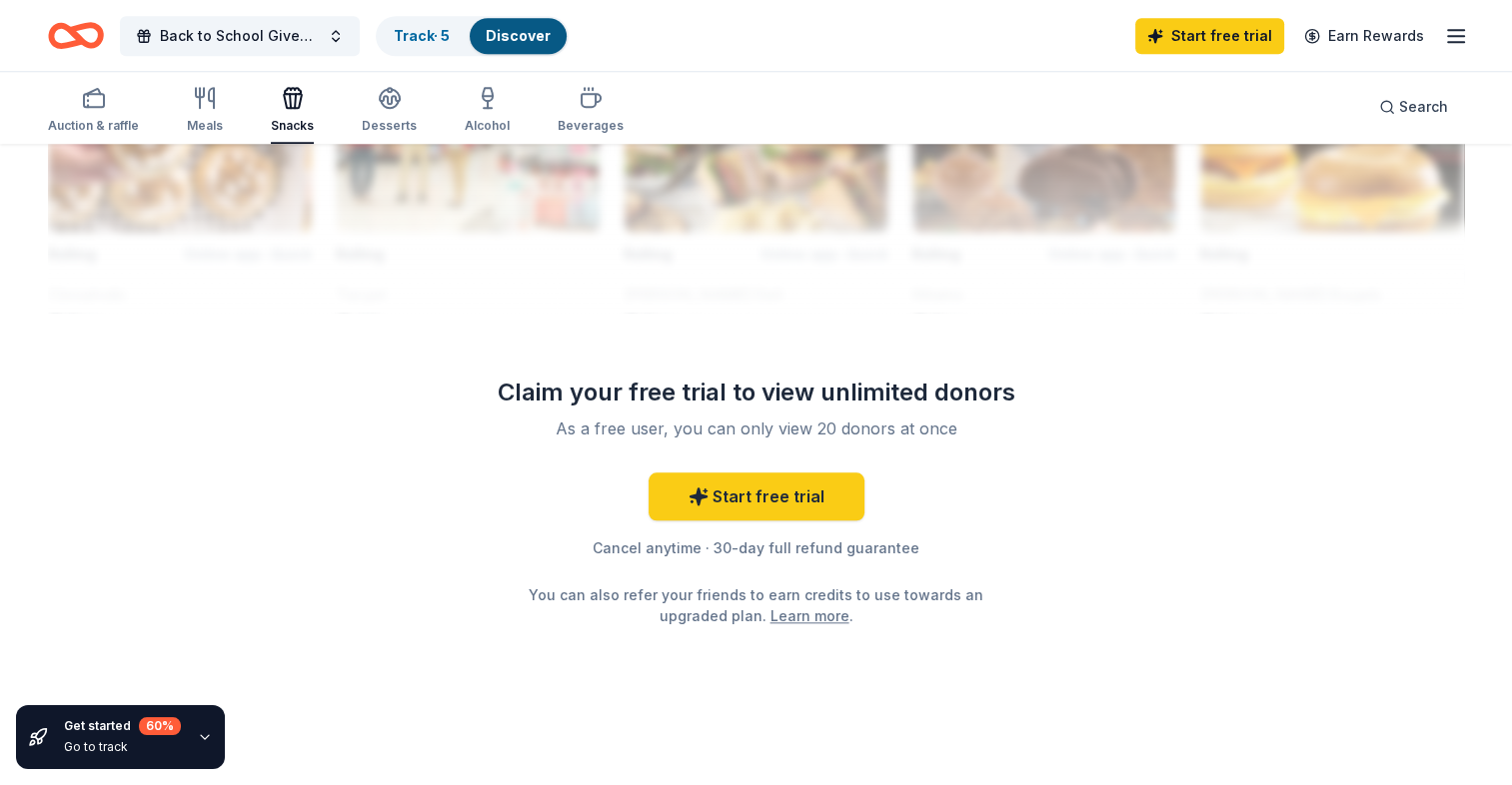 scroll, scrollTop: 1900, scrollLeft: 0, axis: vertical 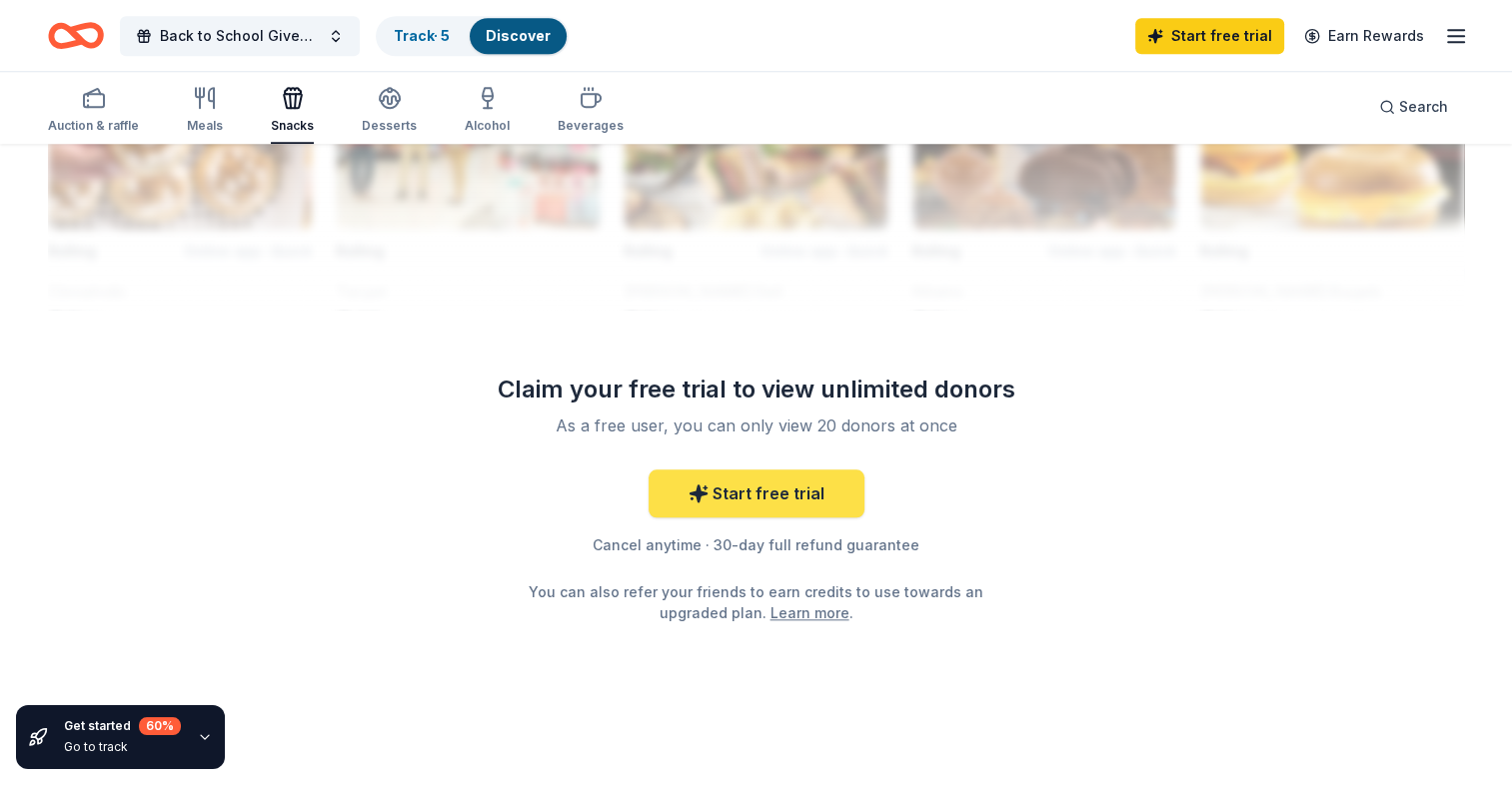 click on "Start free  trial" at bounding box center [756, 493] 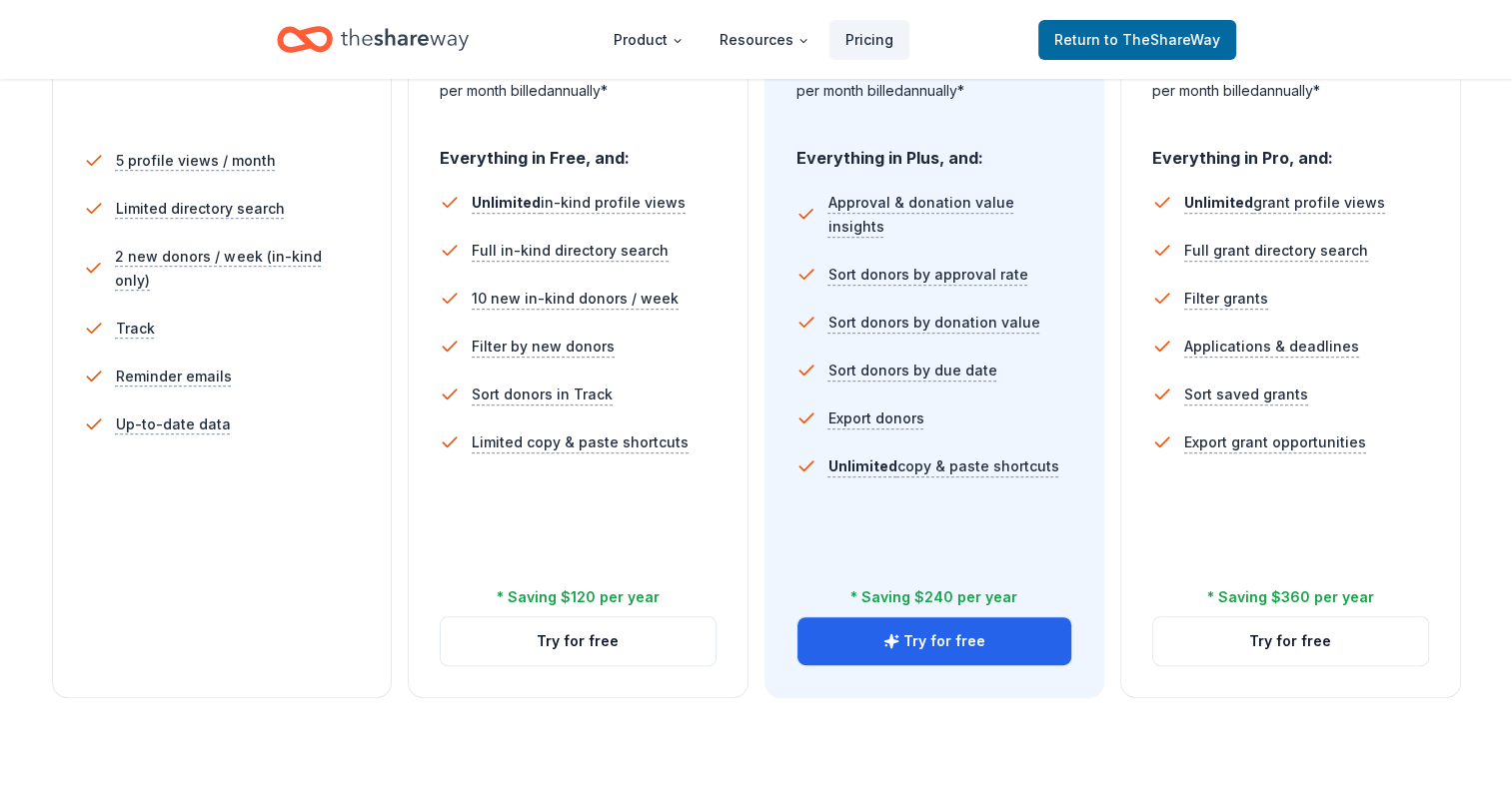 scroll, scrollTop: 559, scrollLeft: 0, axis: vertical 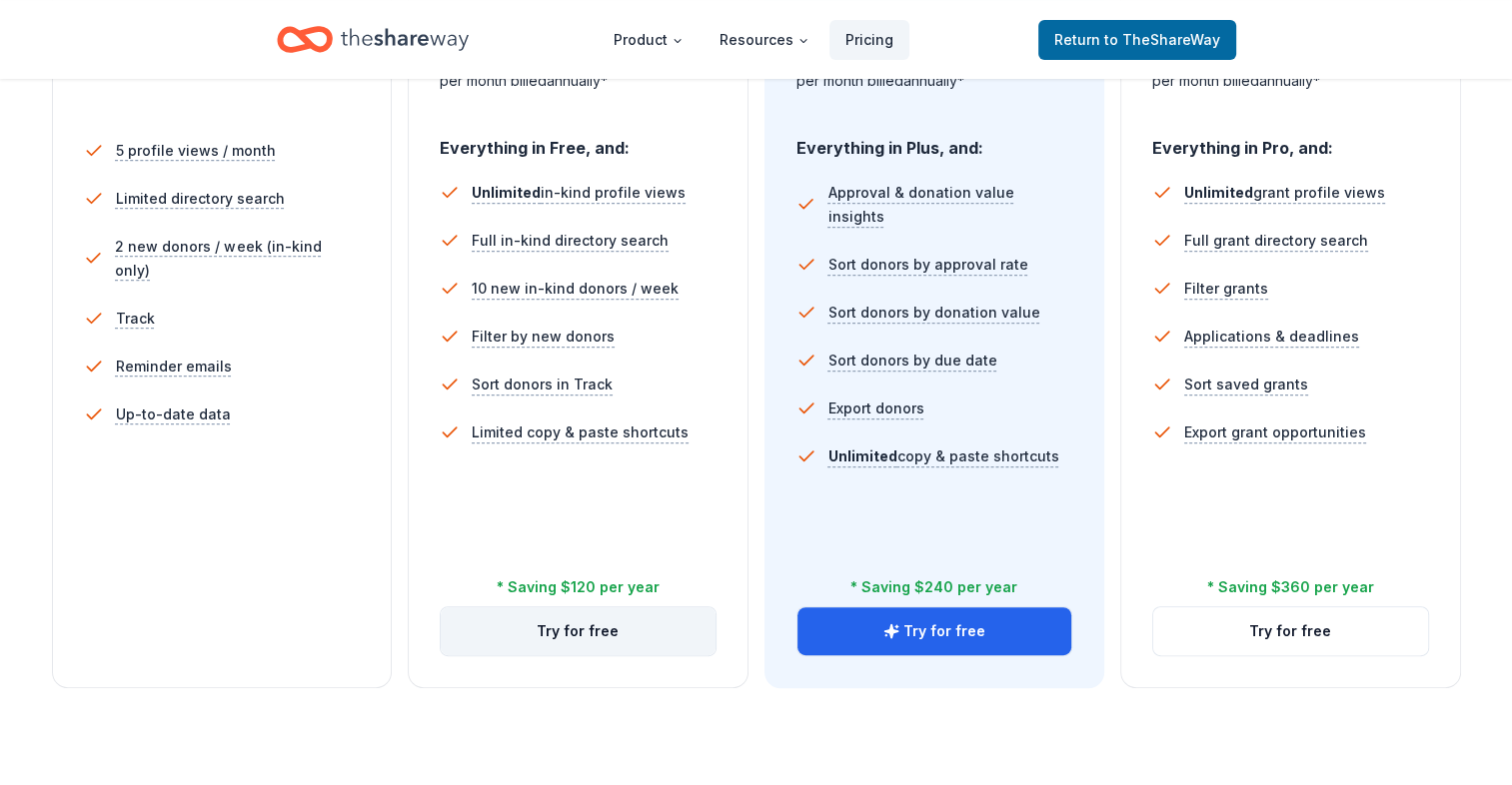 click on "Try for free" at bounding box center (578, 631) 